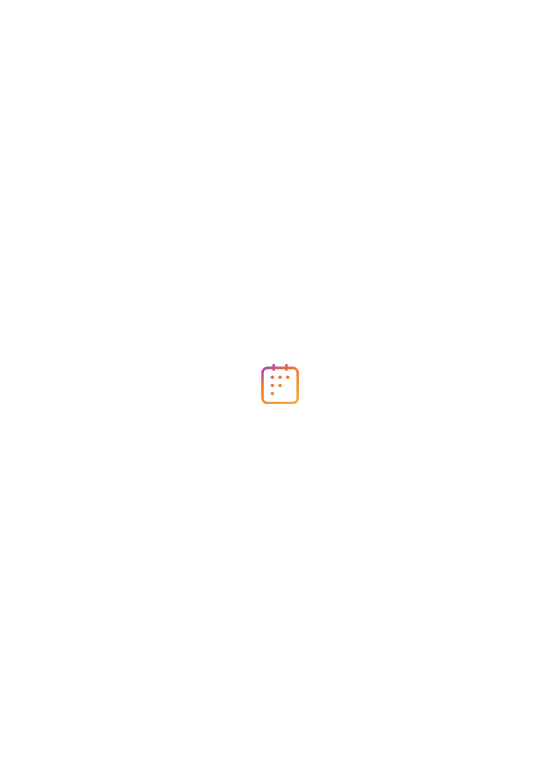scroll, scrollTop: 0, scrollLeft: 0, axis: both 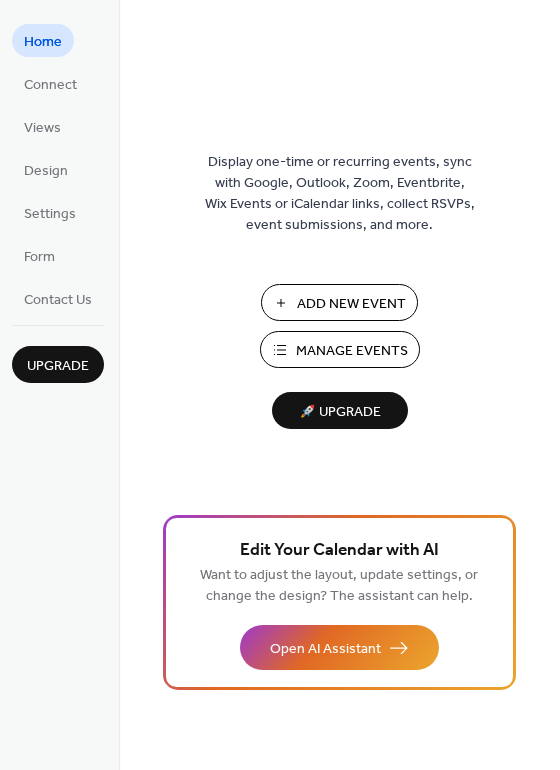 click on "Manage Events" at bounding box center [352, 351] 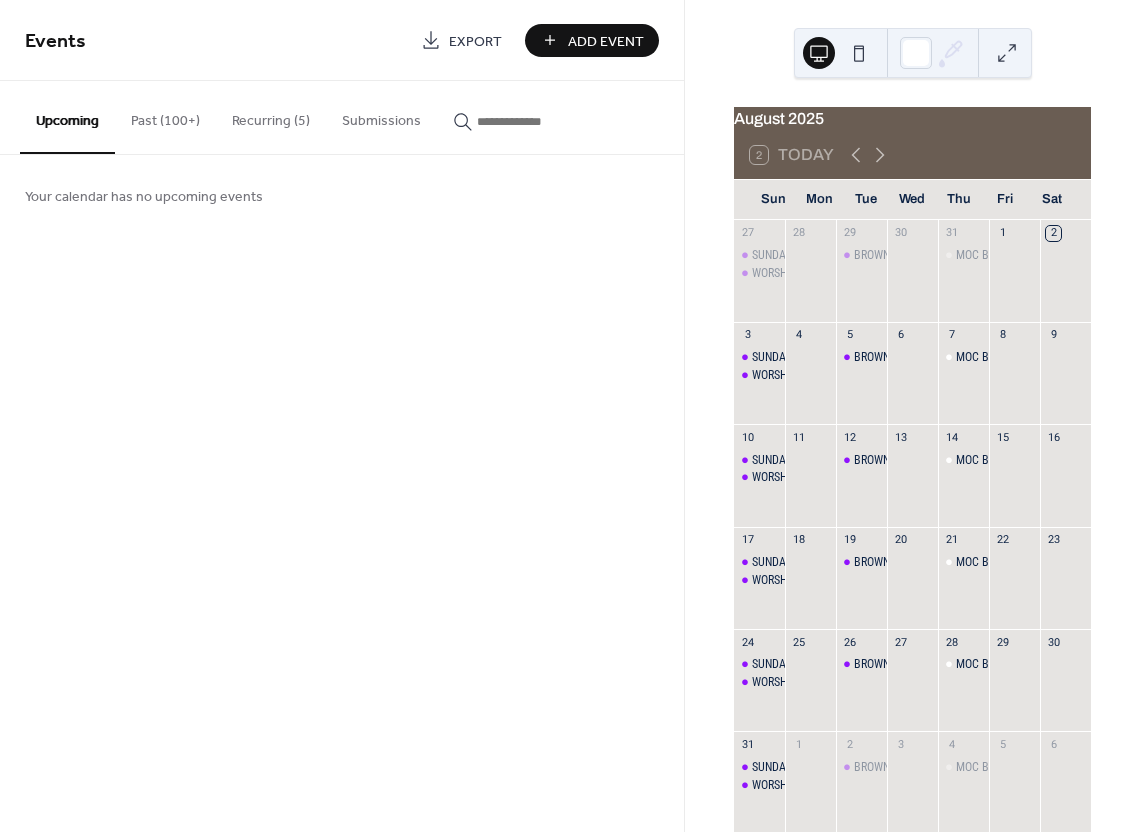 scroll, scrollTop: 0, scrollLeft: 0, axis: both 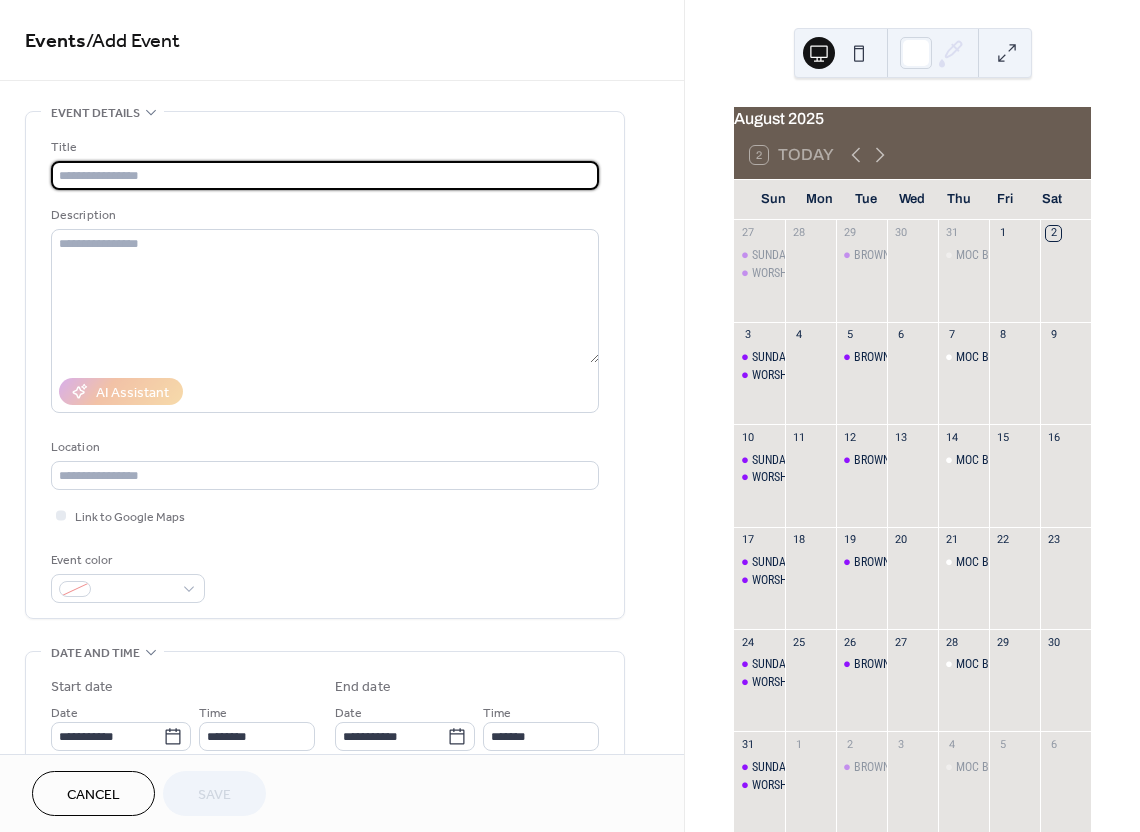 click at bounding box center (325, 175) 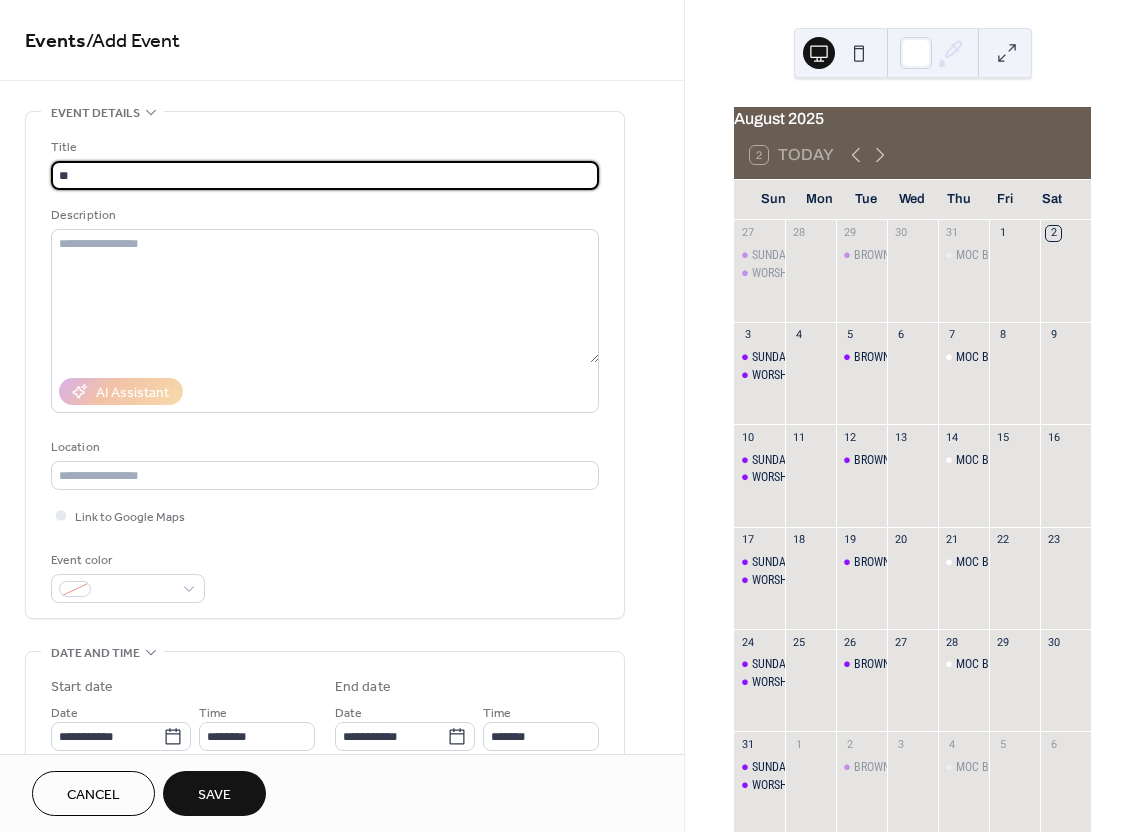 type on "*" 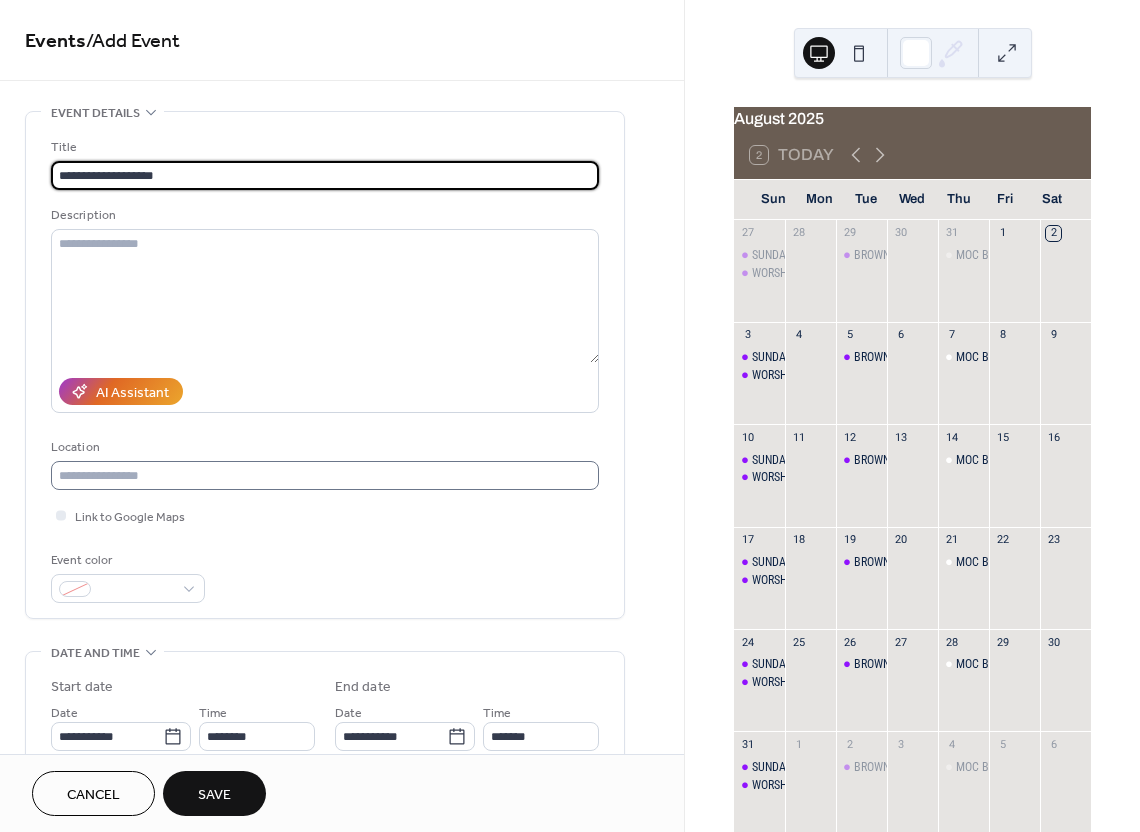 type on "**********" 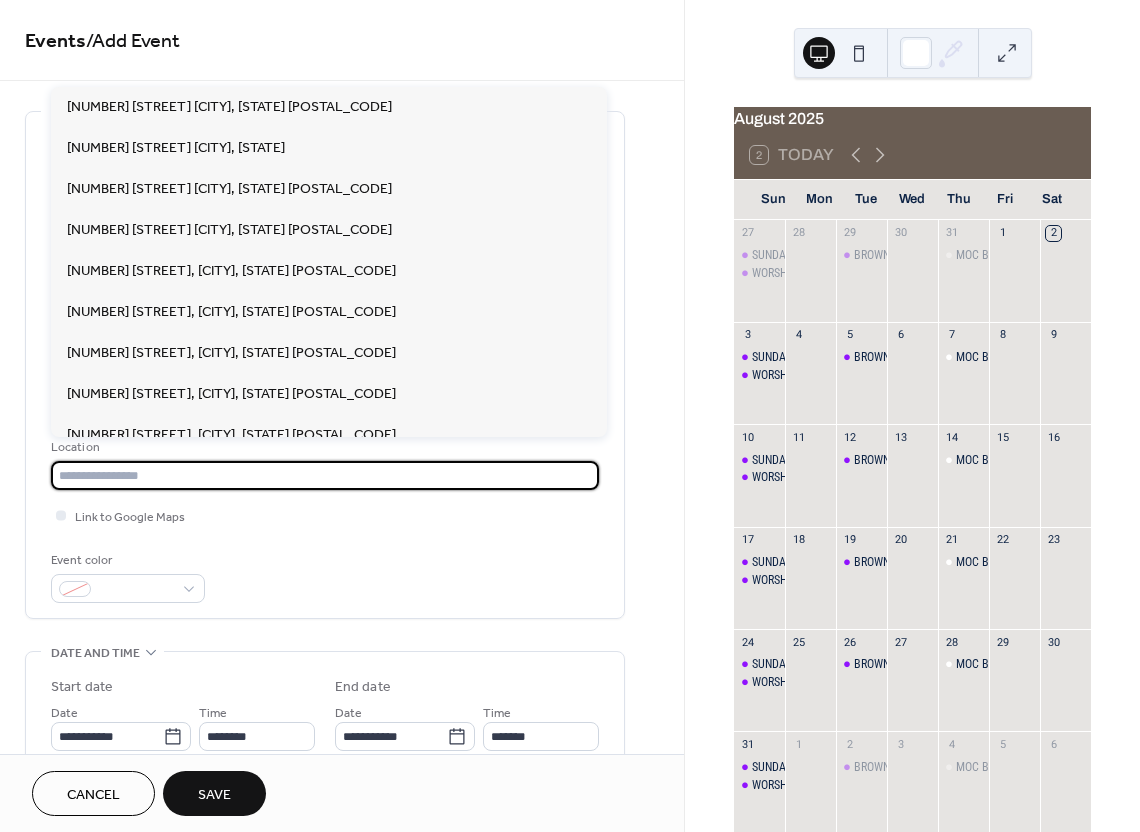 click at bounding box center (325, 475) 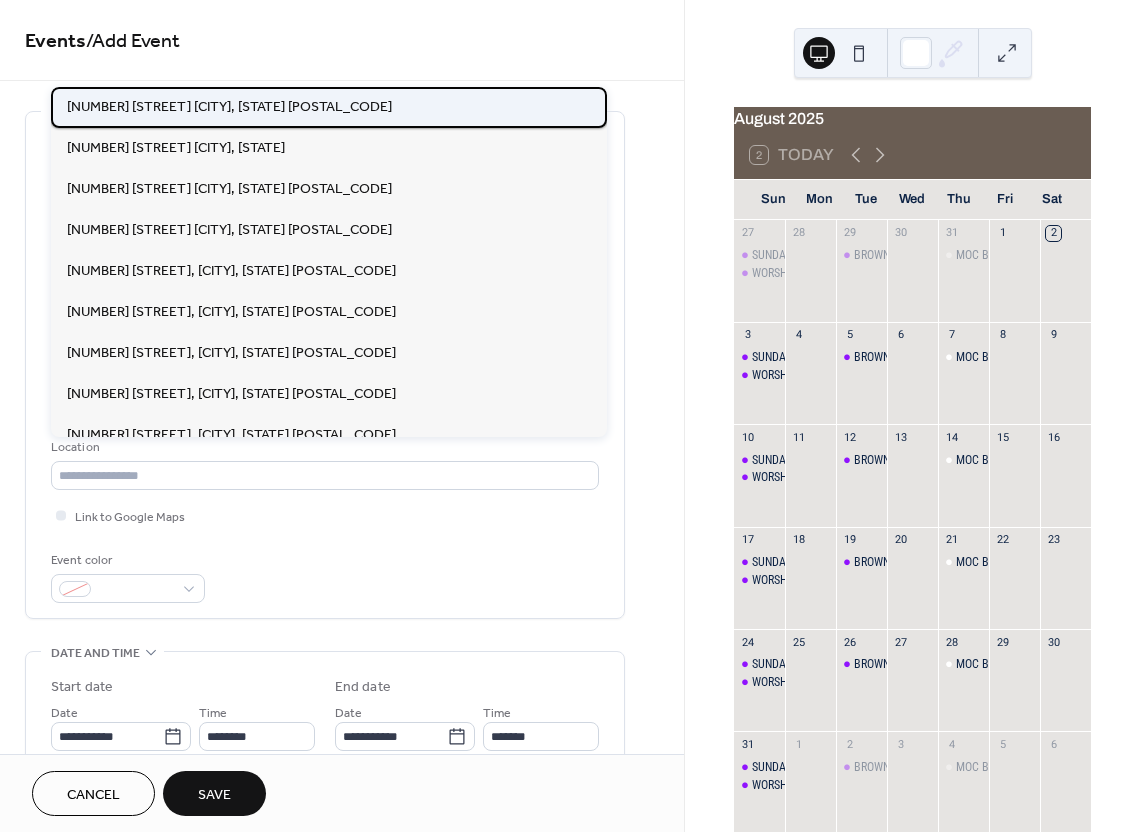 click on "115 N 25st Ave. Hattiesburg, MS 39401" at bounding box center [229, 107] 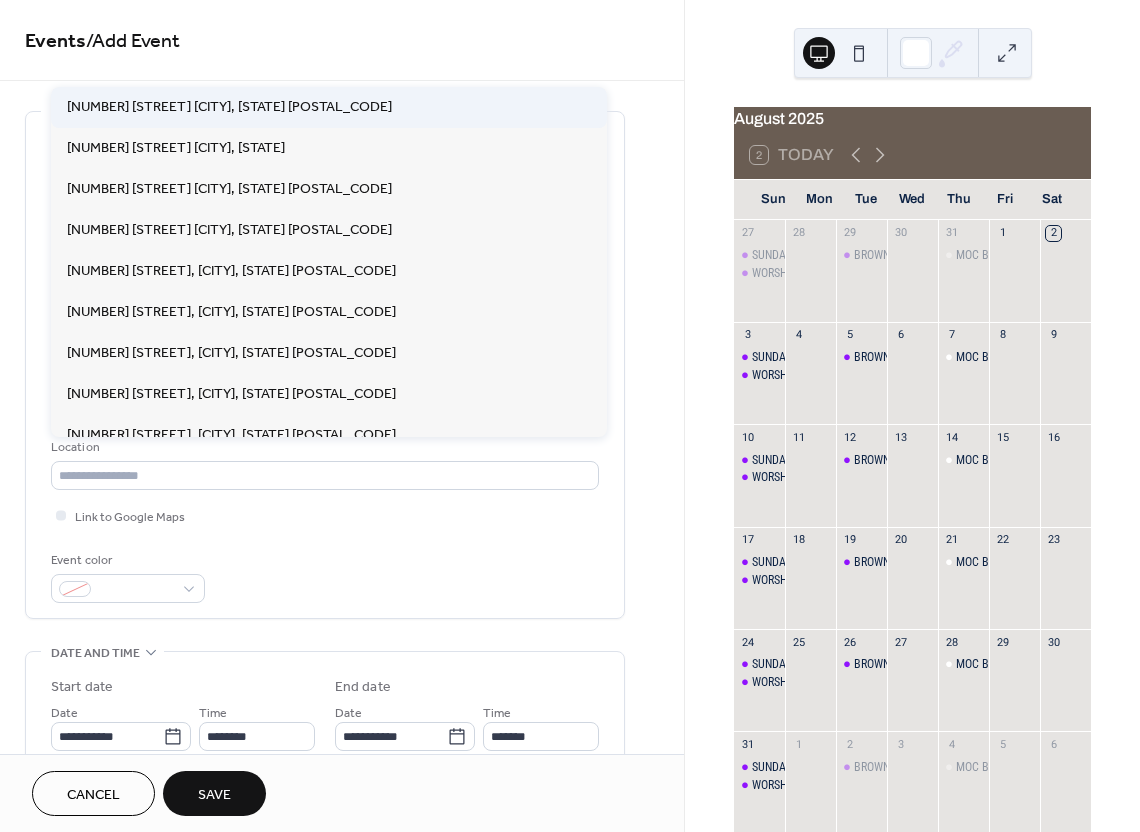 type on "**********" 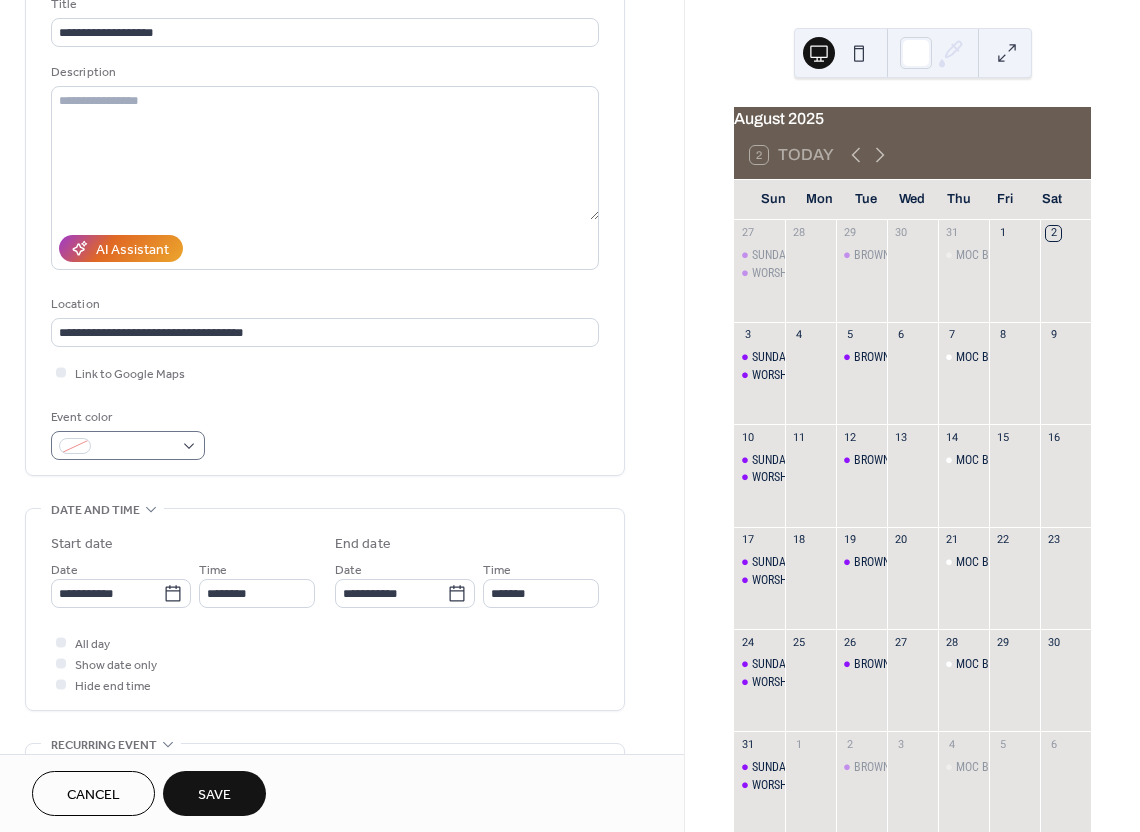 scroll, scrollTop: 144, scrollLeft: 0, axis: vertical 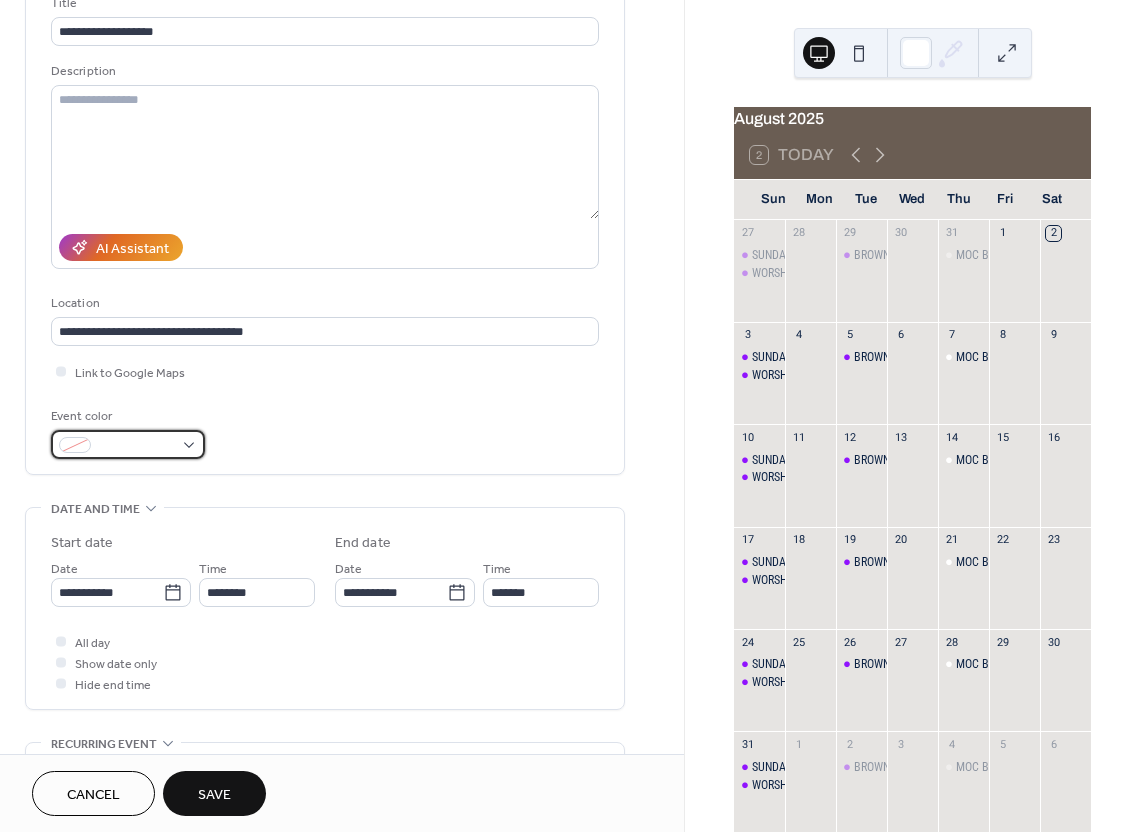 click at bounding box center (75, 445) 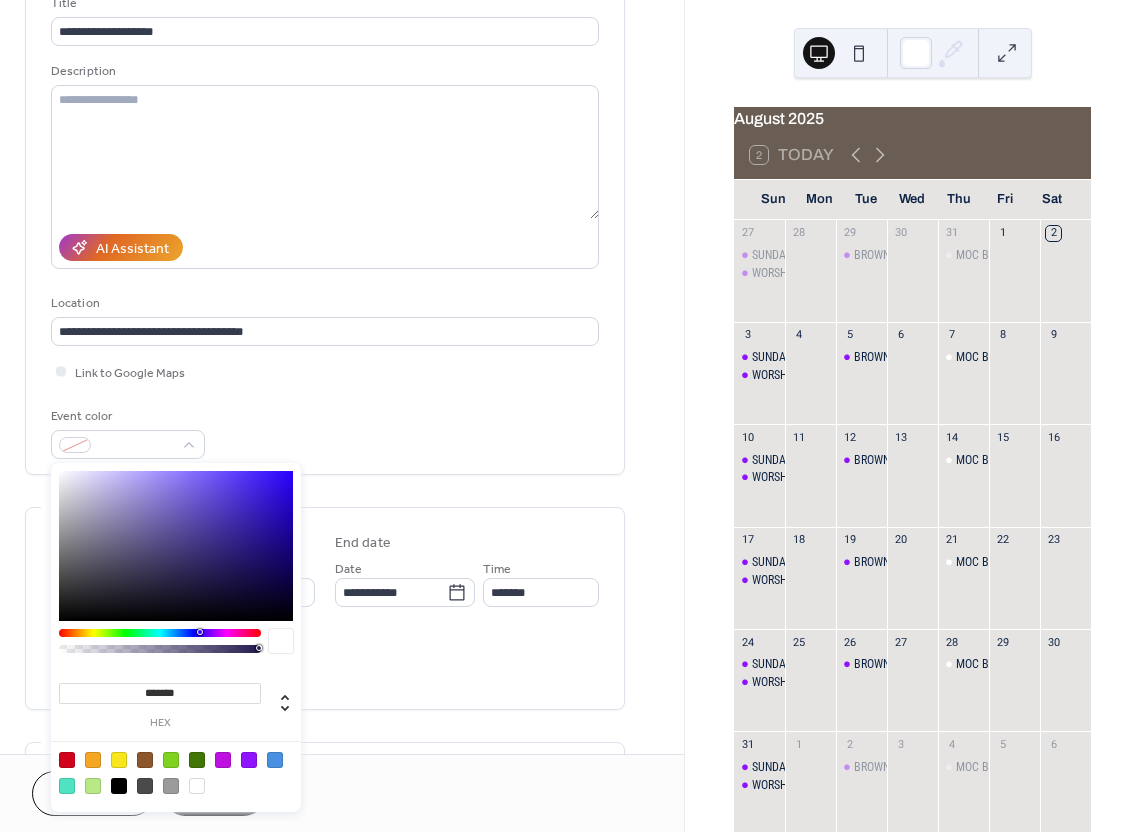 click at bounding box center (249, 760) 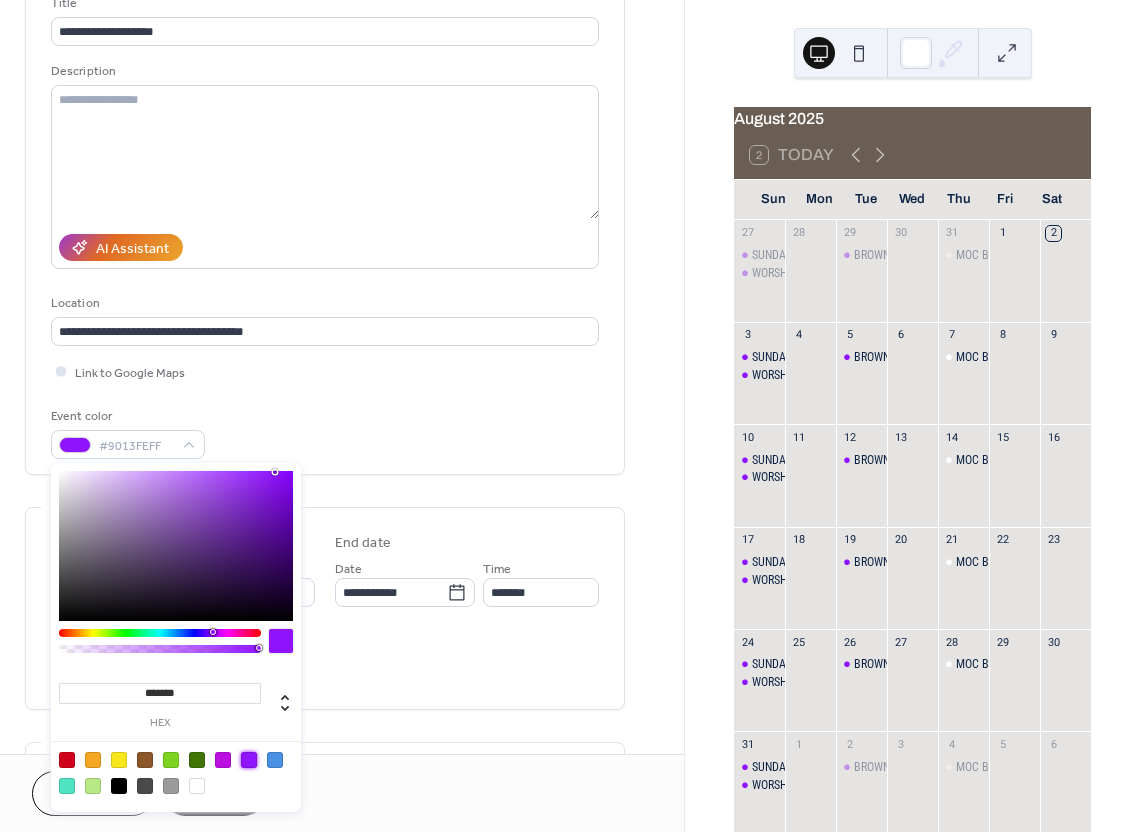 scroll, scrollTop: 160, scrollLeft: 0, axis: vertical 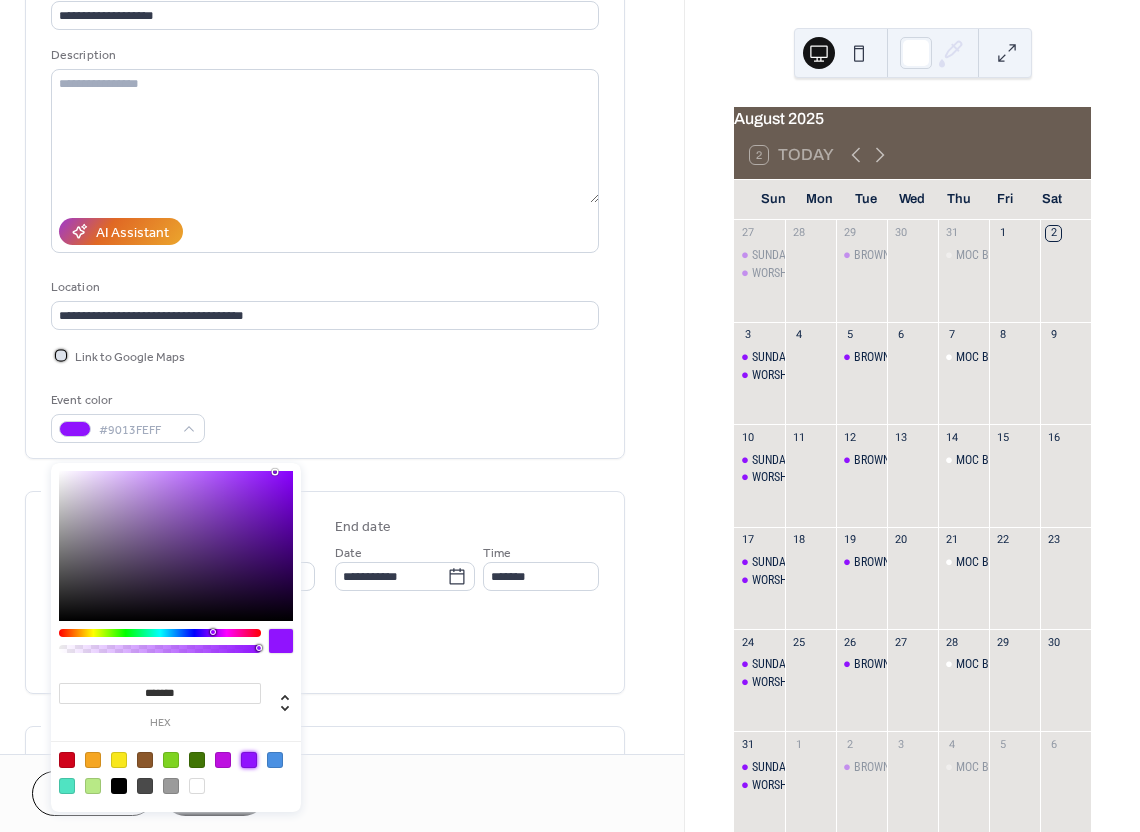click on "Link to Google Maps" at bounding box center (130, 357) 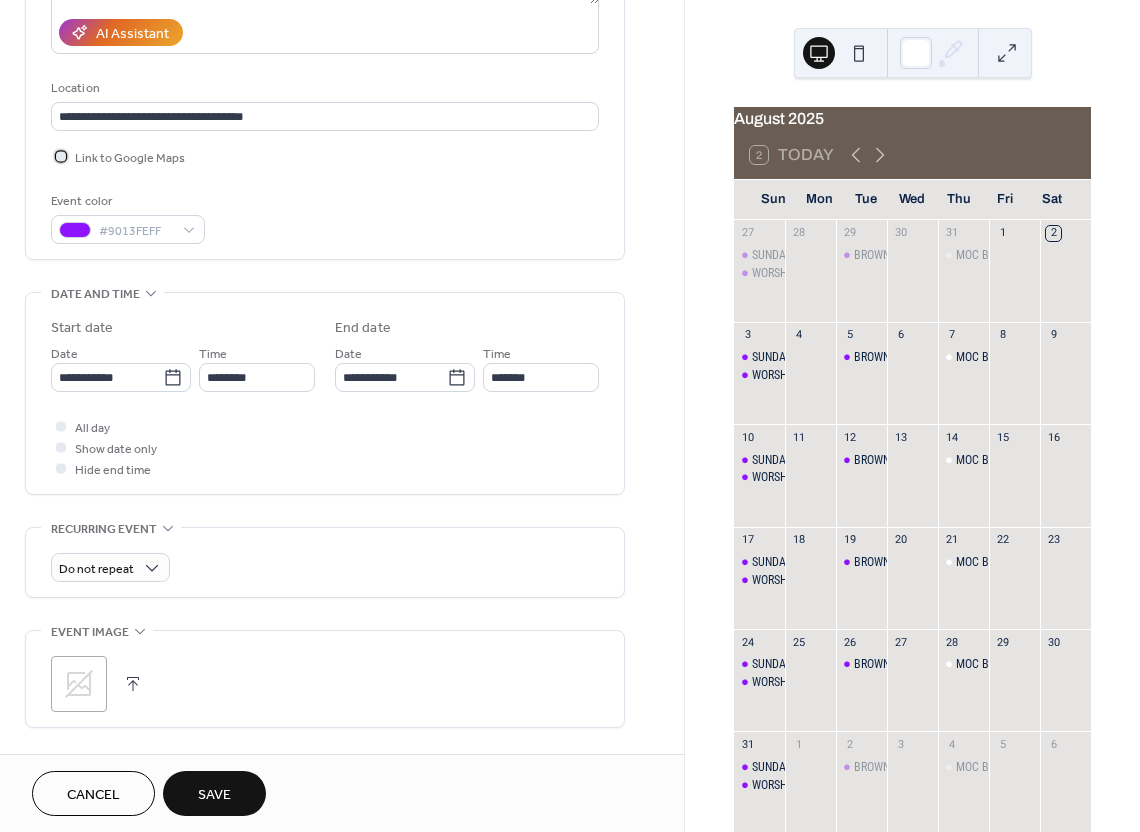 scroll, scrollTop: 360, scrollLeft: 0, axis: vertical 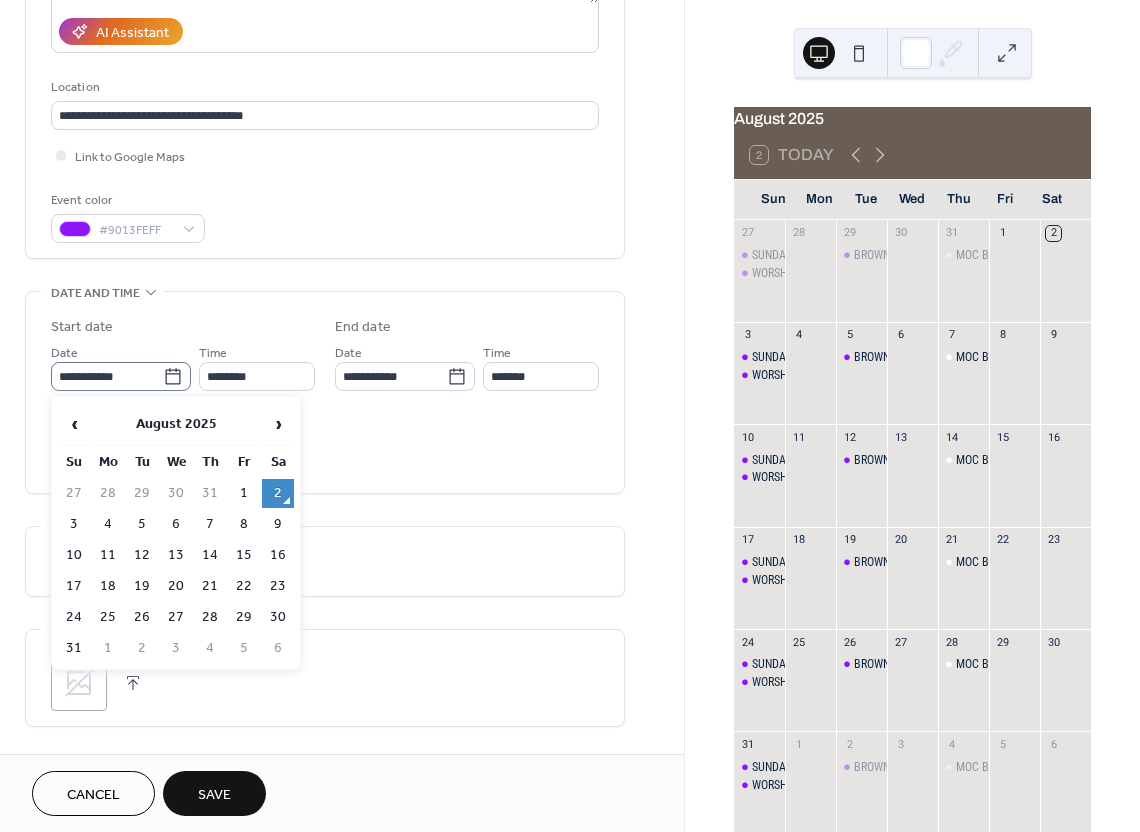 click 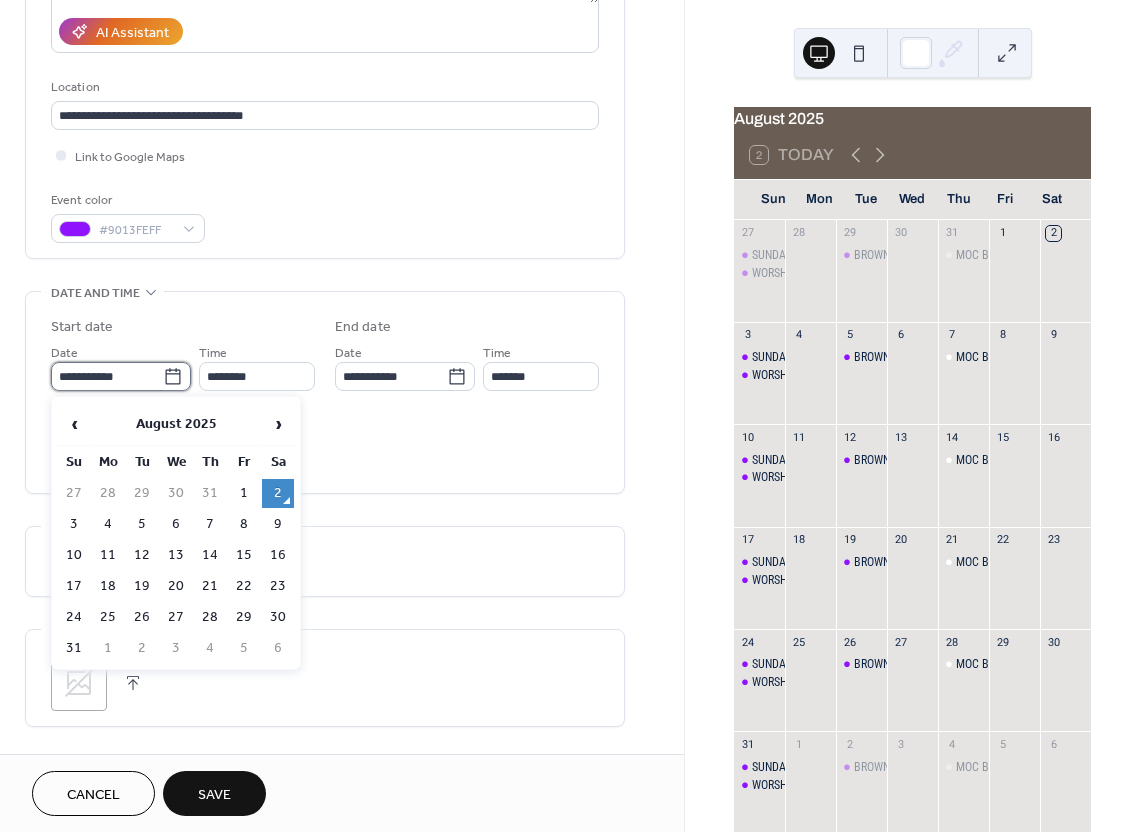 click on "**********" at bounding box center (107, 376) 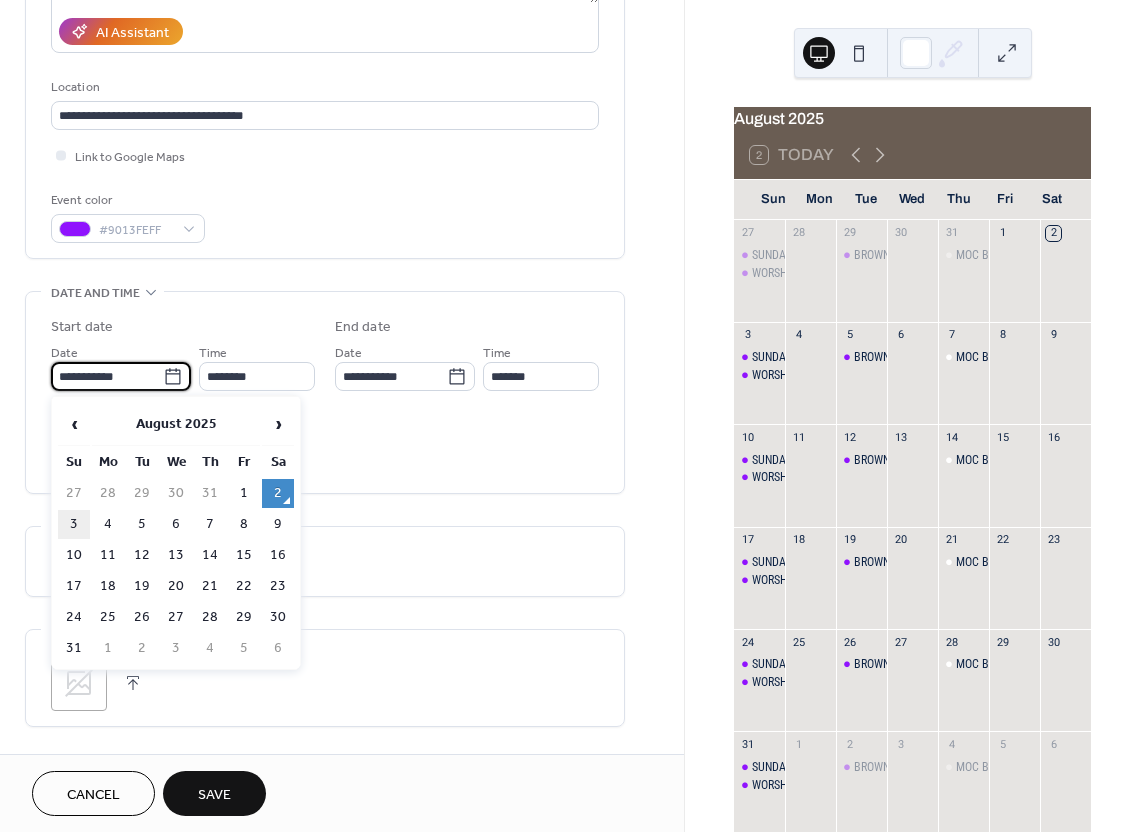 click on "3" at bounding box center (74, 524) 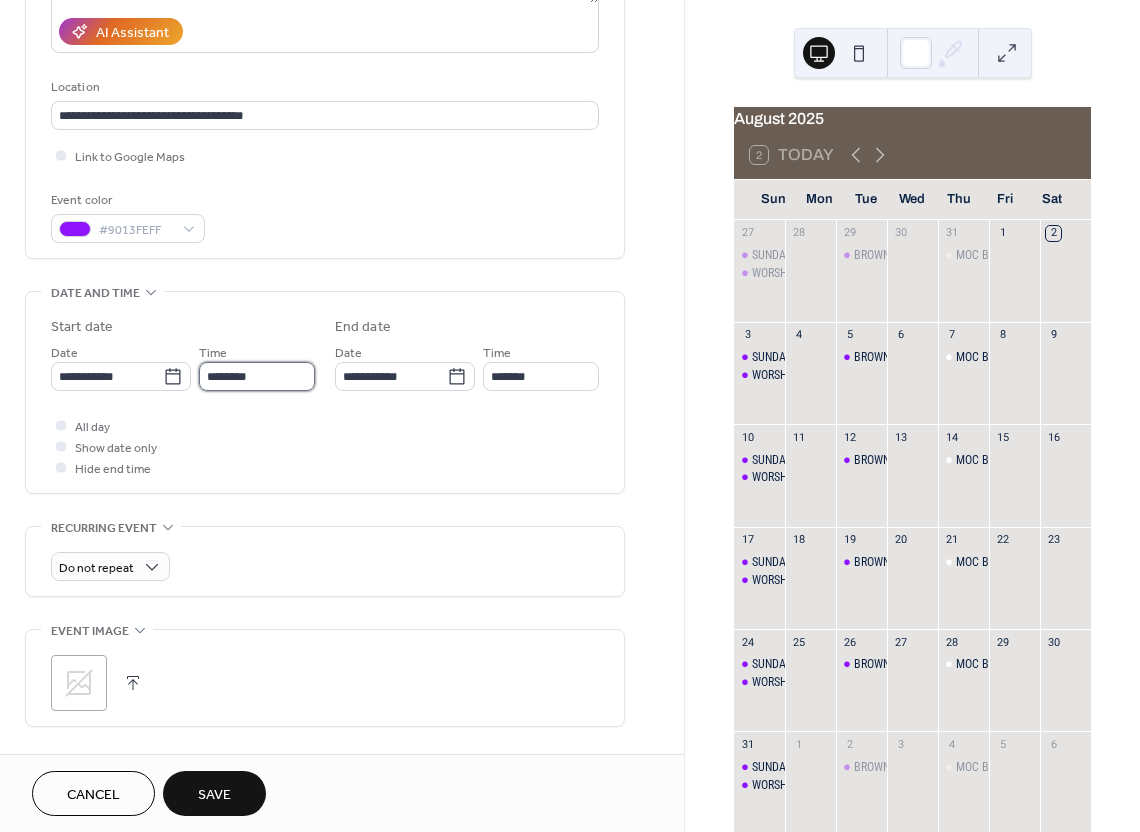 click on "********" at bounding box center [257, 376] 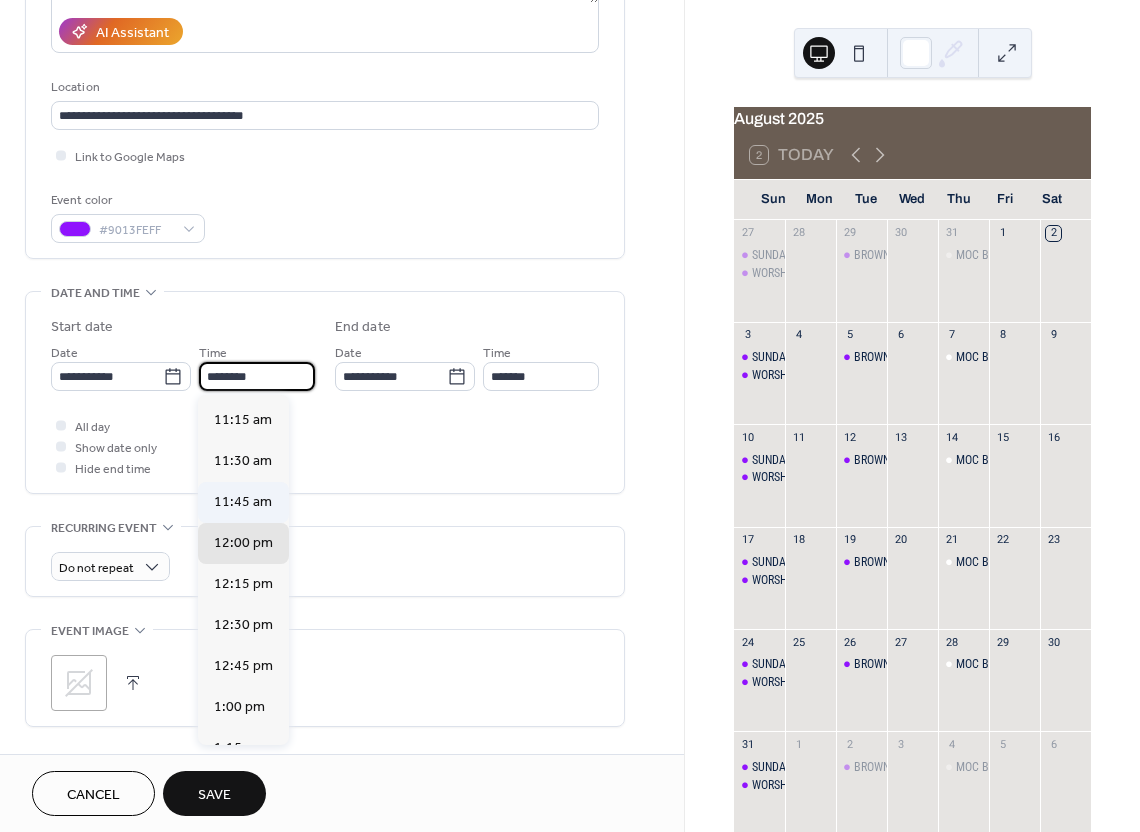 scroll, scrollTop: 1839, scrollLeft: 0, axis: vertical 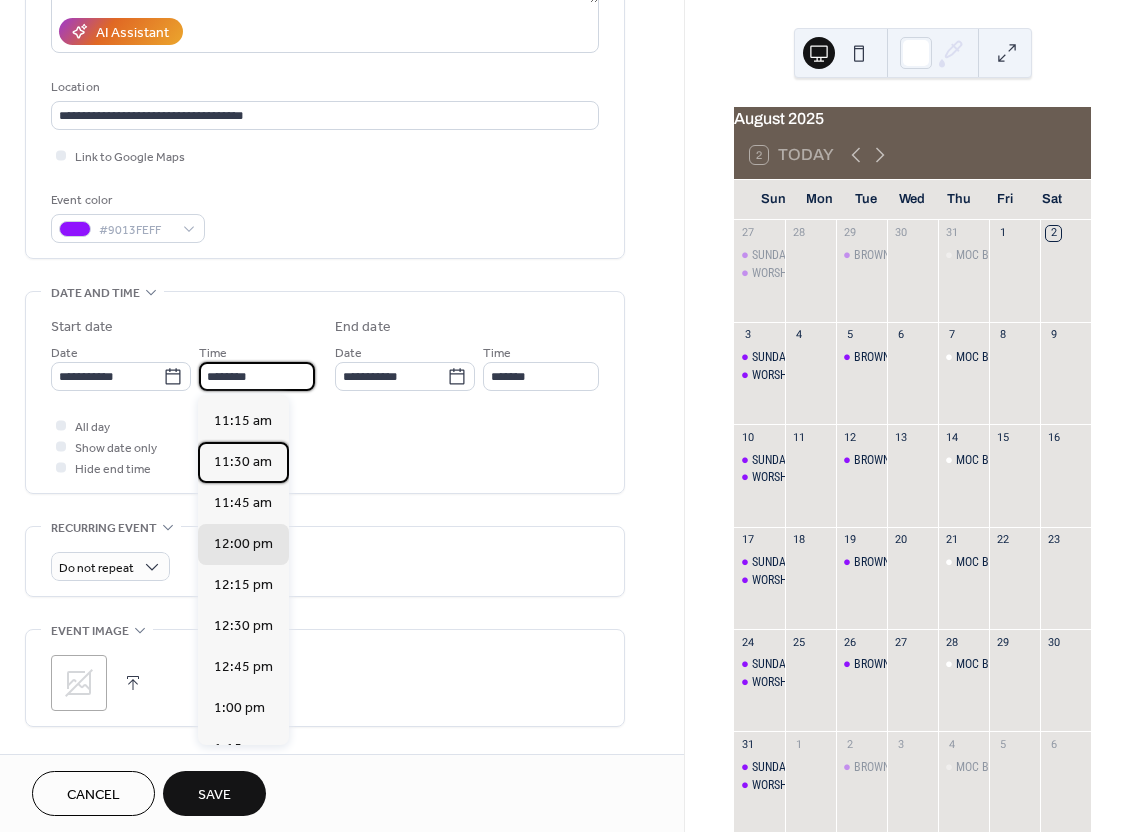 click on "11:30 am" at bounding box center [243, 462] 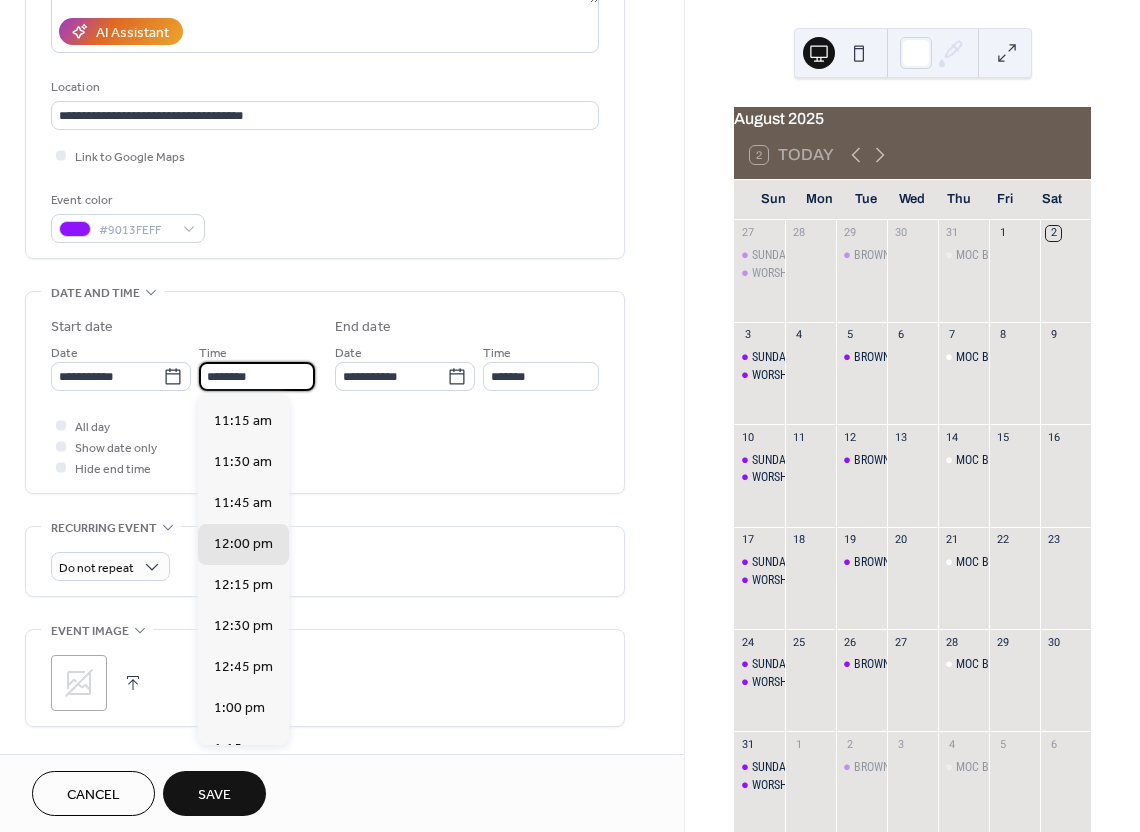 type on "********" 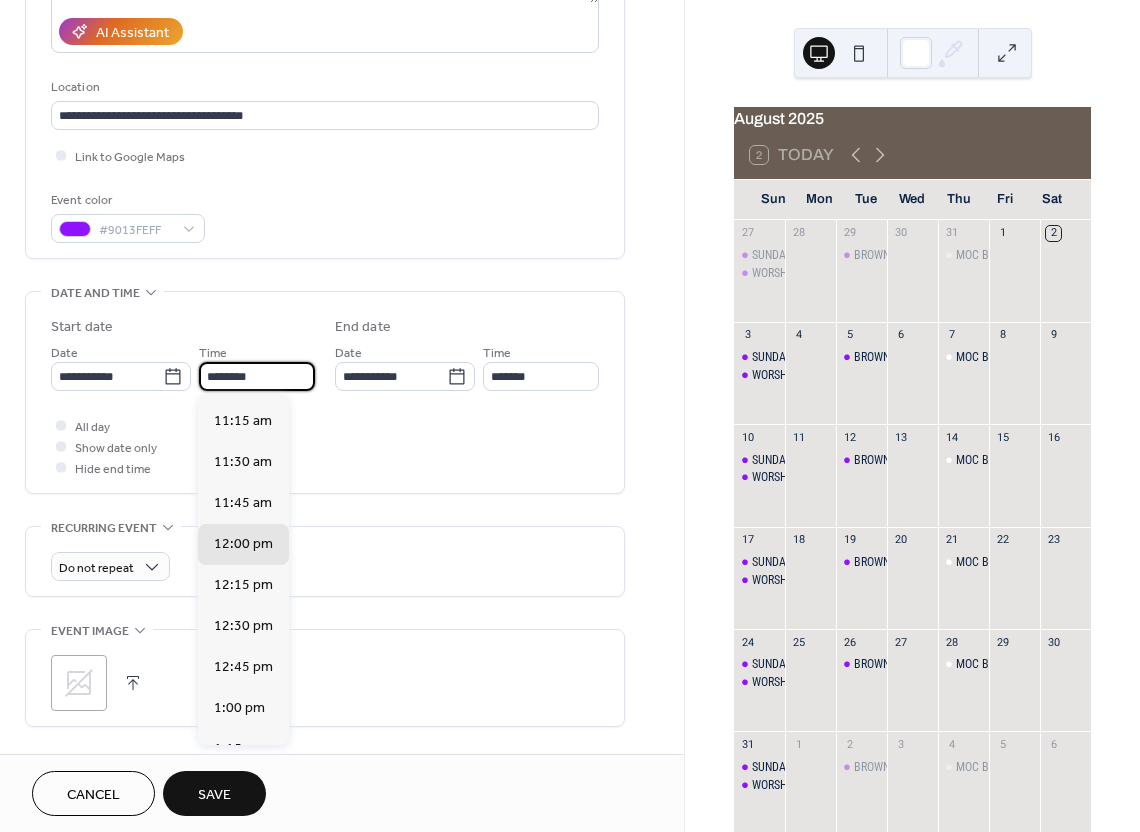 type on "********" 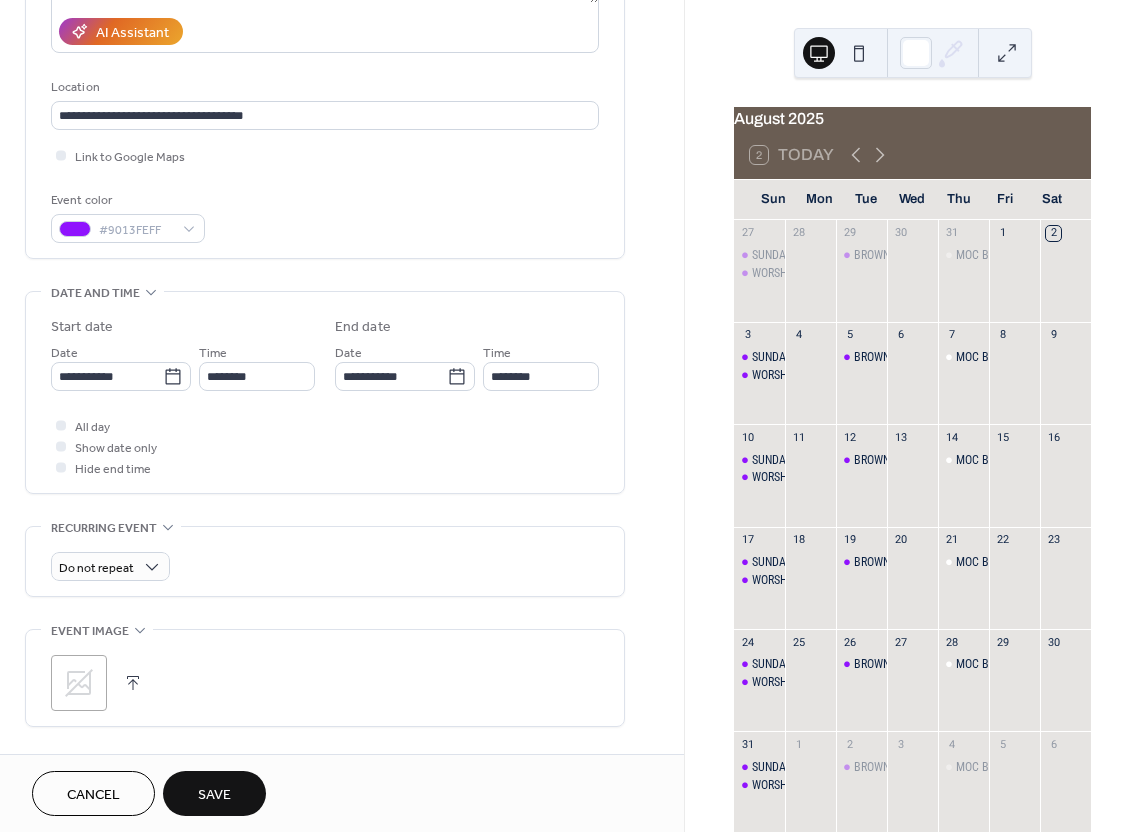 click on "Save" at bounding box center (214, 795) 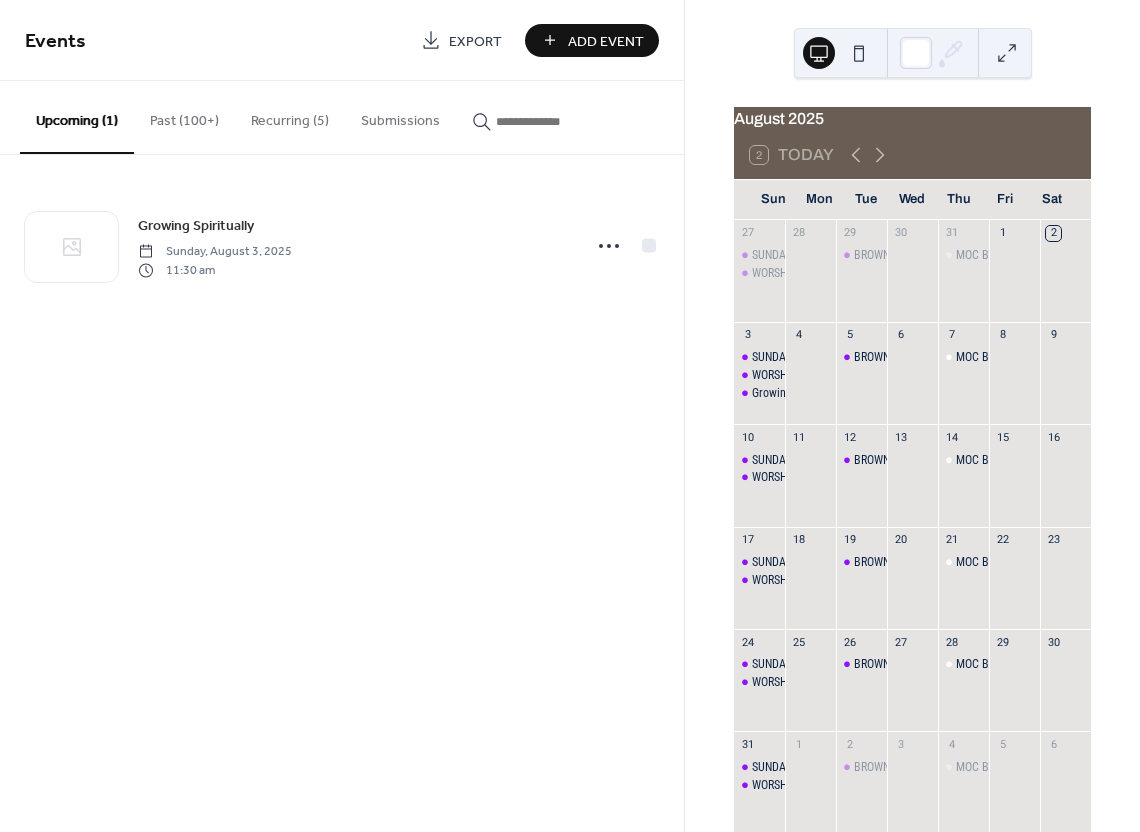 click on "Add Event" at bounding box center [606, 41] 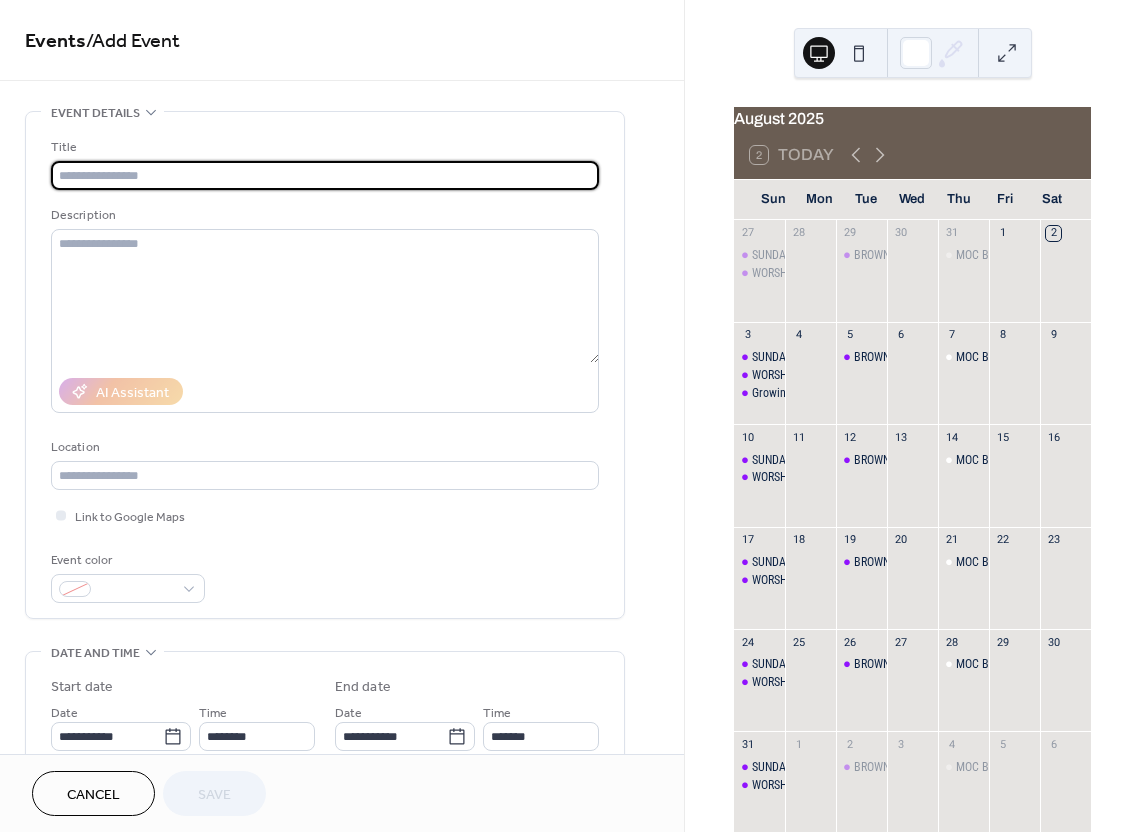 click at bounding box center (325, 175) 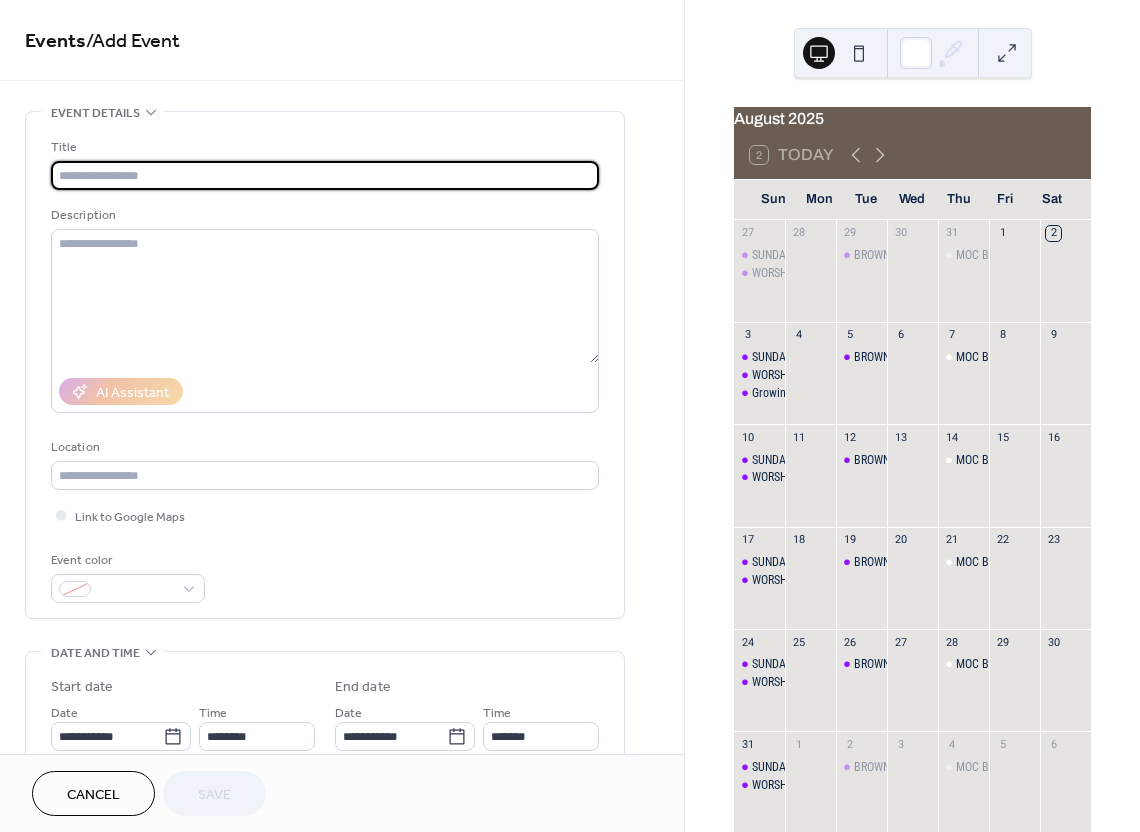 type on "*" 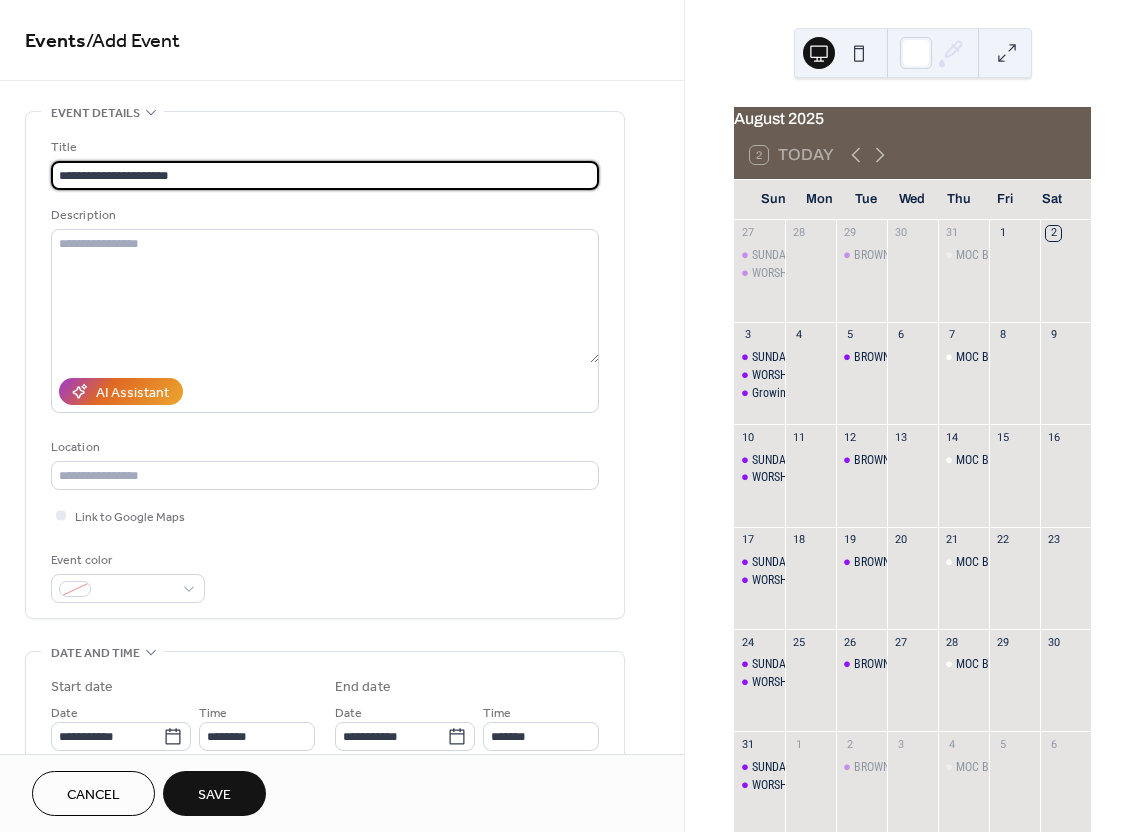 type on "**********" 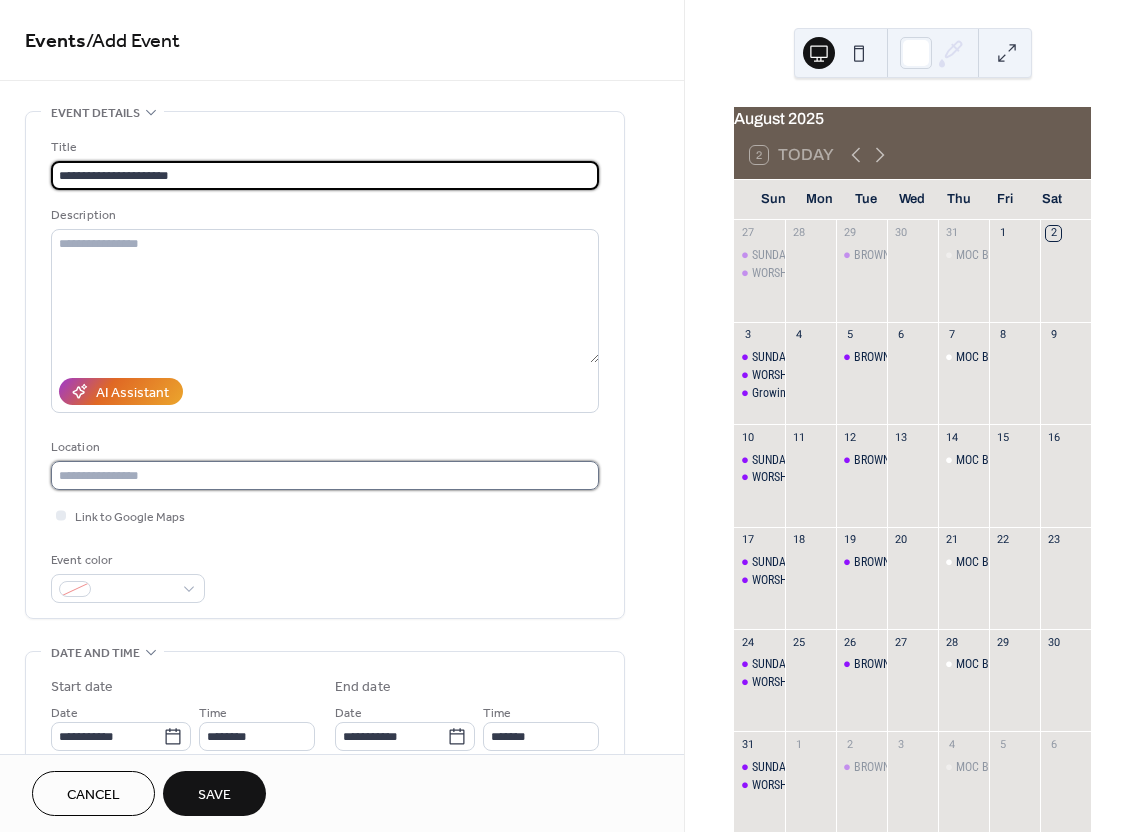 click at bounding box center (325, 475) 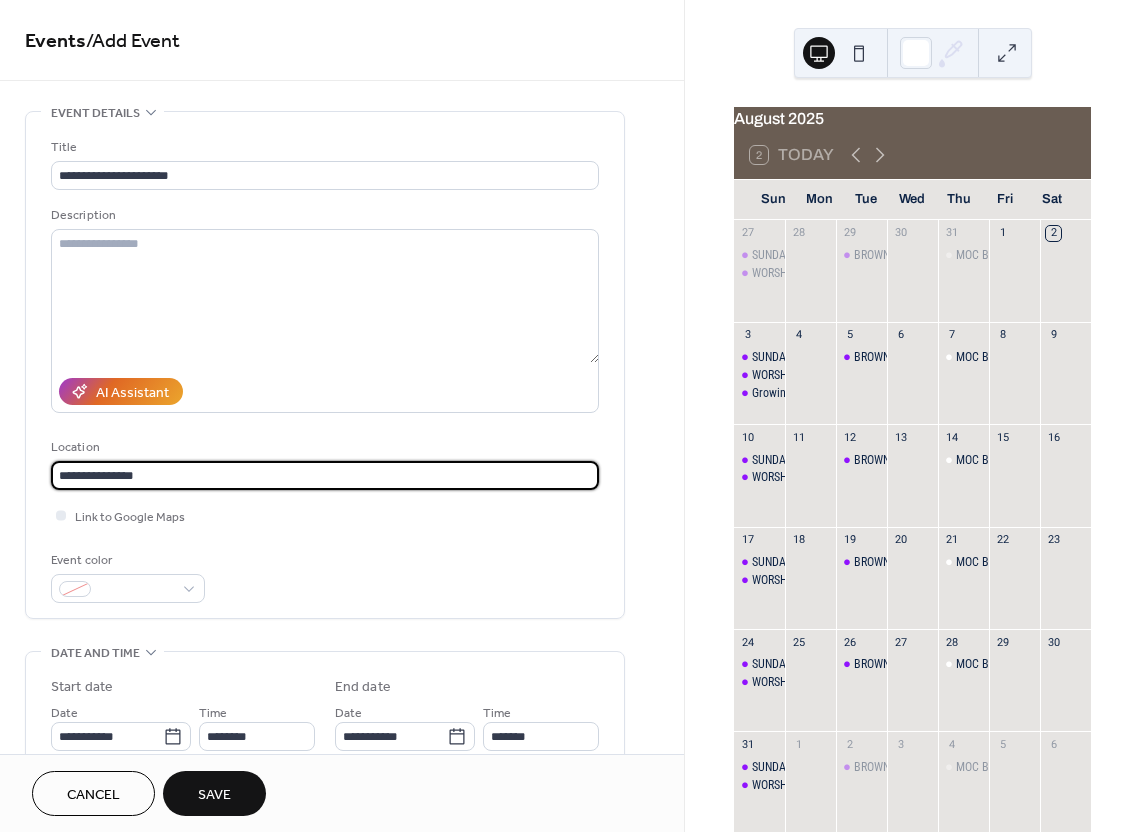 scroll, scrollTop: 1, scrollLeft: 0, axis: vertical 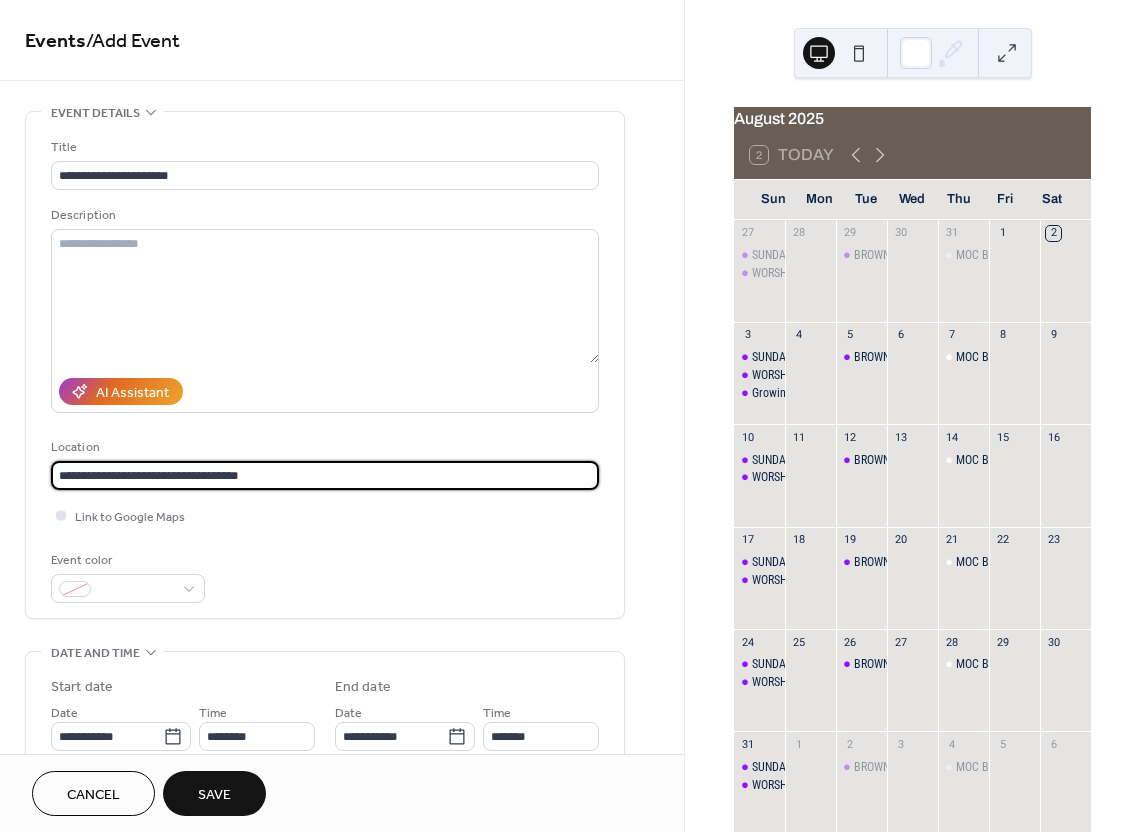 type on "**********" 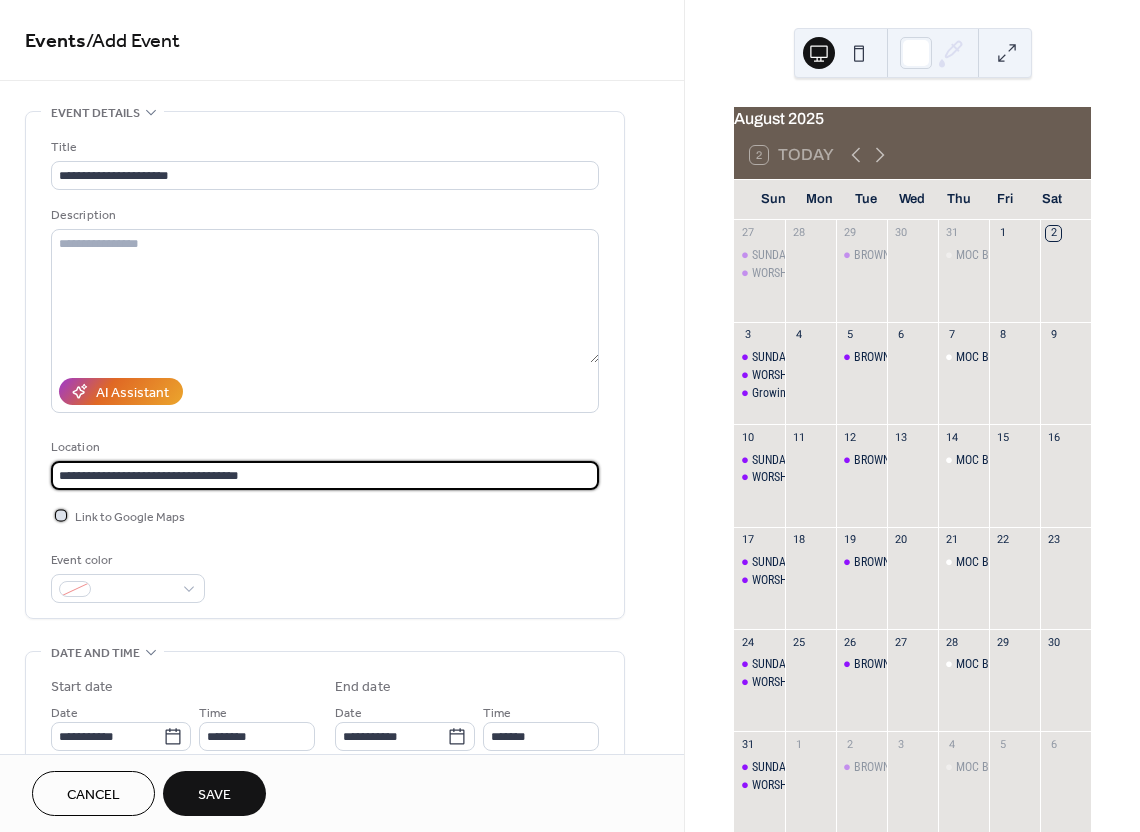 click on "Link to Google Maps" at bounding box center [130, 517] 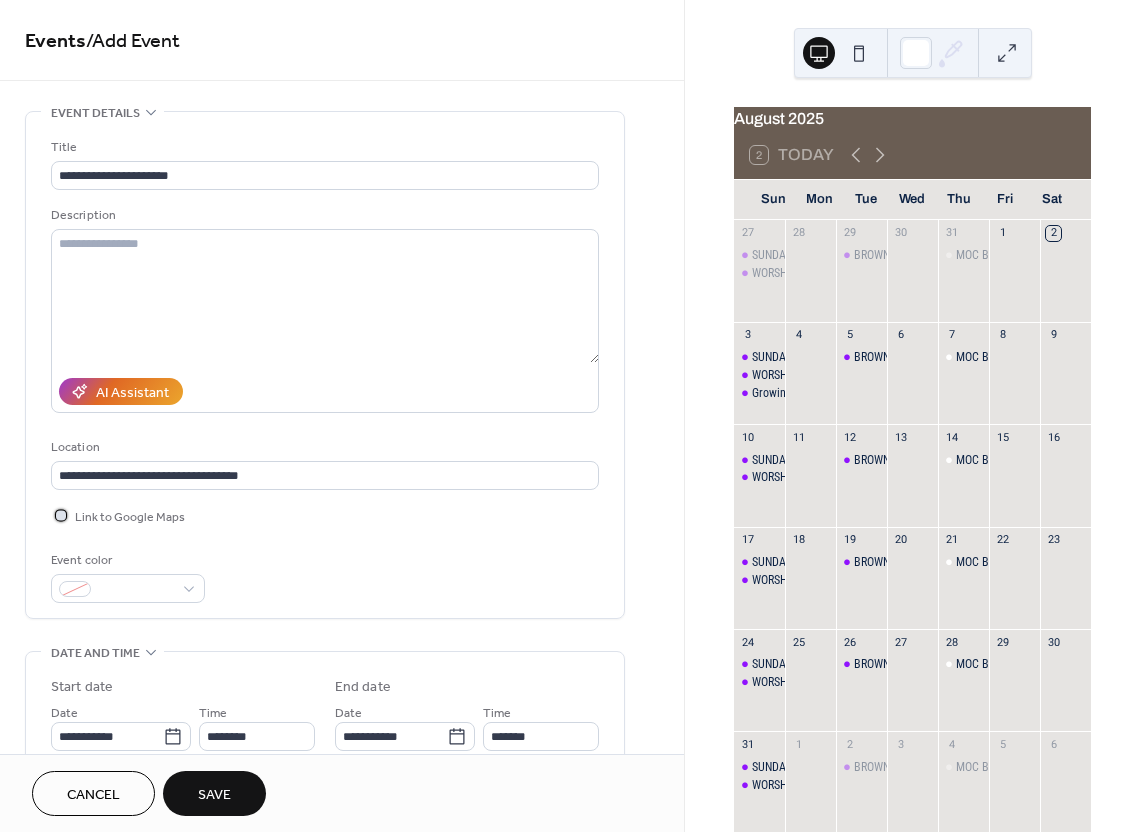 scroll, scrollTop: 0, scrollLeft: 0, axis: both 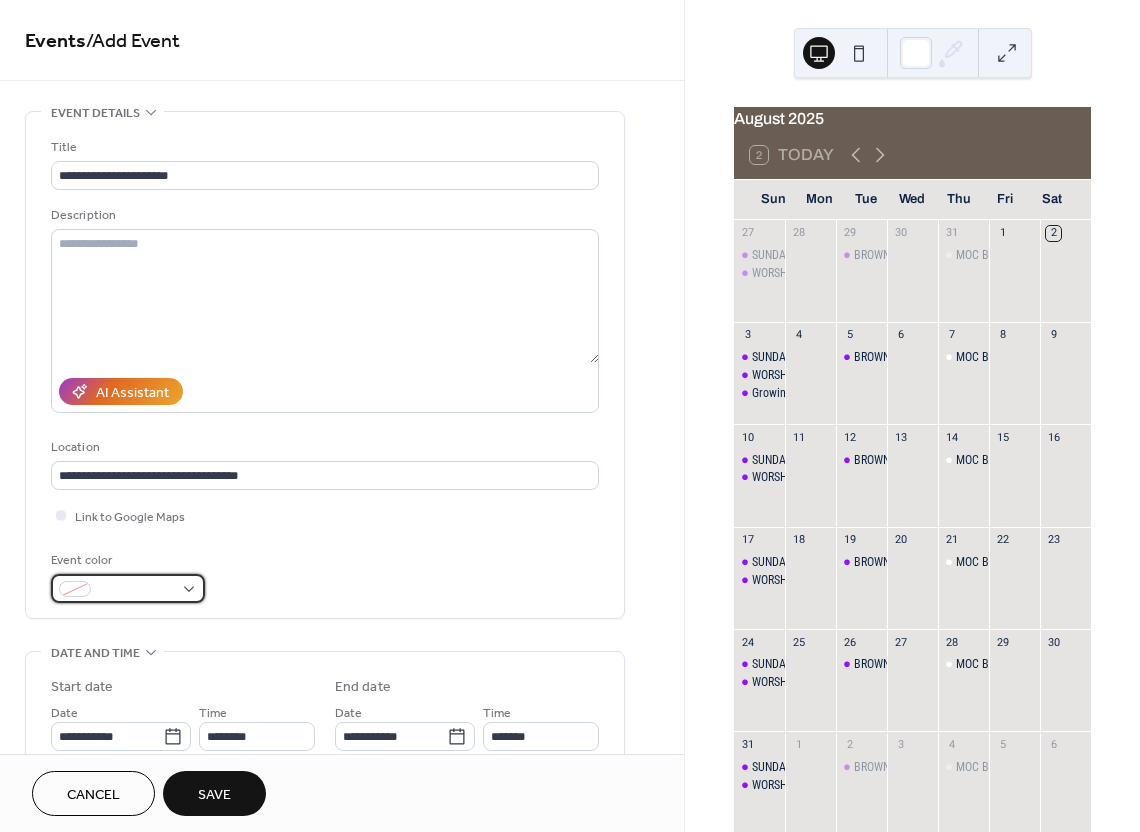 click at bounding box center [128, 588] 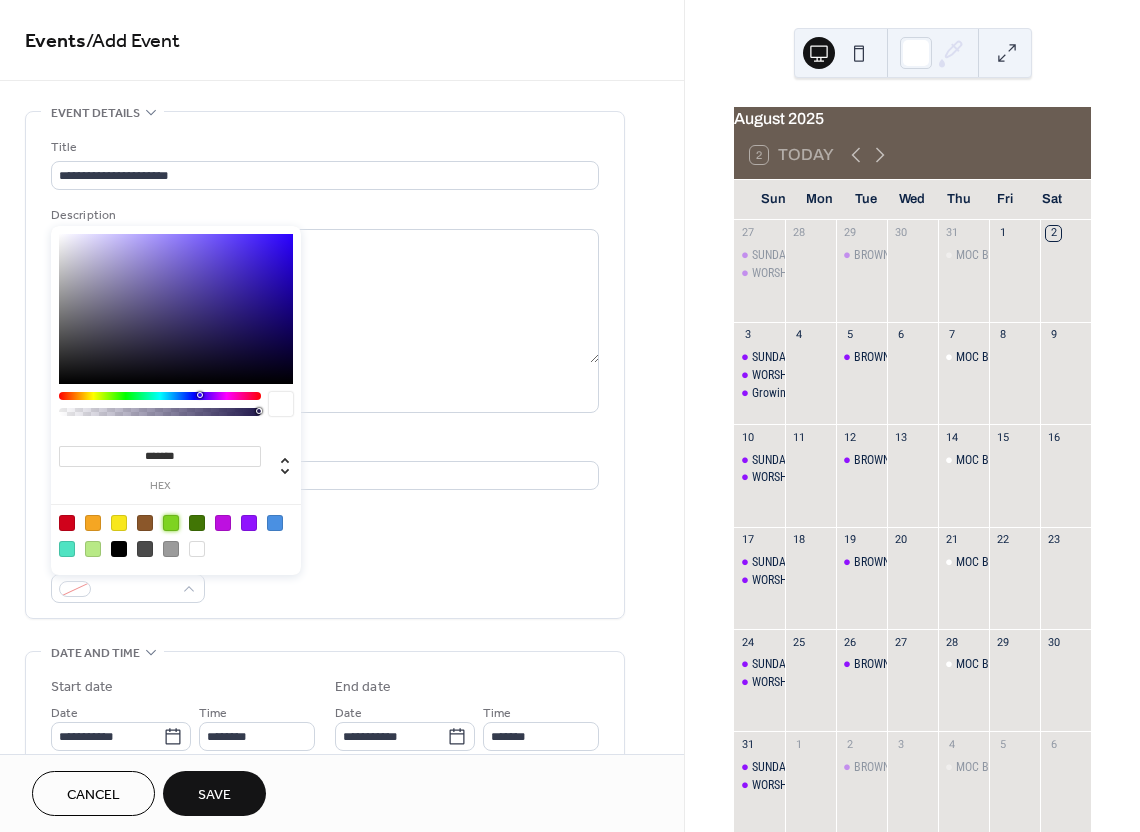 click at bounding box center (171, 523) 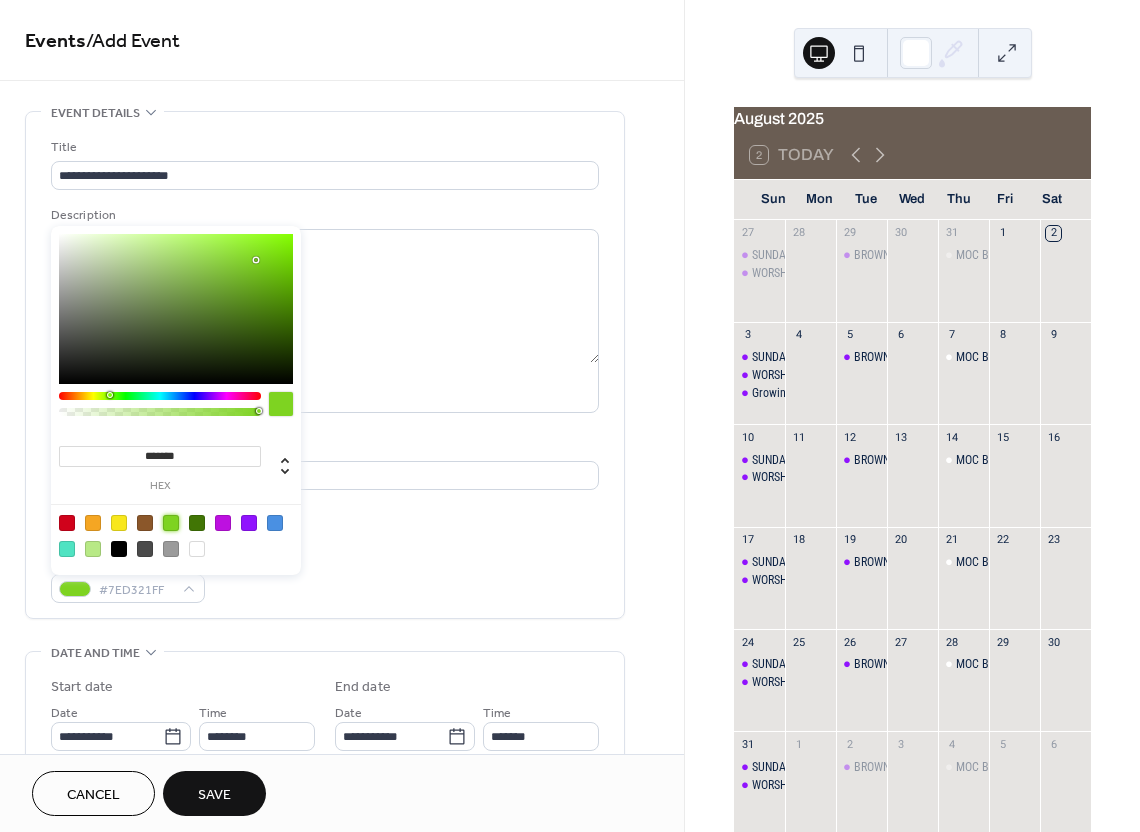 click on "**********" at bounding box center (325, 365) 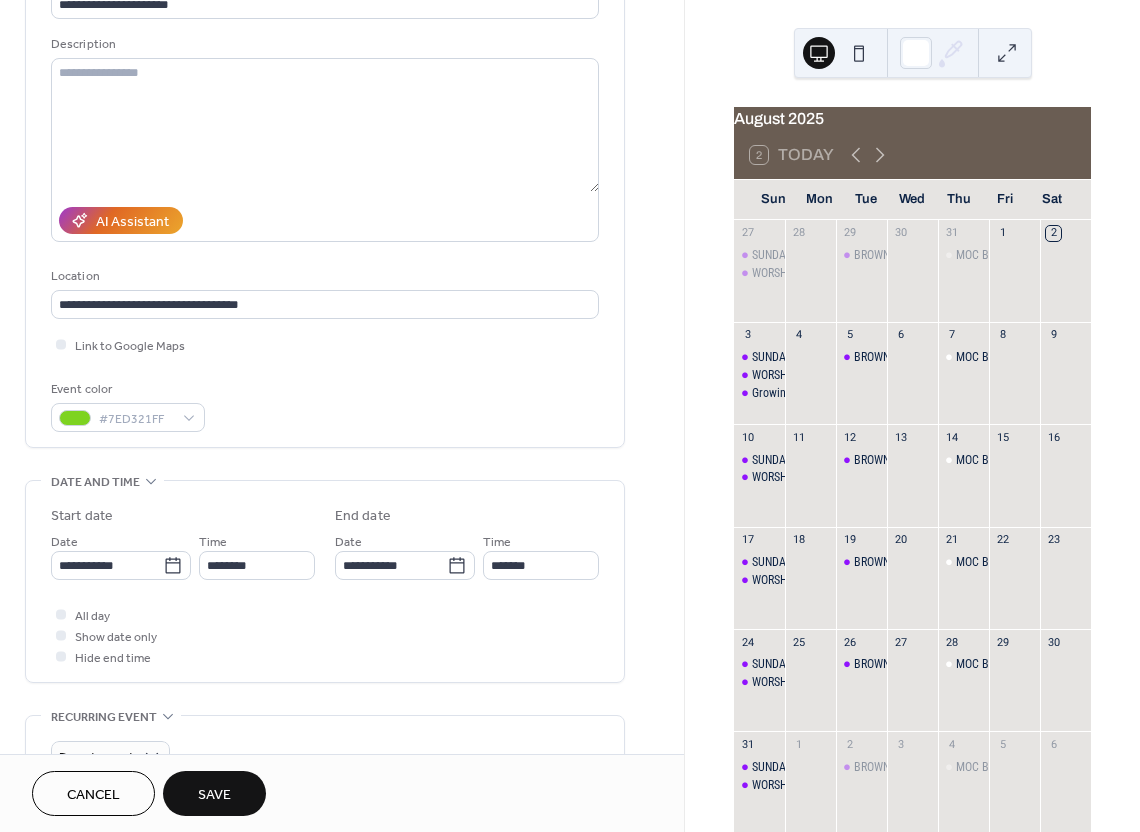 scroll, scrollTop: 172, scrollLeft: 0, axis: vertical 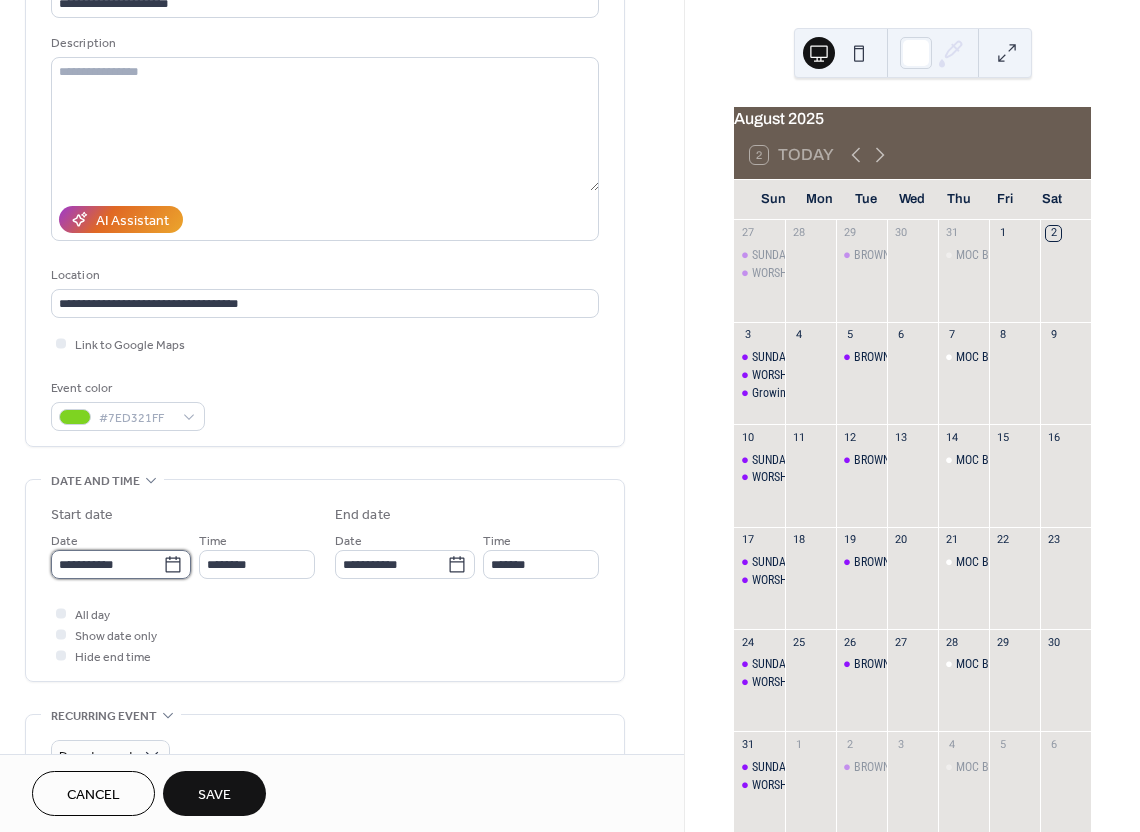 click on "**********" at bounding box center [107, 564] 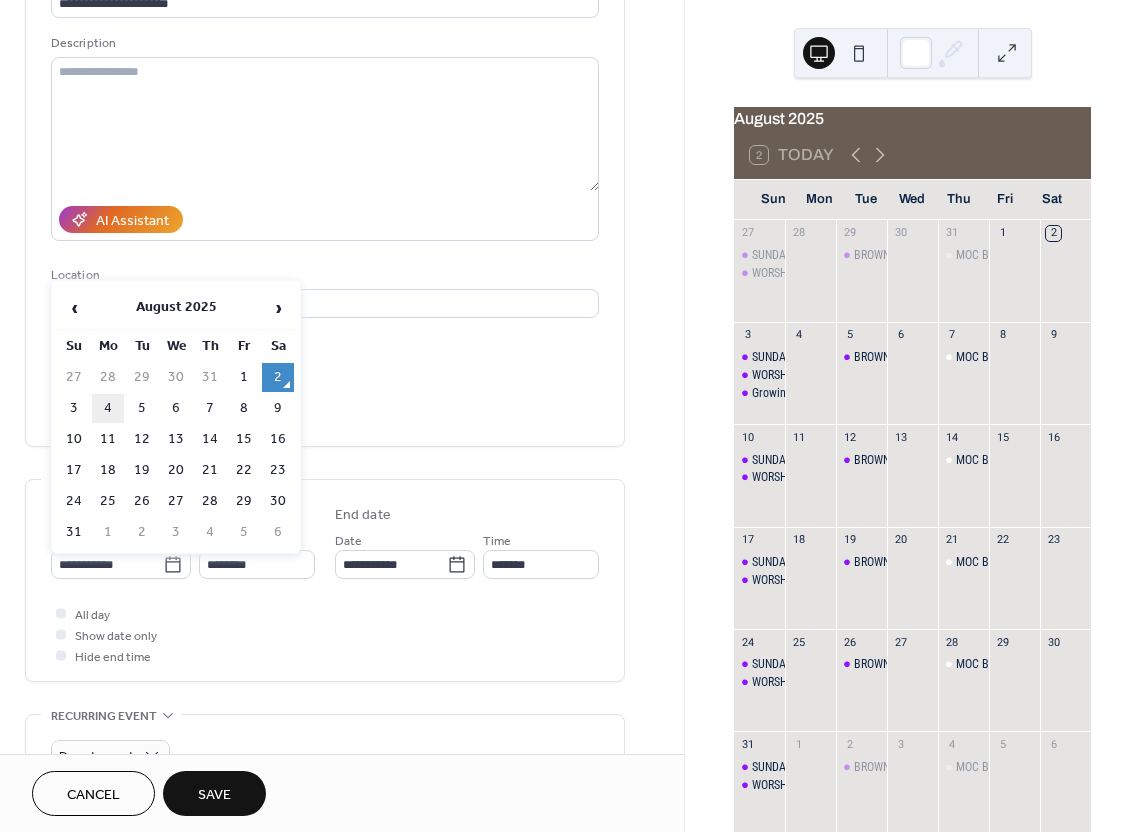 click on "4" at bounding box center (108, 408) 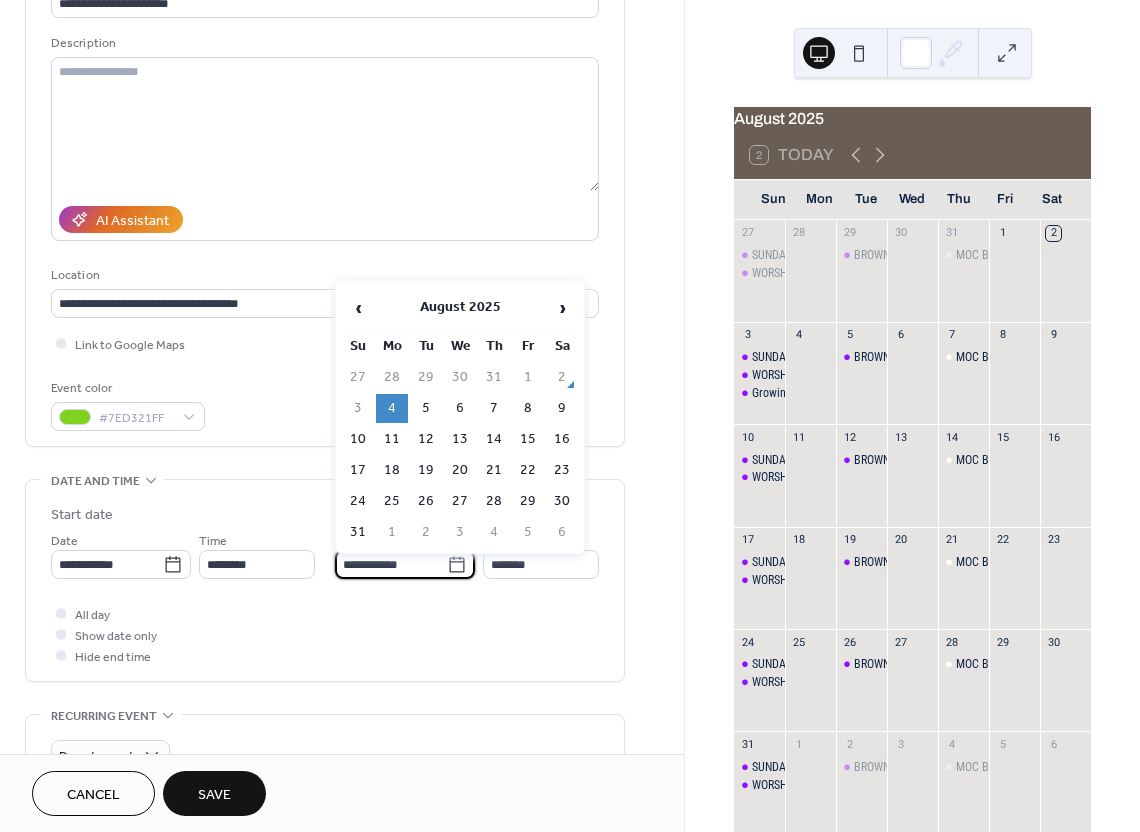 click on "**********" at bounding box center (391, 564) 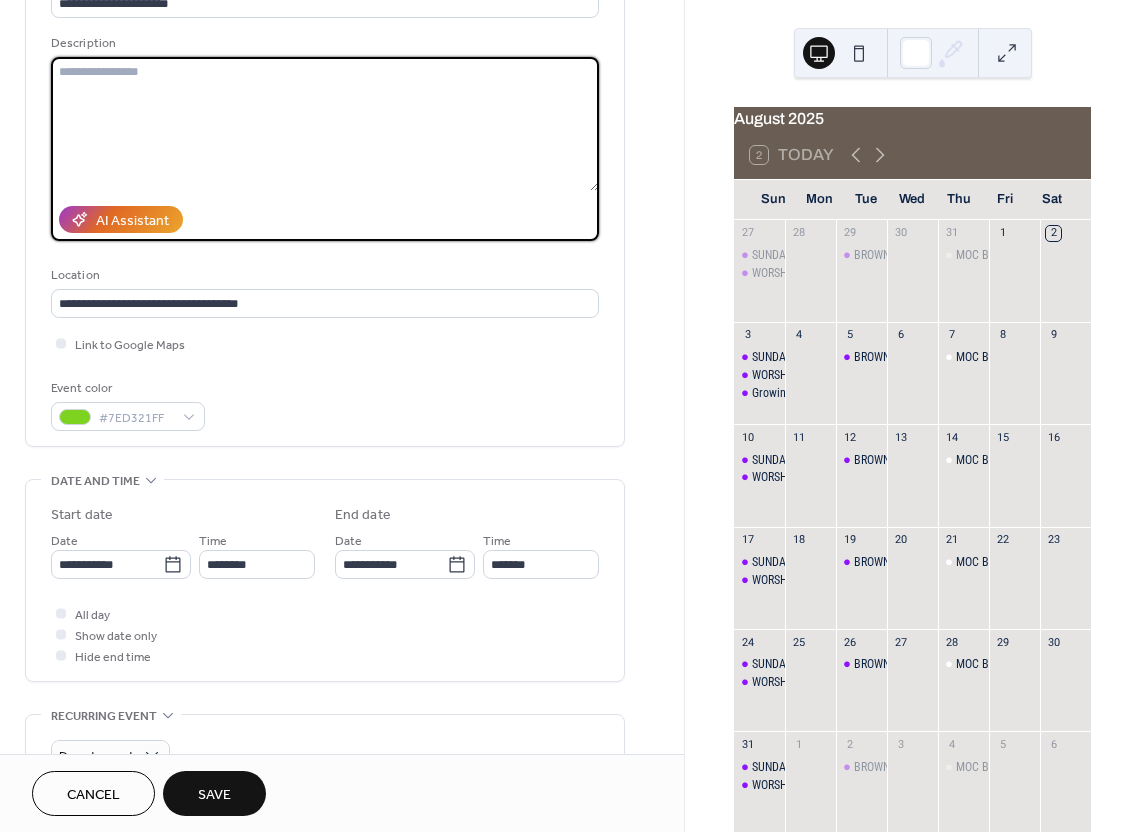 click at bounding box center (325, 124) 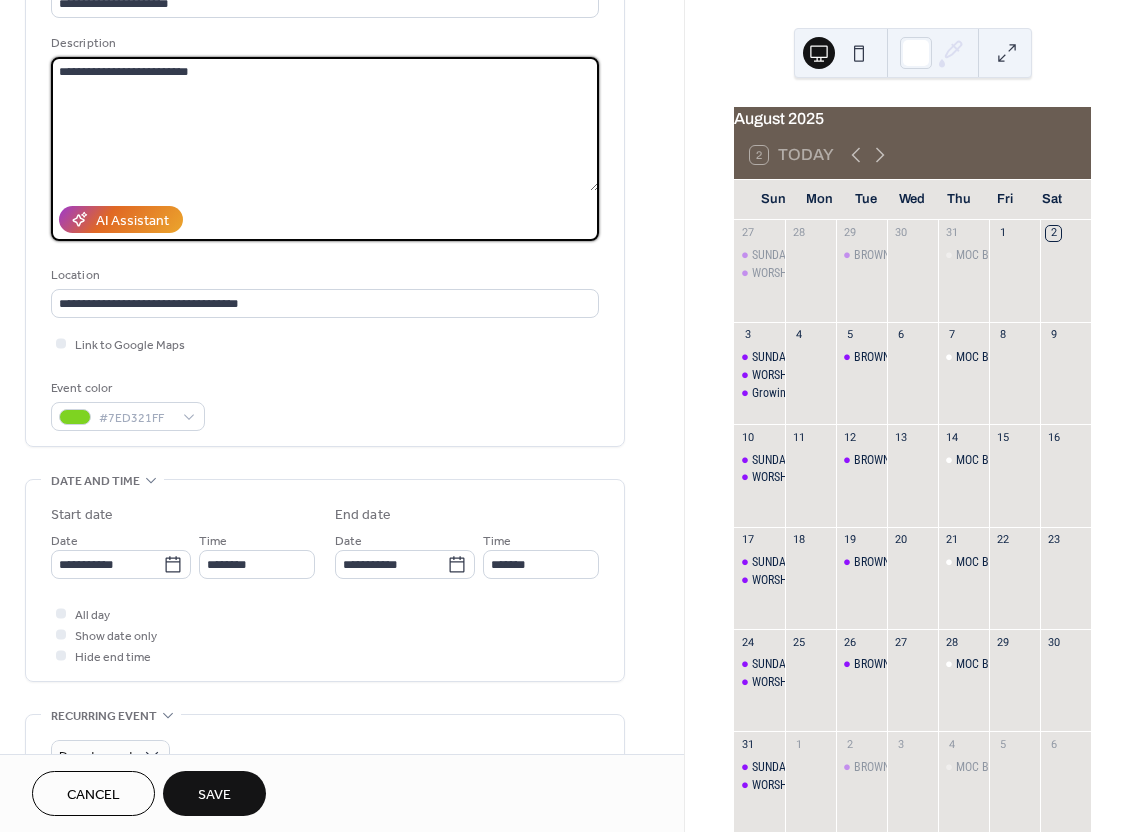 type on "**********" 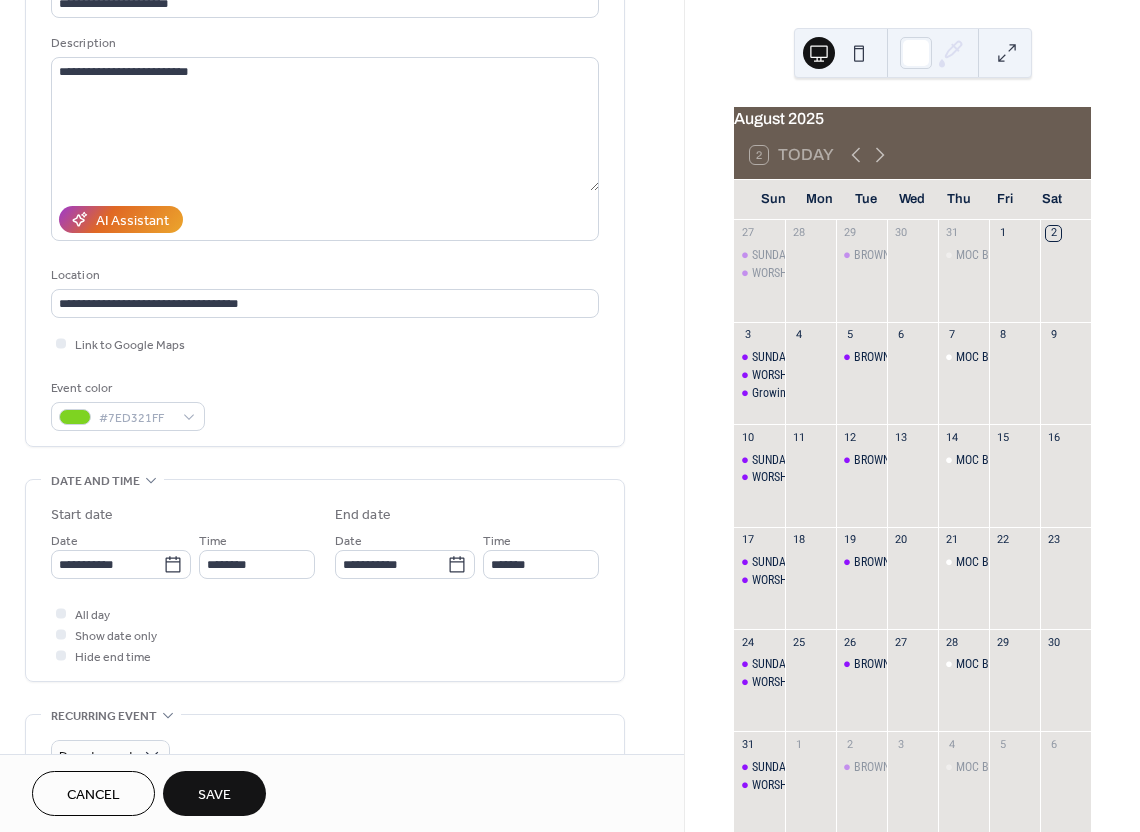click on "**********" at bounding box center (325, 198) 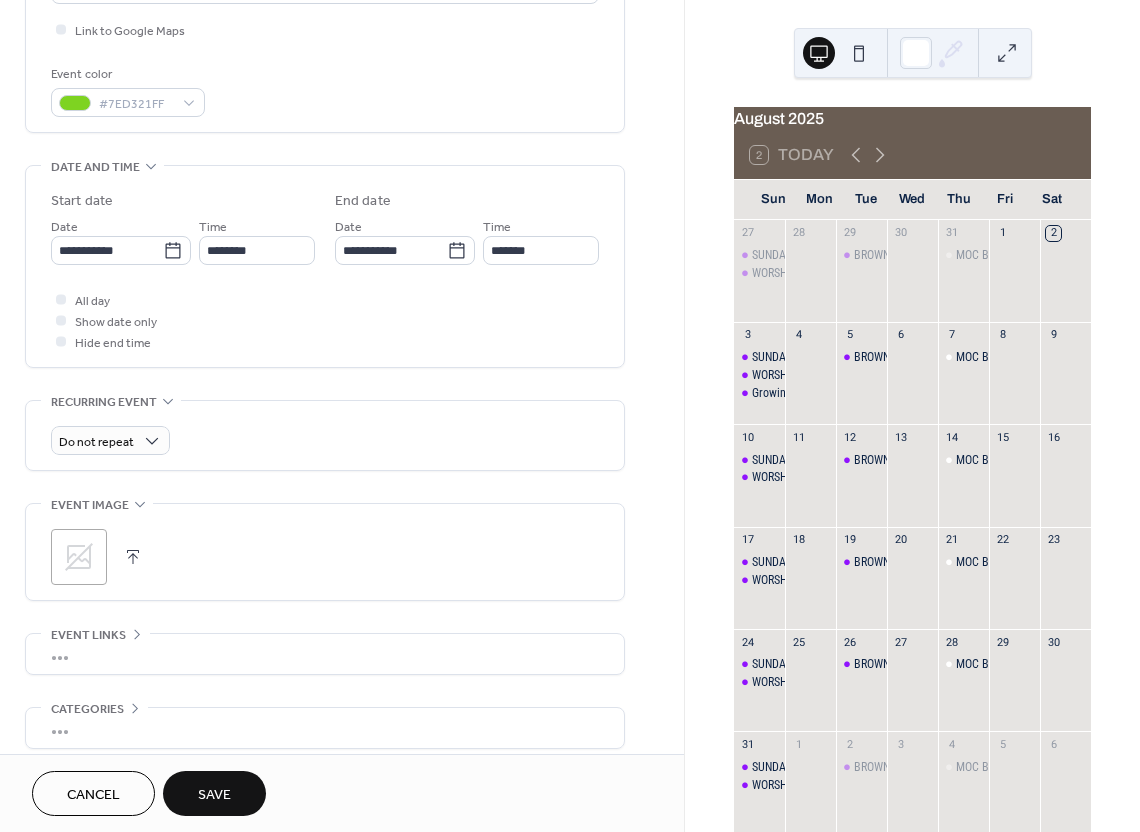 scroll, scrollTop: 494, scrollLeft: 0, axis: vertical 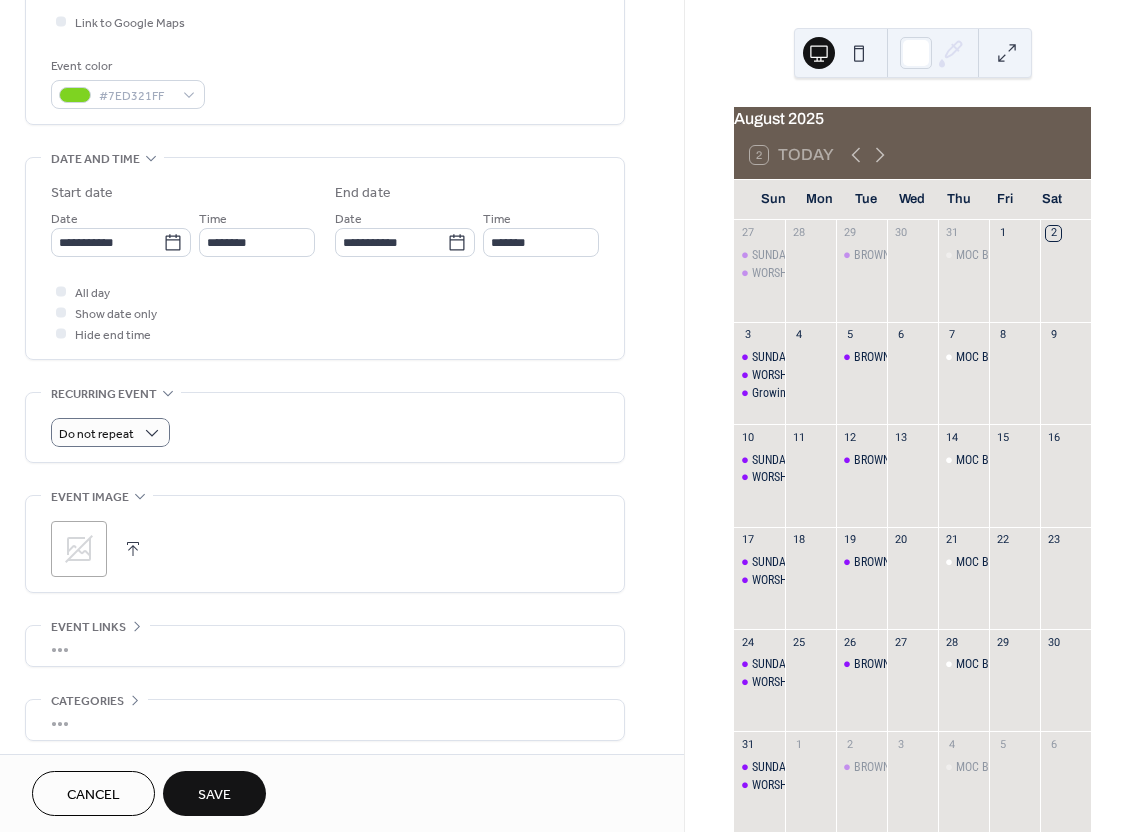 click on "**********" at bounding box center (325, 216) 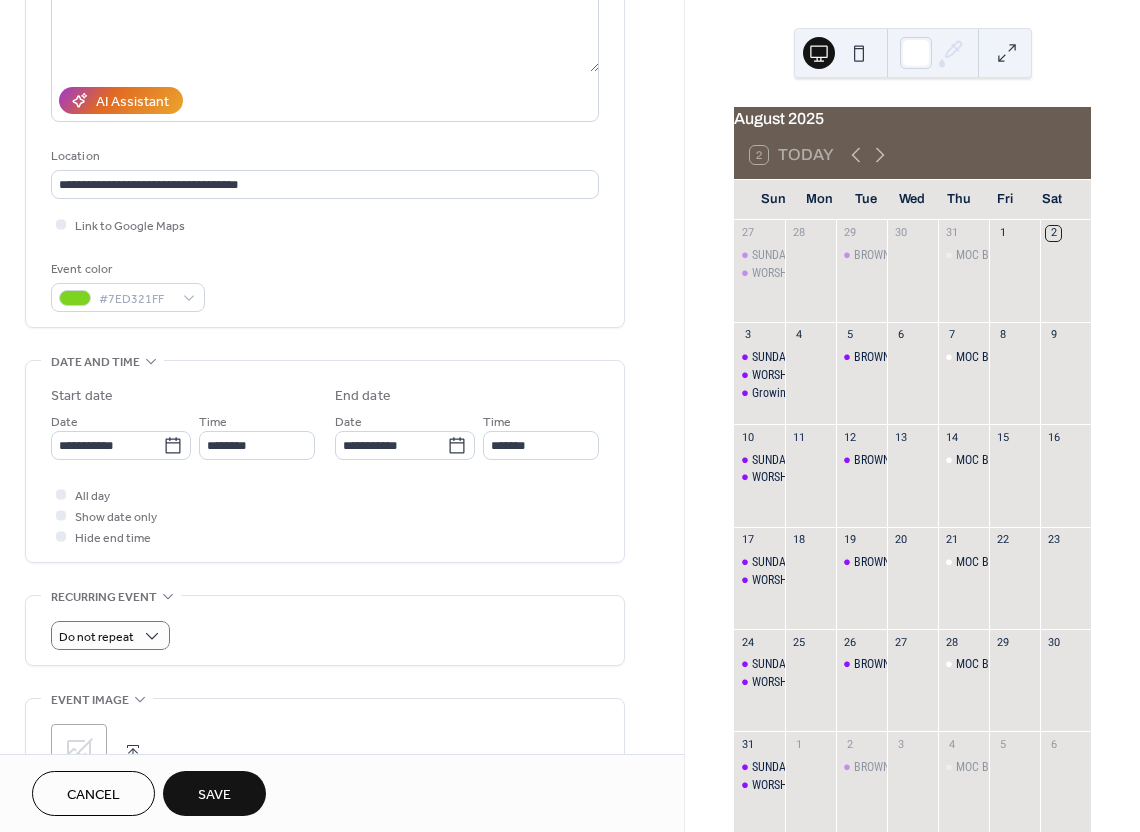 scroll, scrollTop: 289, scrollLeft: 0, axis: vertical 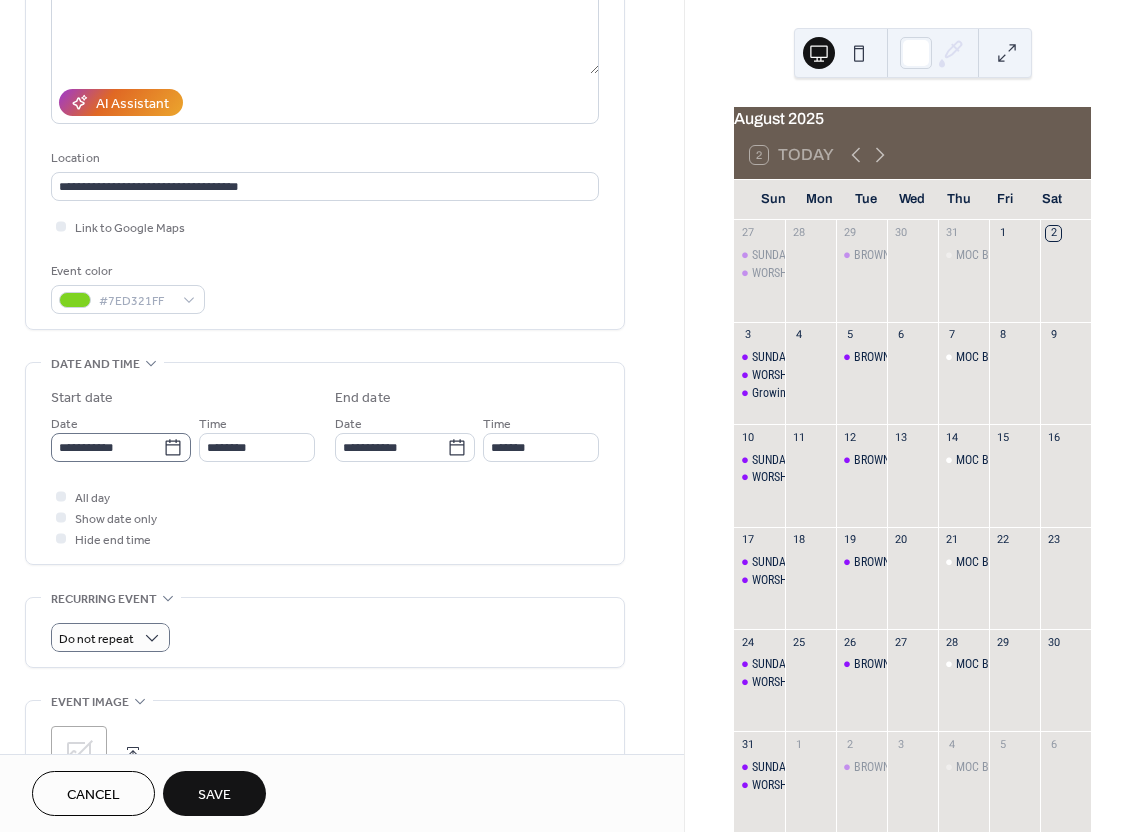 click 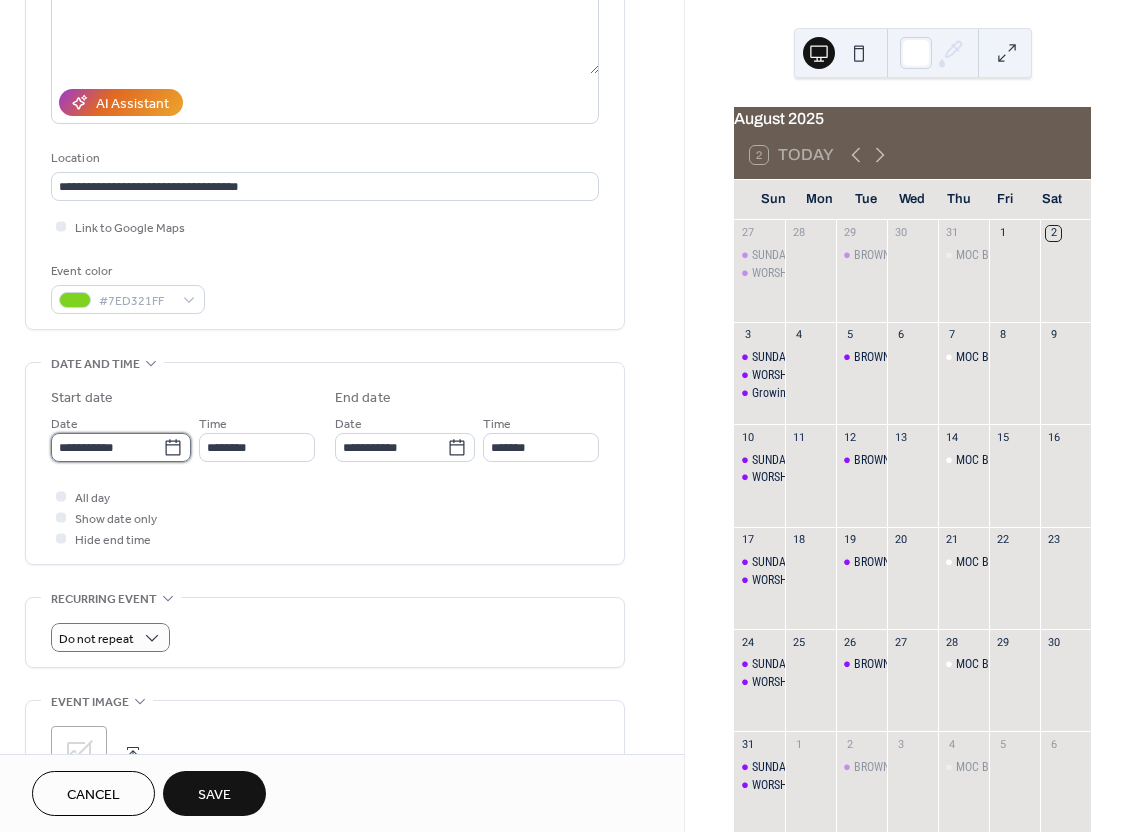 click on "**********" at bounding box center [107, 447] 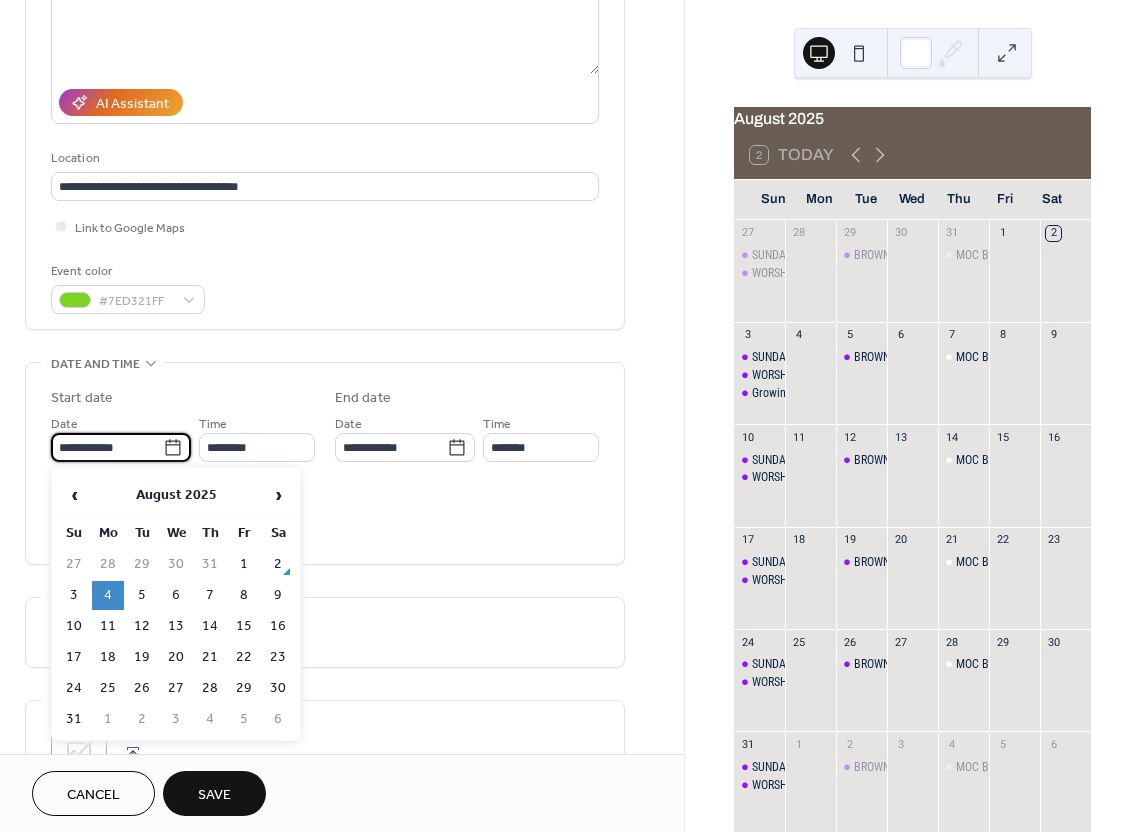 click on "Start date" at bounding box center (183, 398) 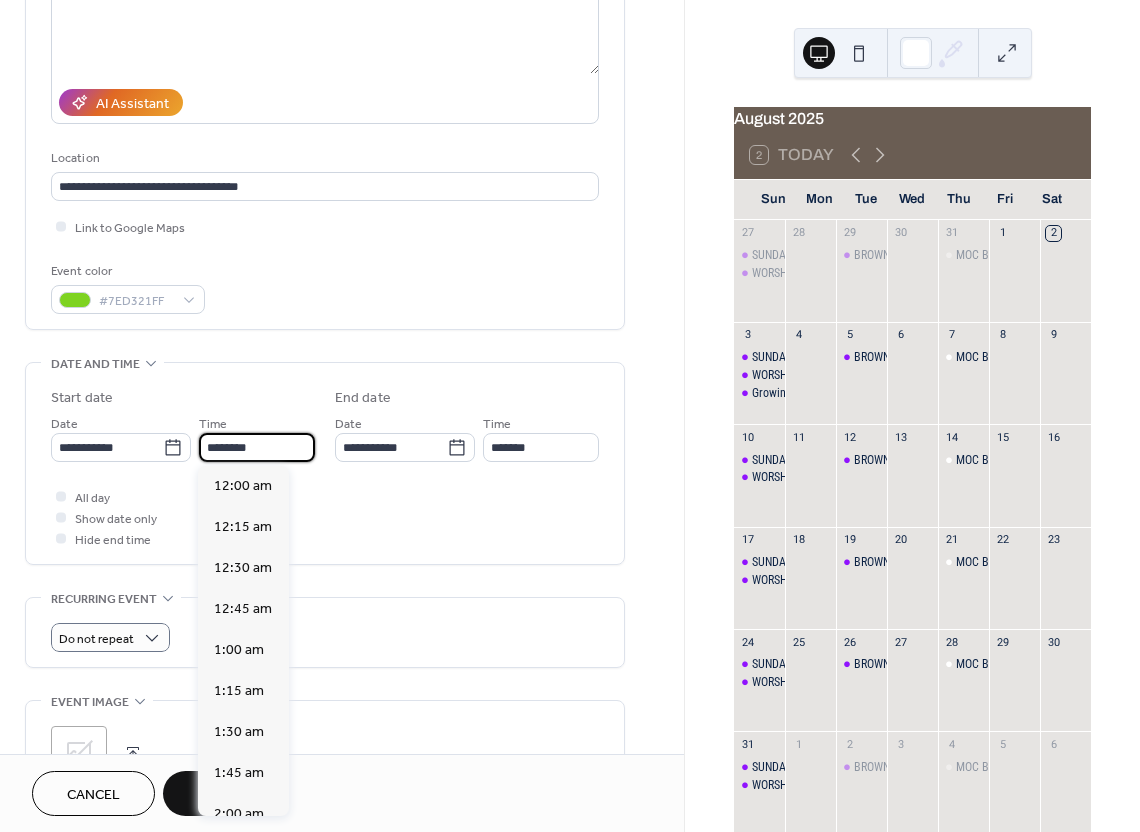 click on "********" at bounding box center (257, 447) 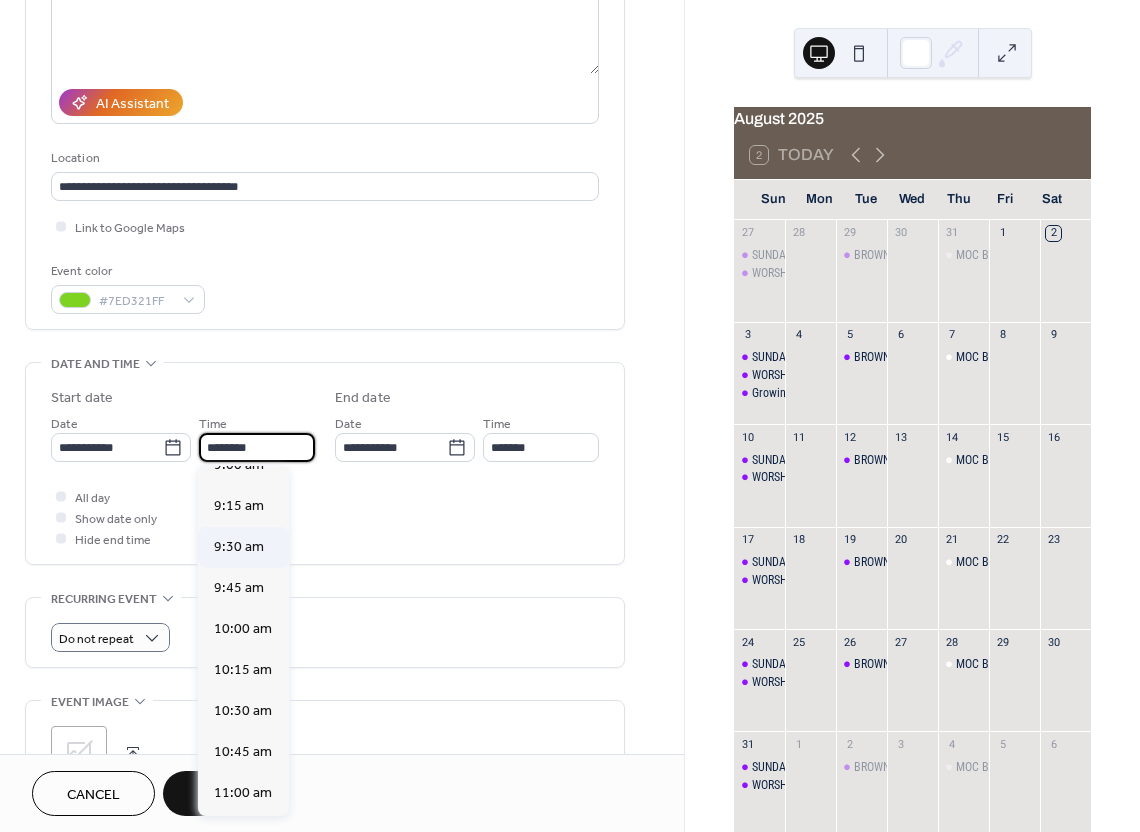 scroll, scrollTop: 1498, scrollLeft: 0, axis: vertical 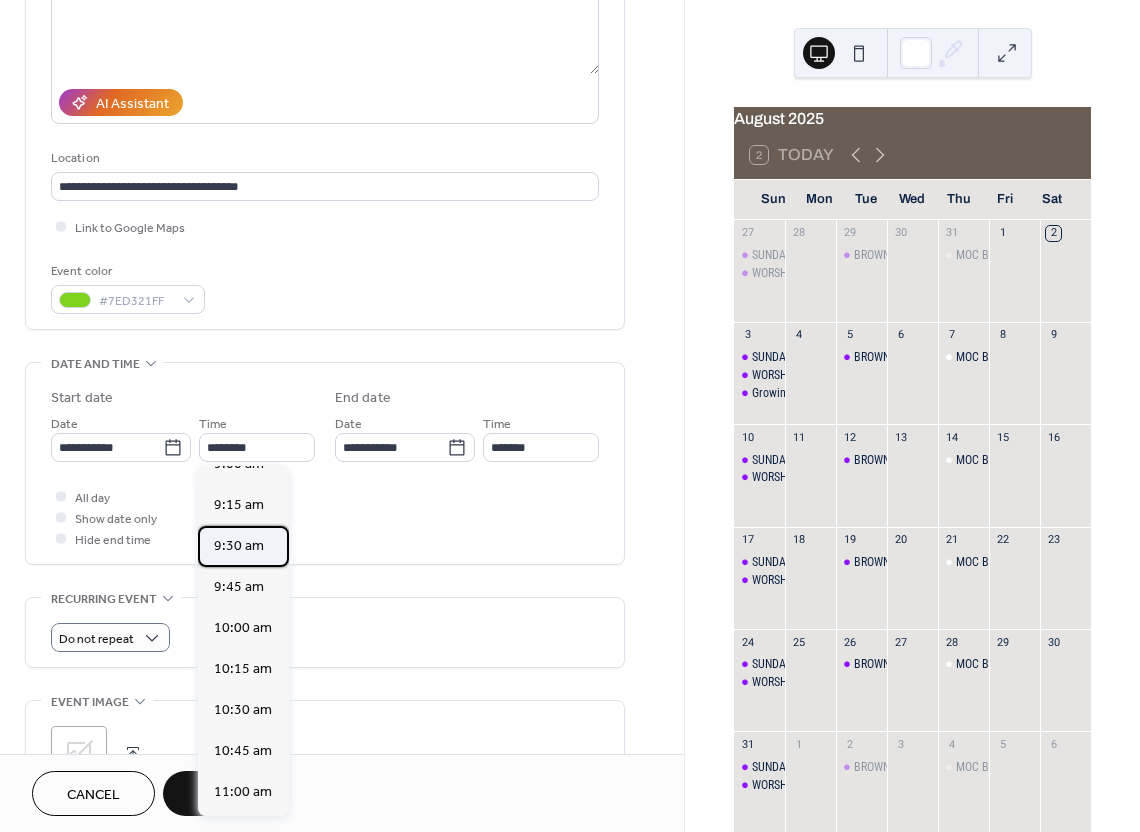 click on "9:30 am" at bounding box center [239, 546] 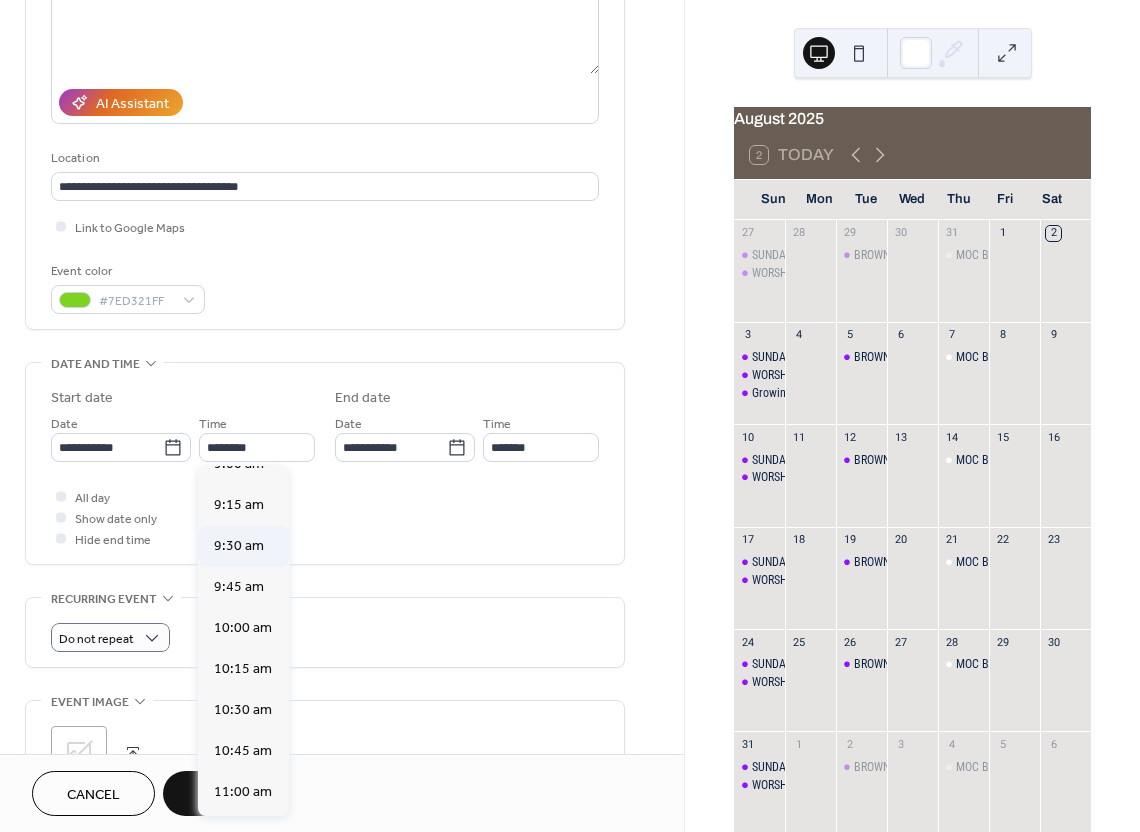 type on "*******" 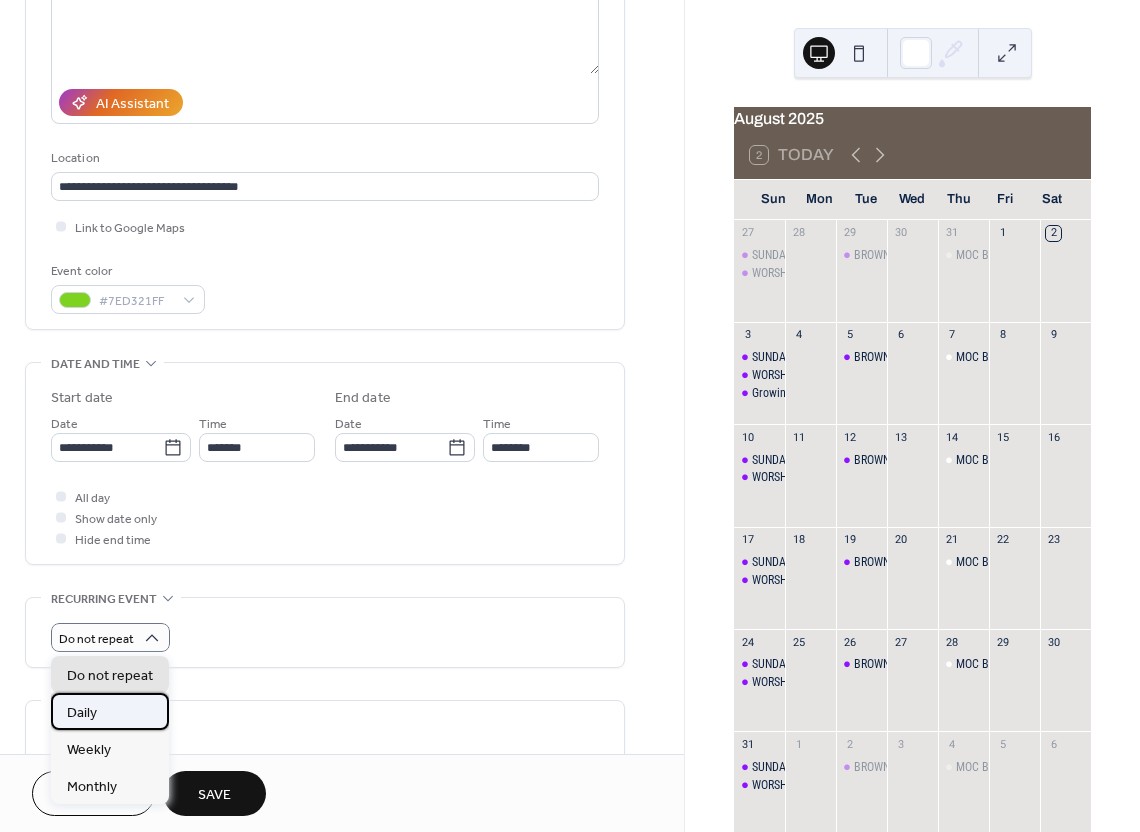 click on "Daily" at bounding box center [110, 711] 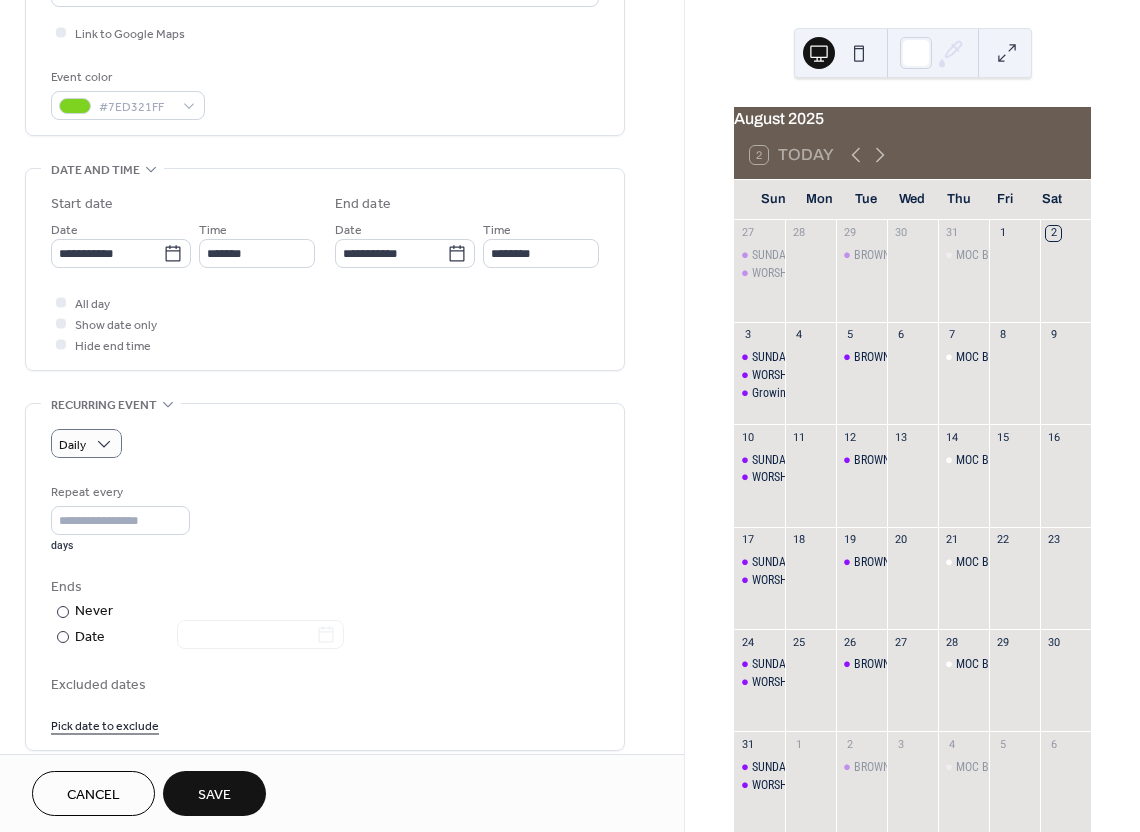 scroll, scrollTop: 485, scrollLeft: 0, axis: vertical 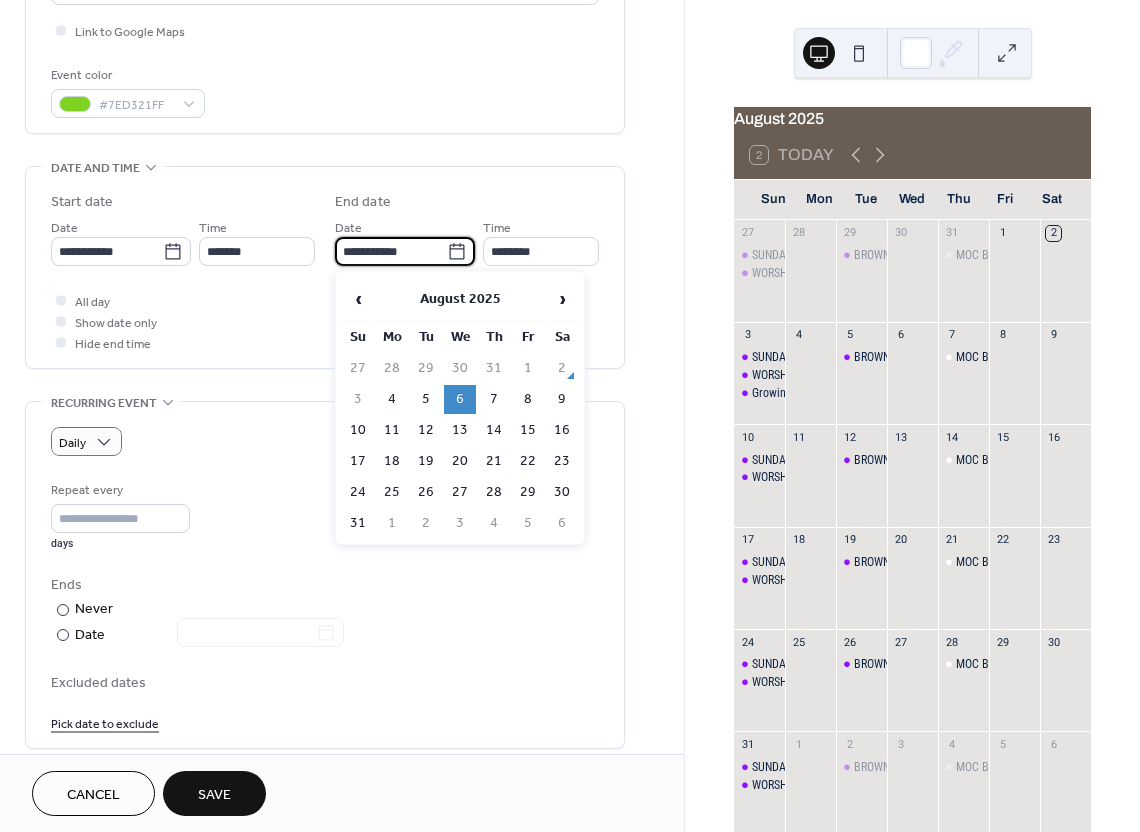 click on "**********" at bounding box center [391, 251] 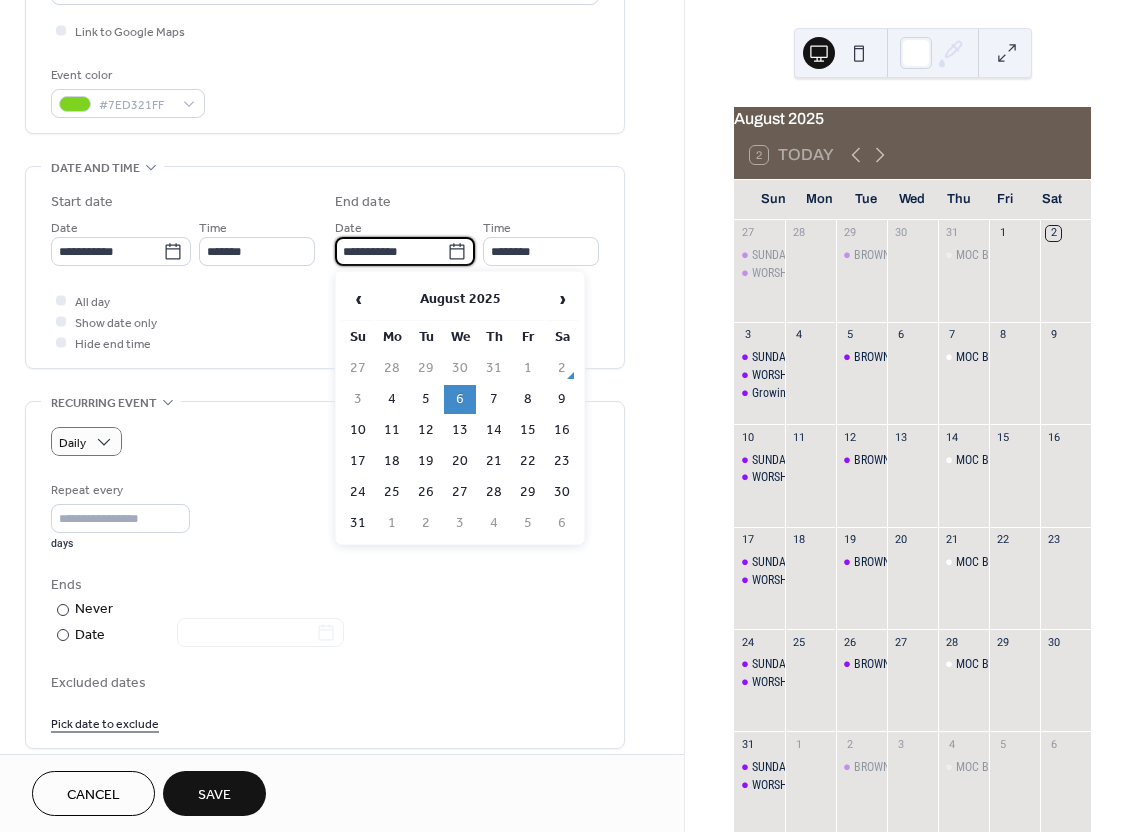 click on "4" at bounding box center [392, 399] 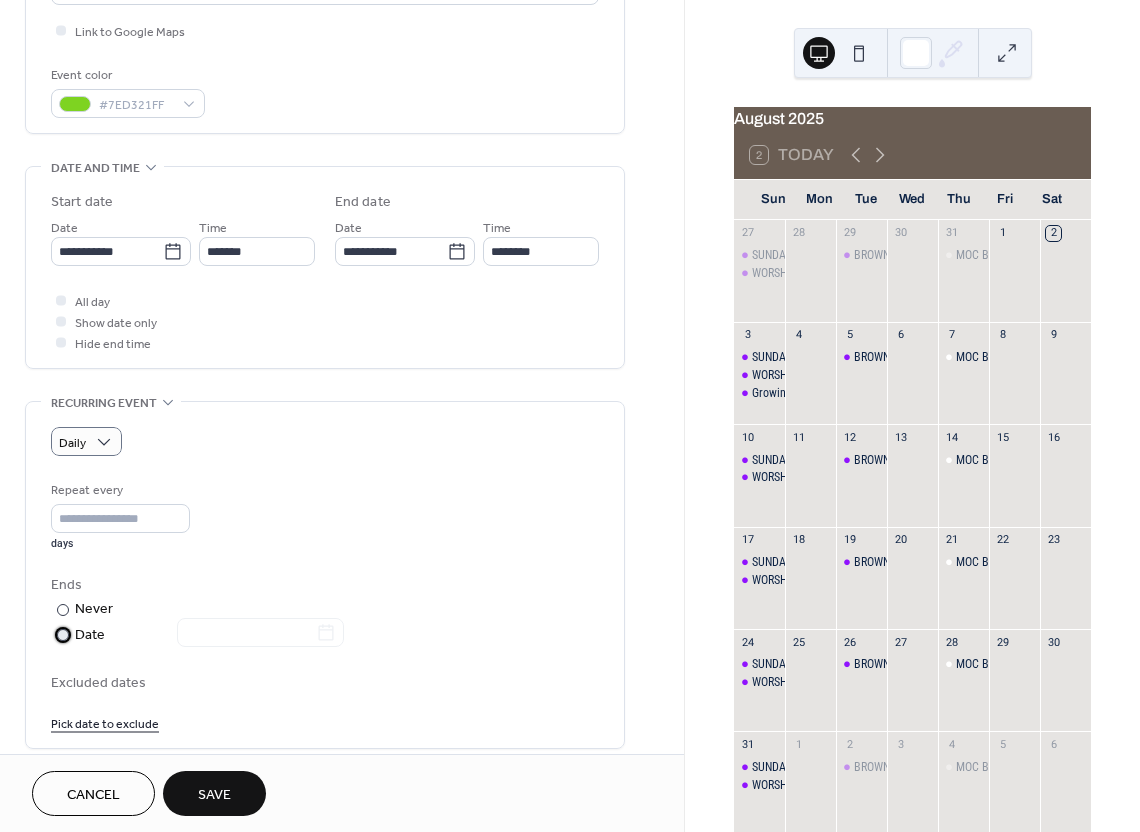click on "Date" at bounding box center (209, 635) 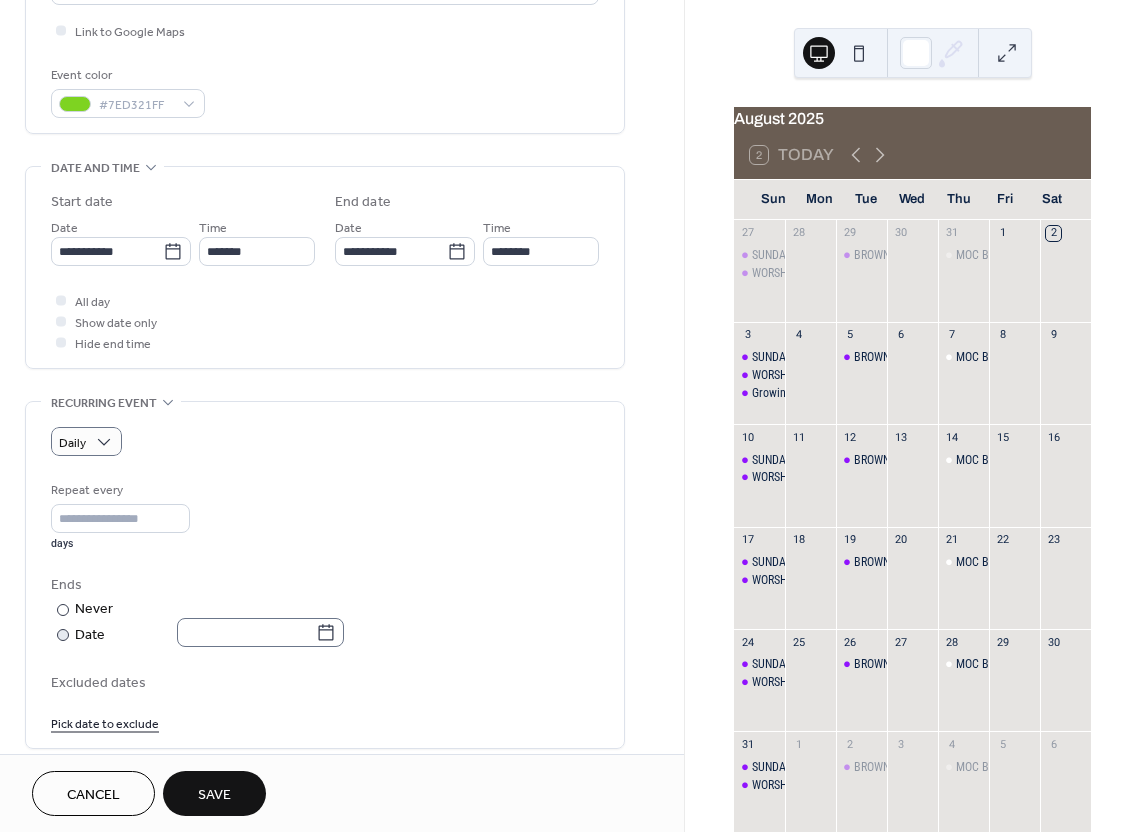 click 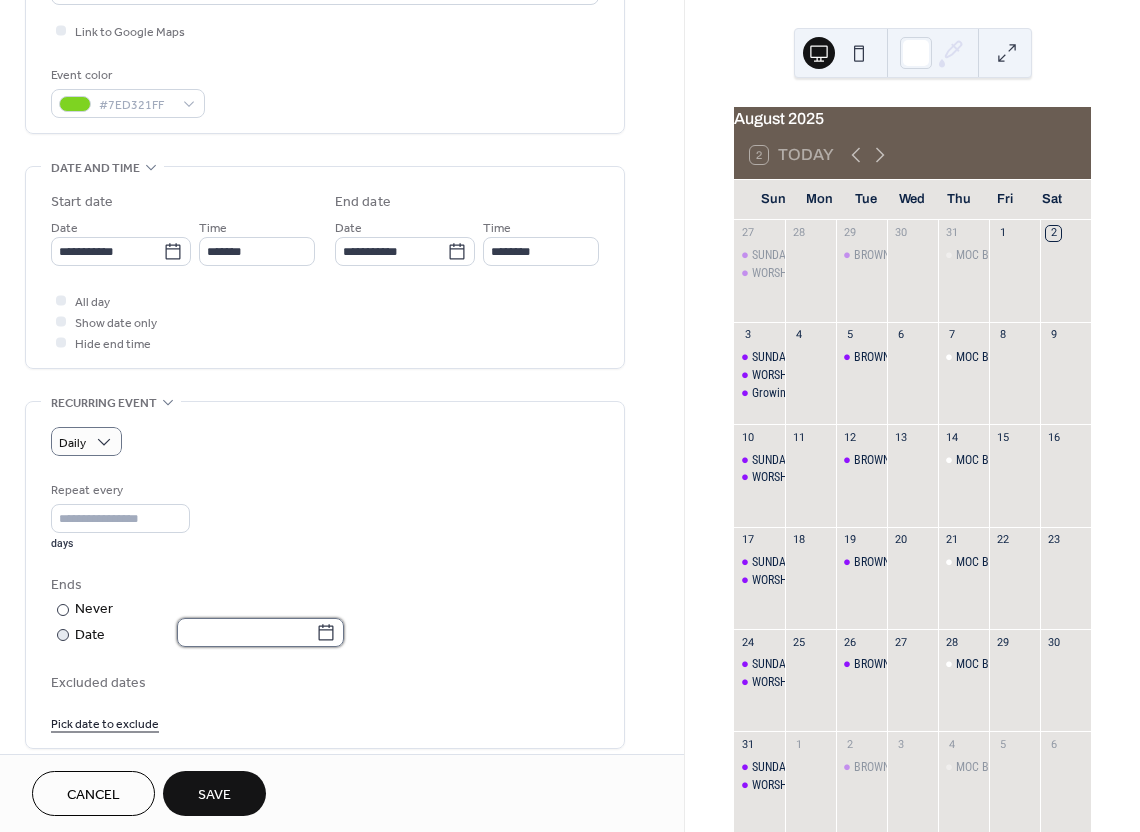click at bounding box center [246, 632] 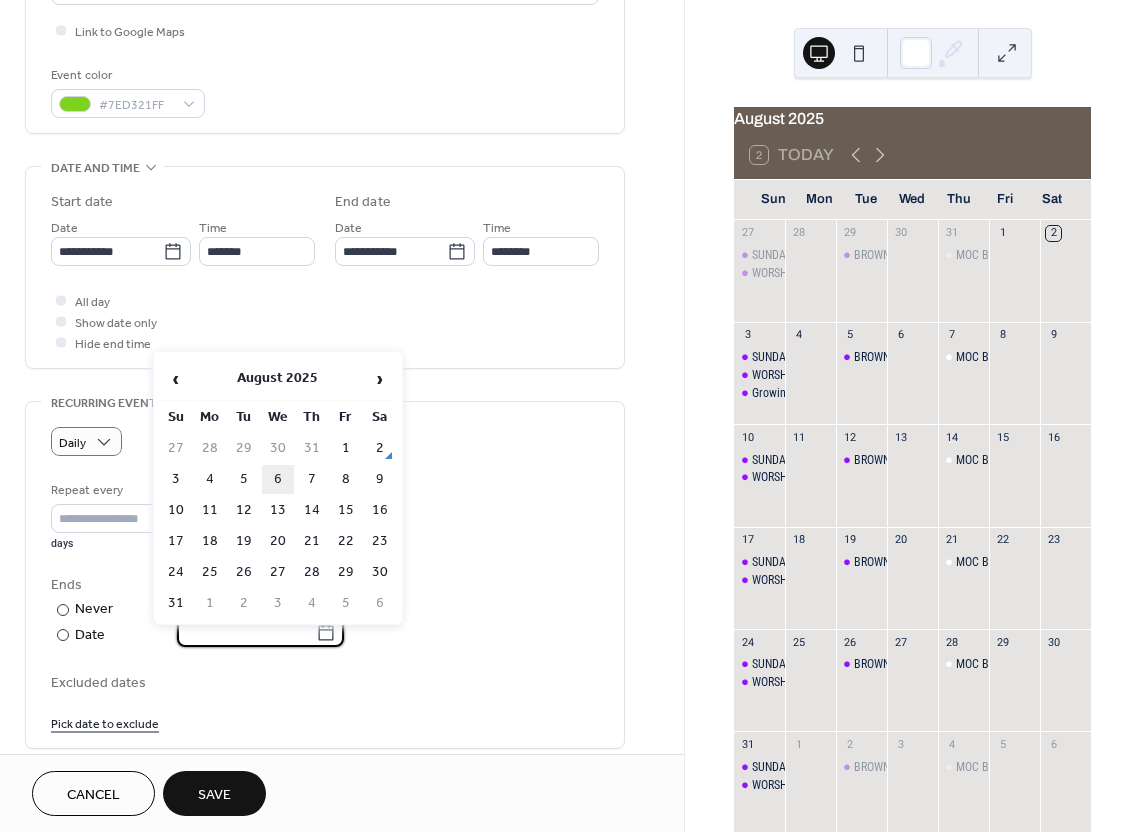 click on "6" at bounding box center [278, 479] 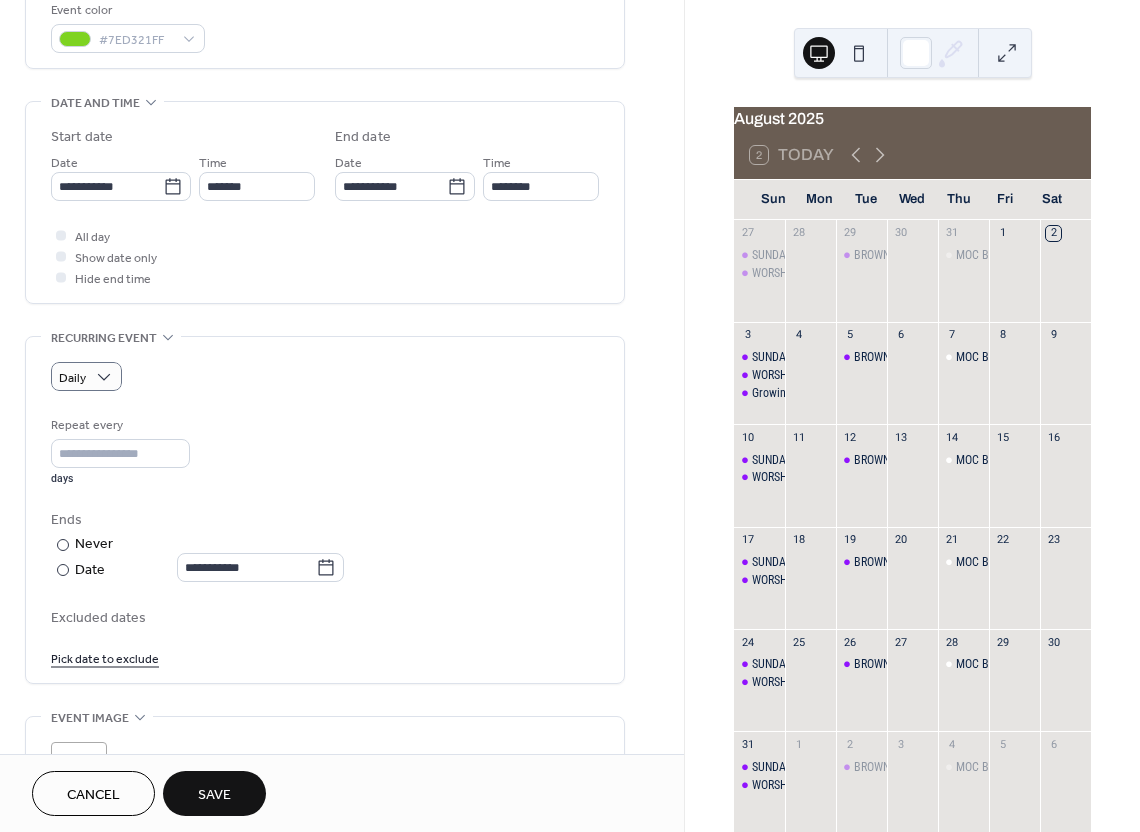 scroll, scrollTop: 599, scrollLeft: 0, axis: vertical 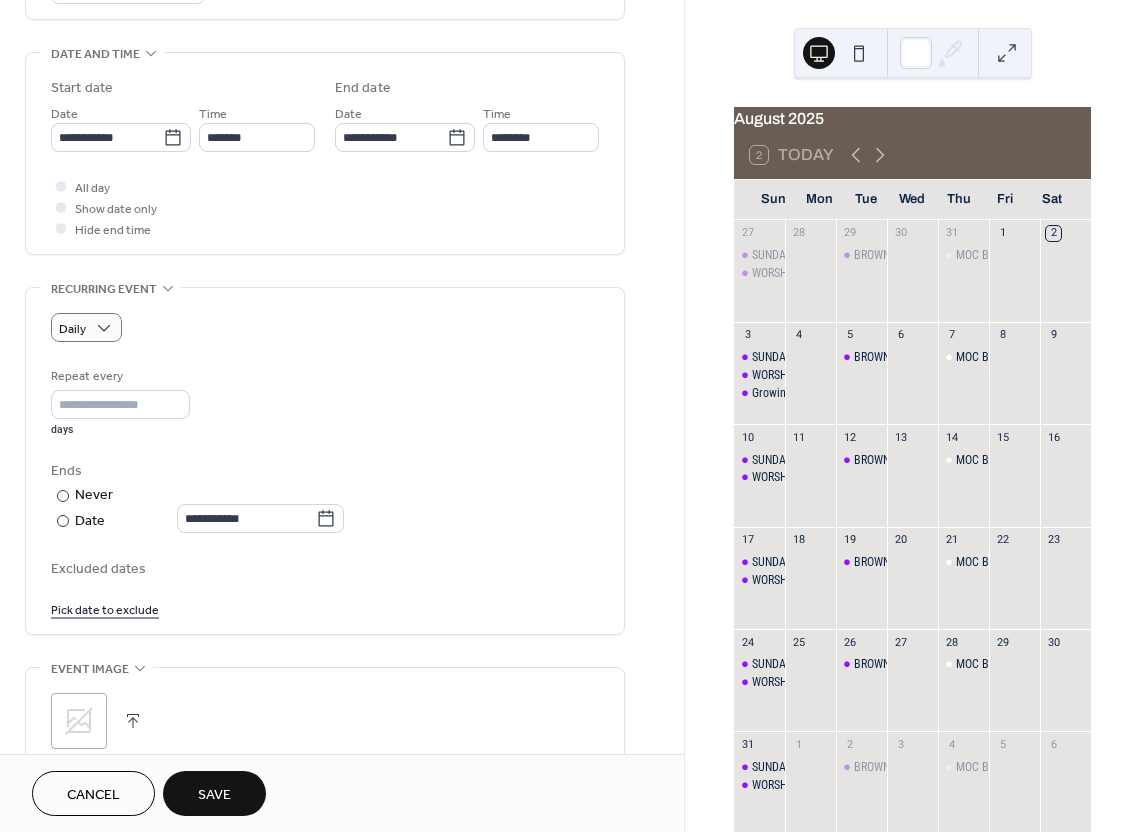 click on "Save" at bounding box center [214, 795] 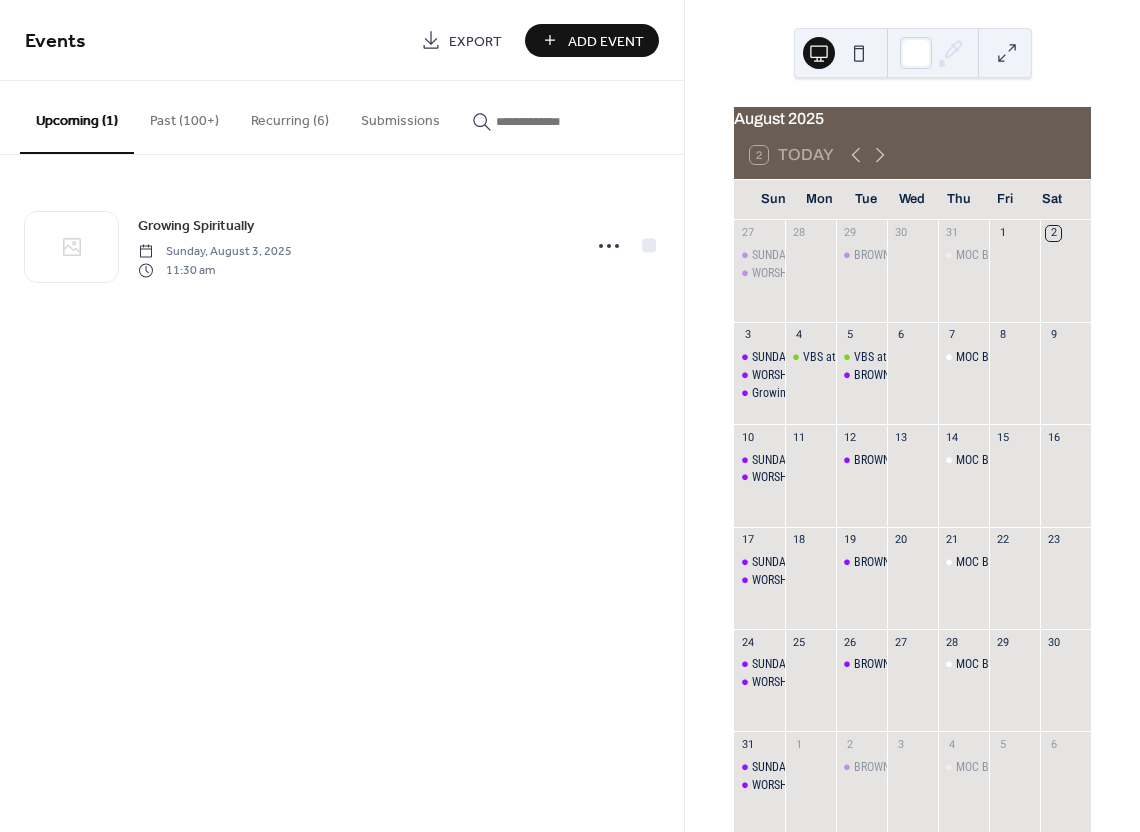 click on "Recurring (6)" at bounding box center (290, 116) 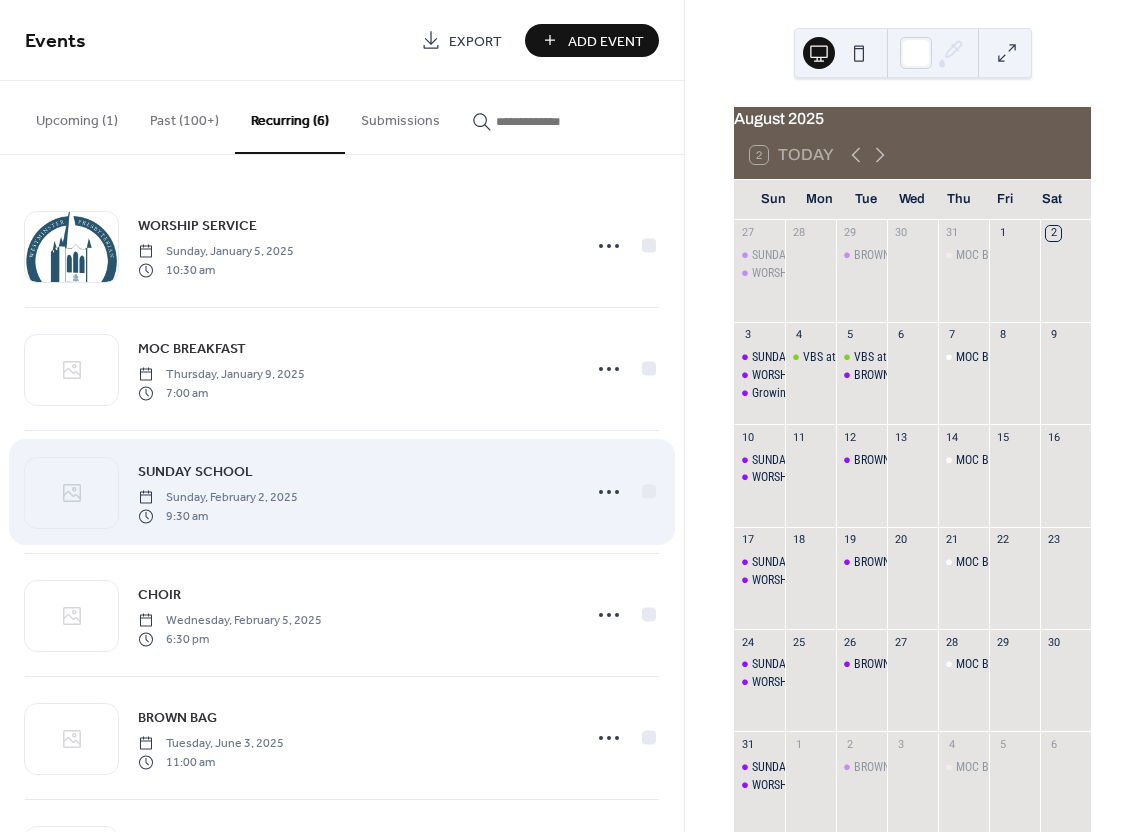 scroll, scrollTop: 120, scrollLeft: 0, axis: vertical 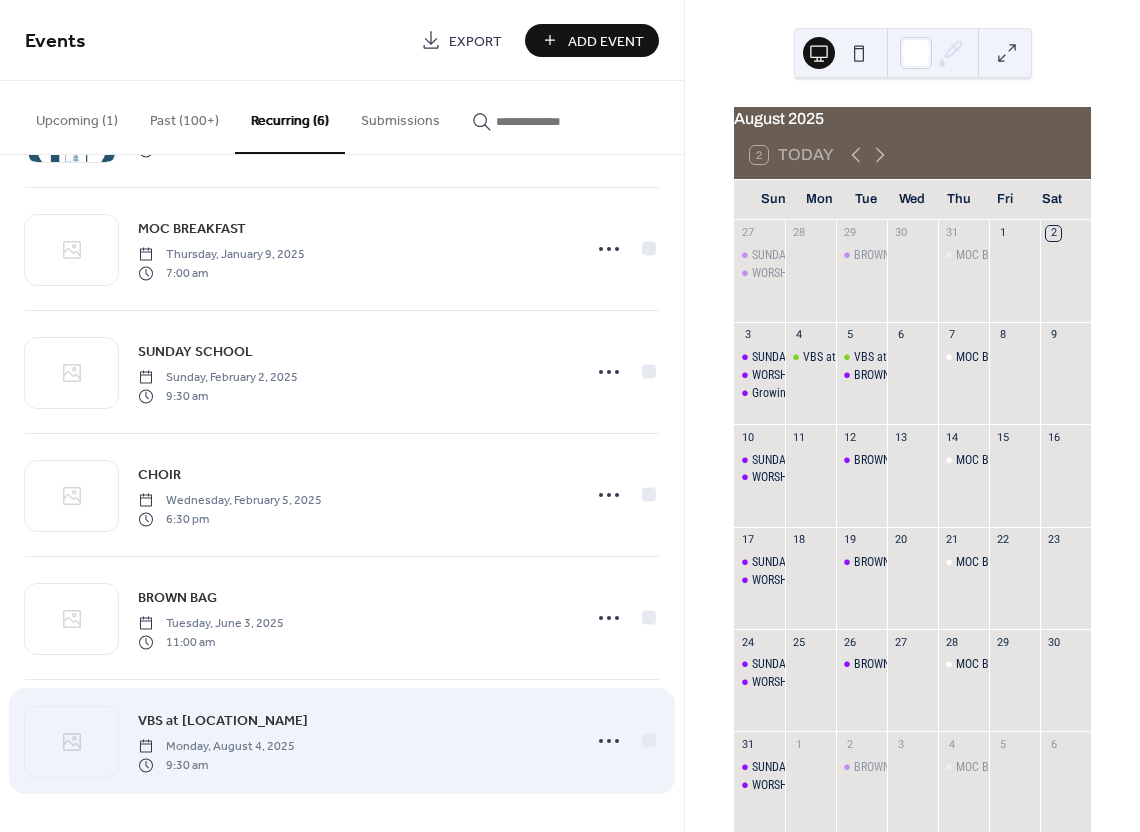 click on "VBS at Parkway Heights Monday, August 4, 2025 9:30 am" at bounding box center (353, 741) 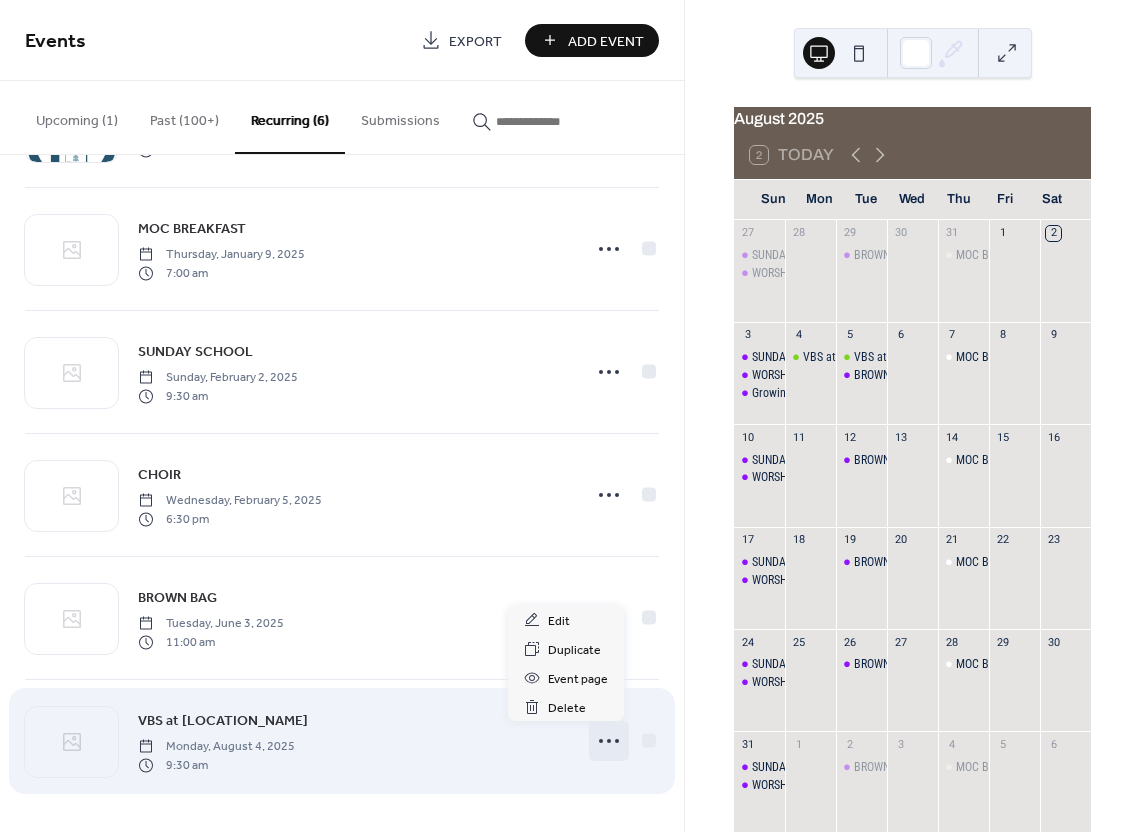 click 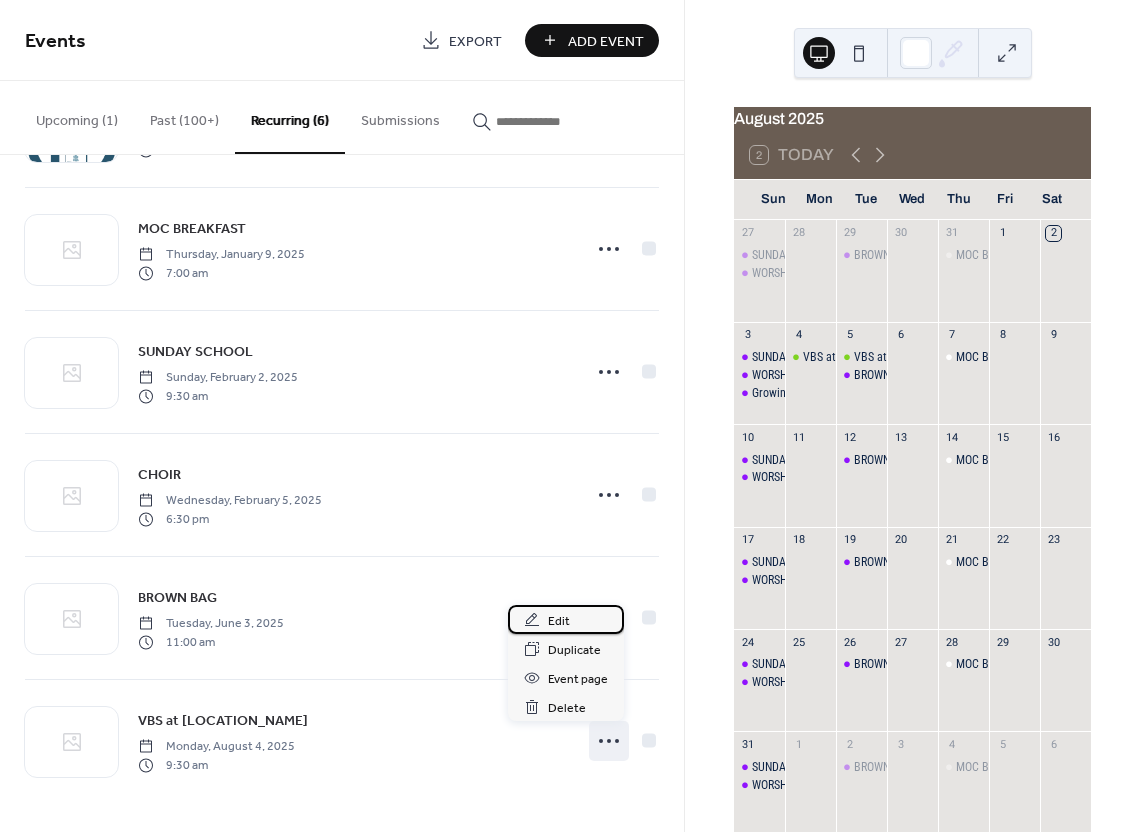 click on "Edit" at bounding box center (559, 621) 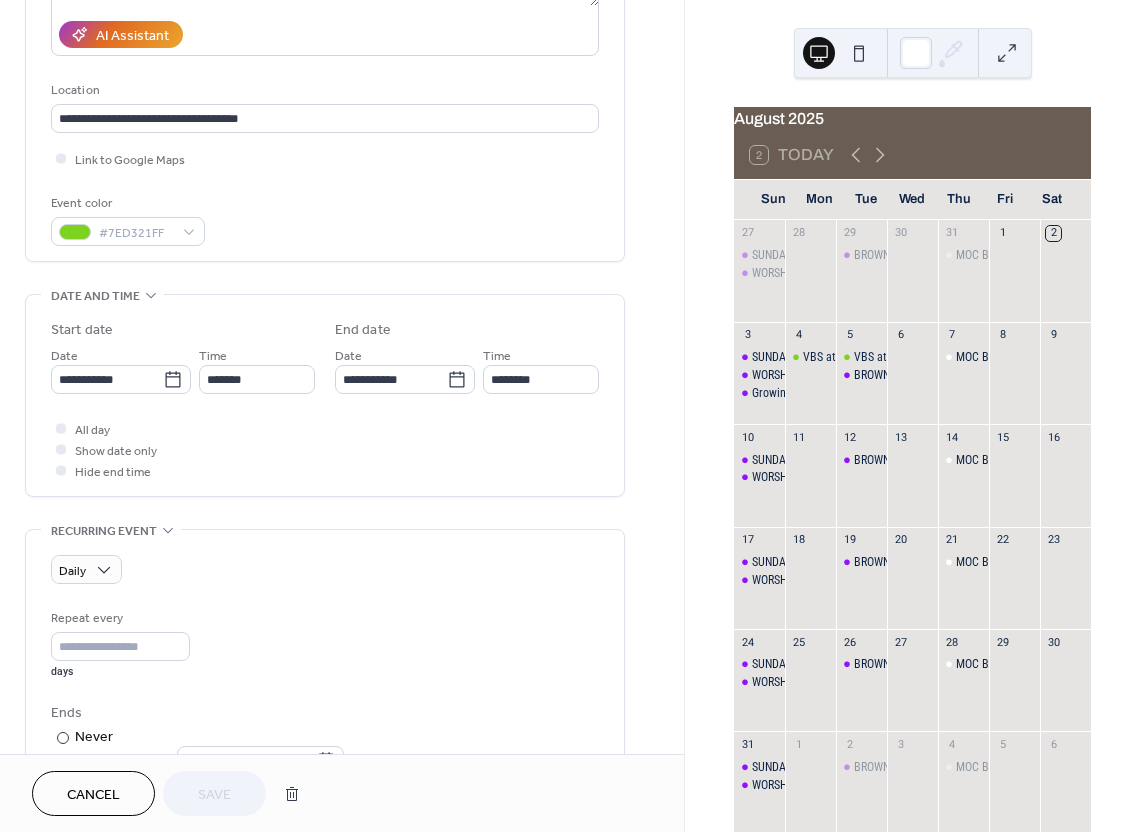 scroll, scrollTop: 430, scrollLeft: 0, axis: vertical 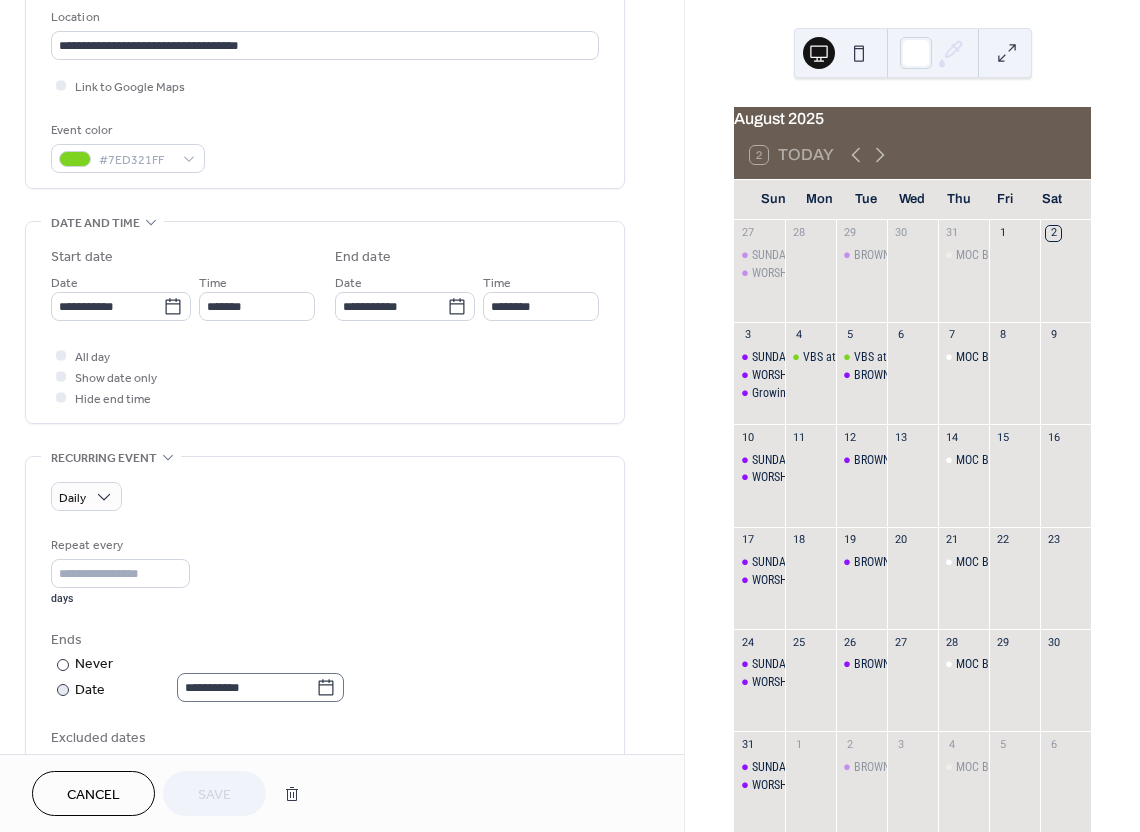 click 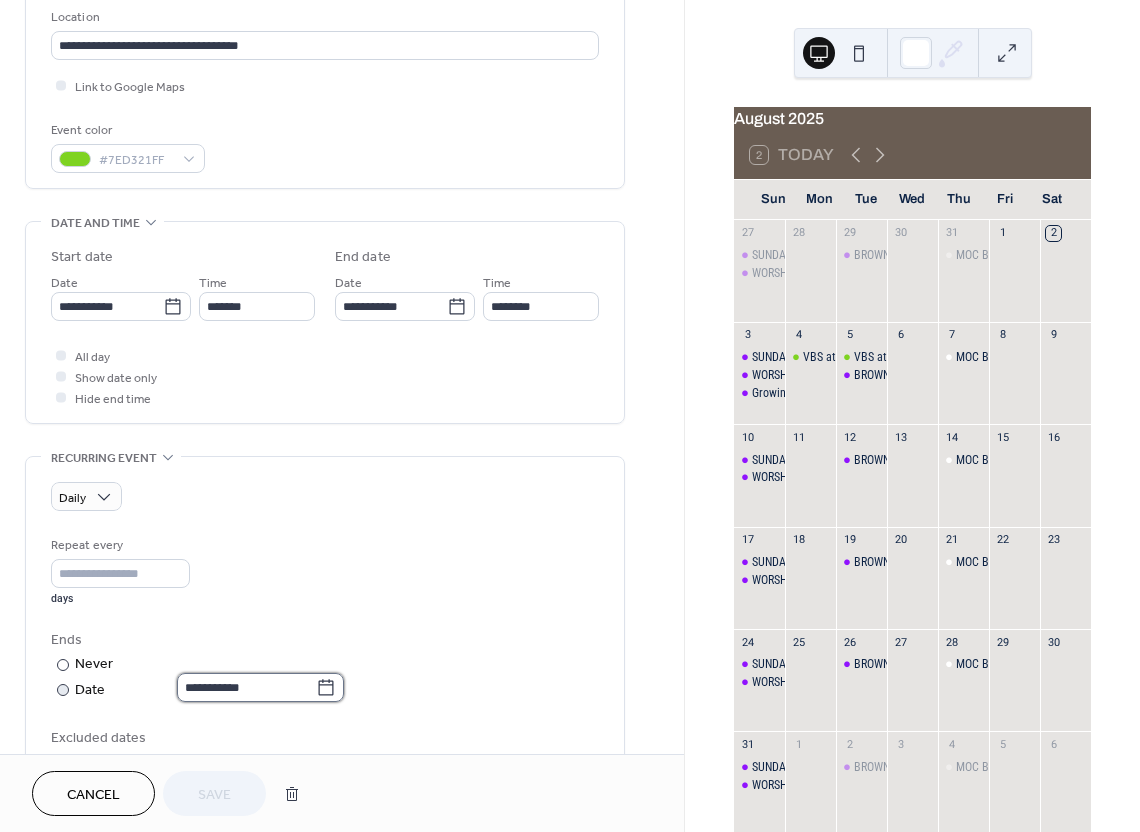 click on "**********" at bounding box center [246, 687] 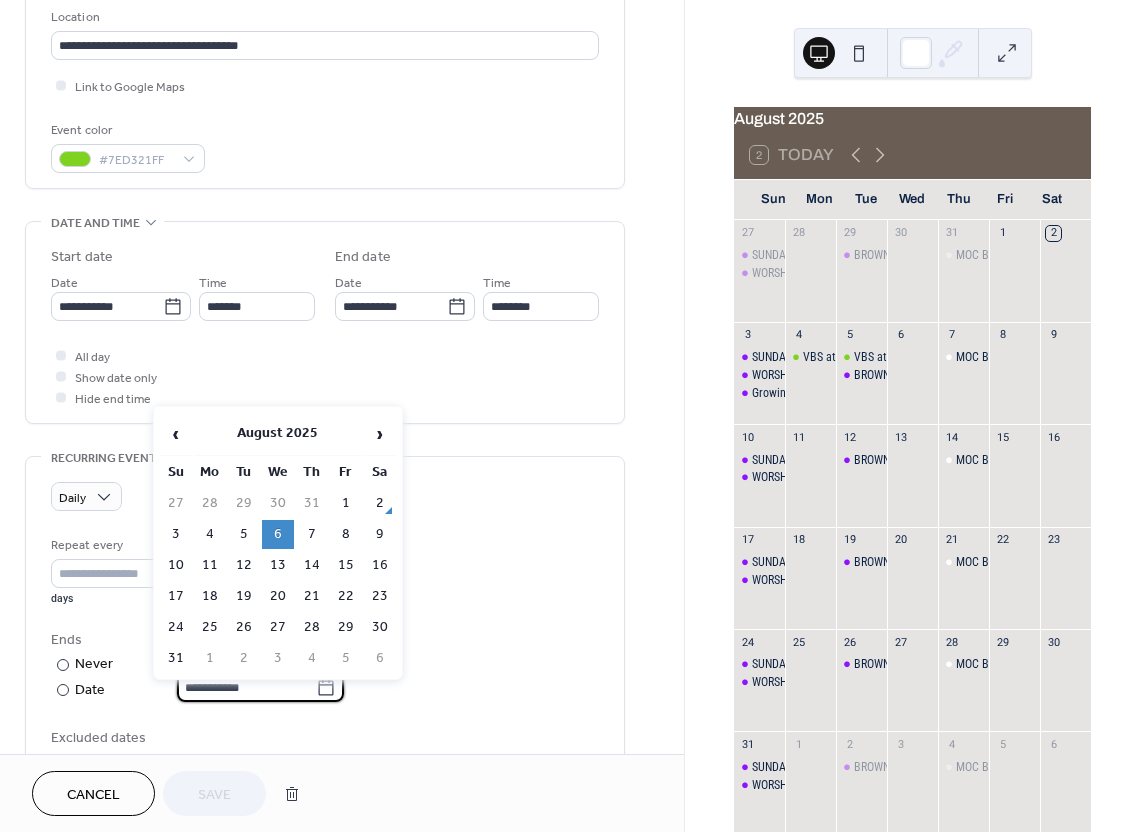 click on "7" at bounding box center [312, 534] 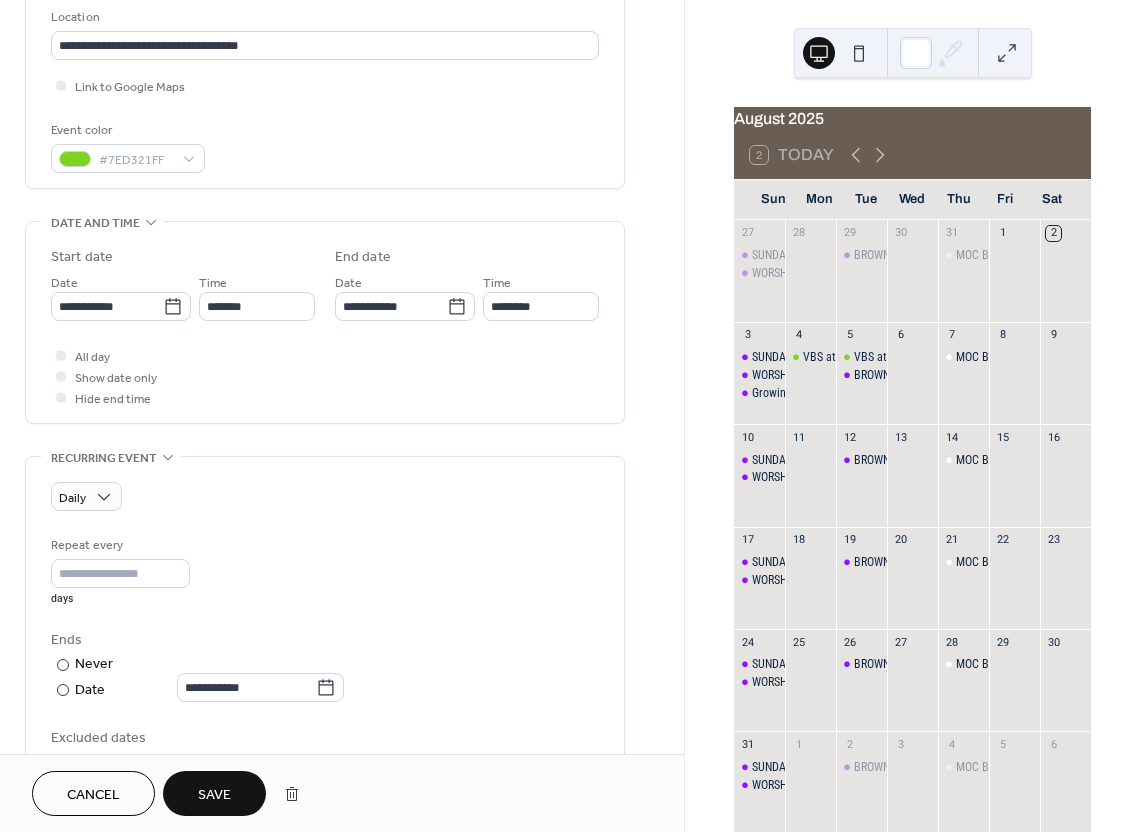click on "Save" at bounding box center (214, 793) 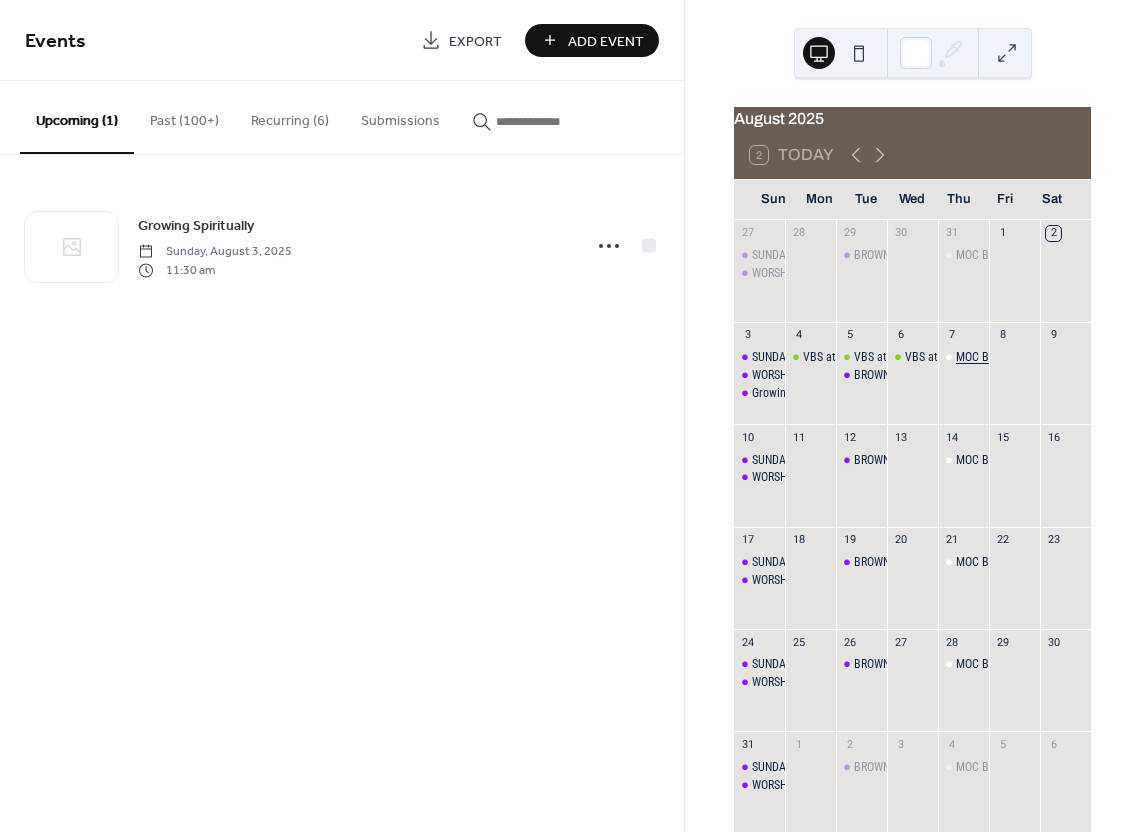 click on "MOC BREAKFAST" at bounding box center (997, 357) 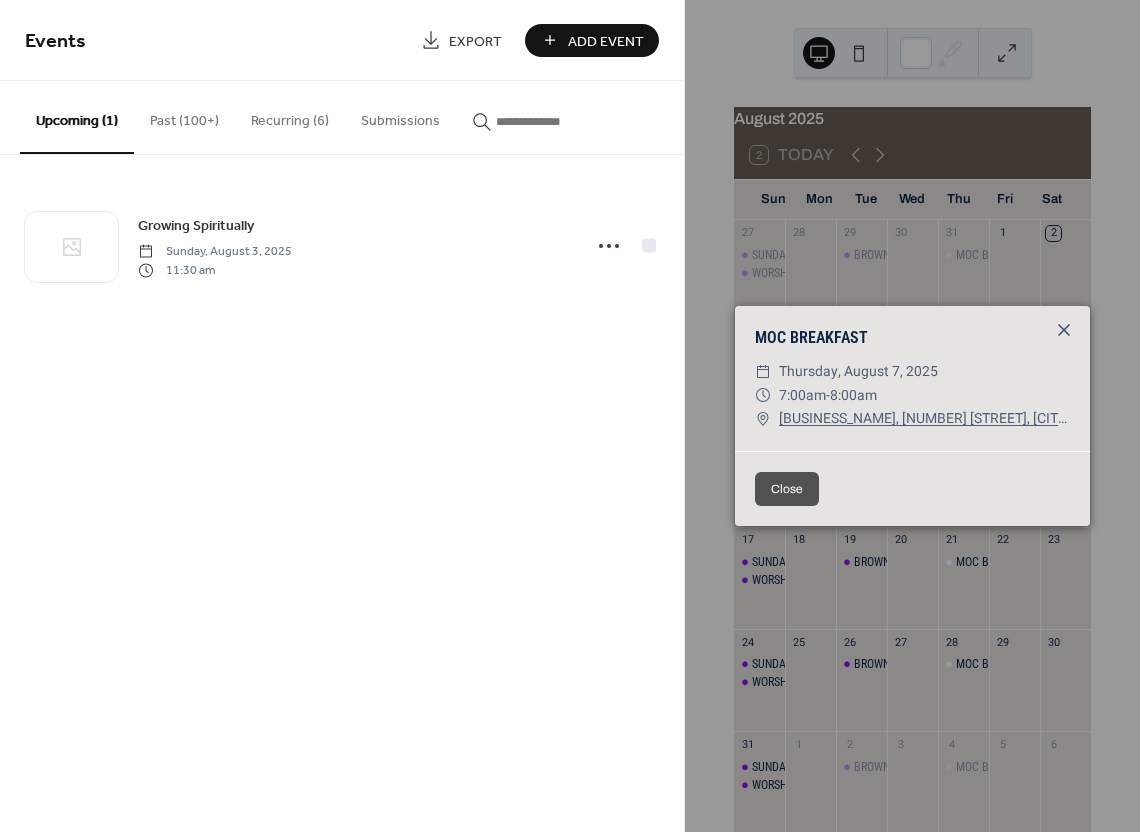 click 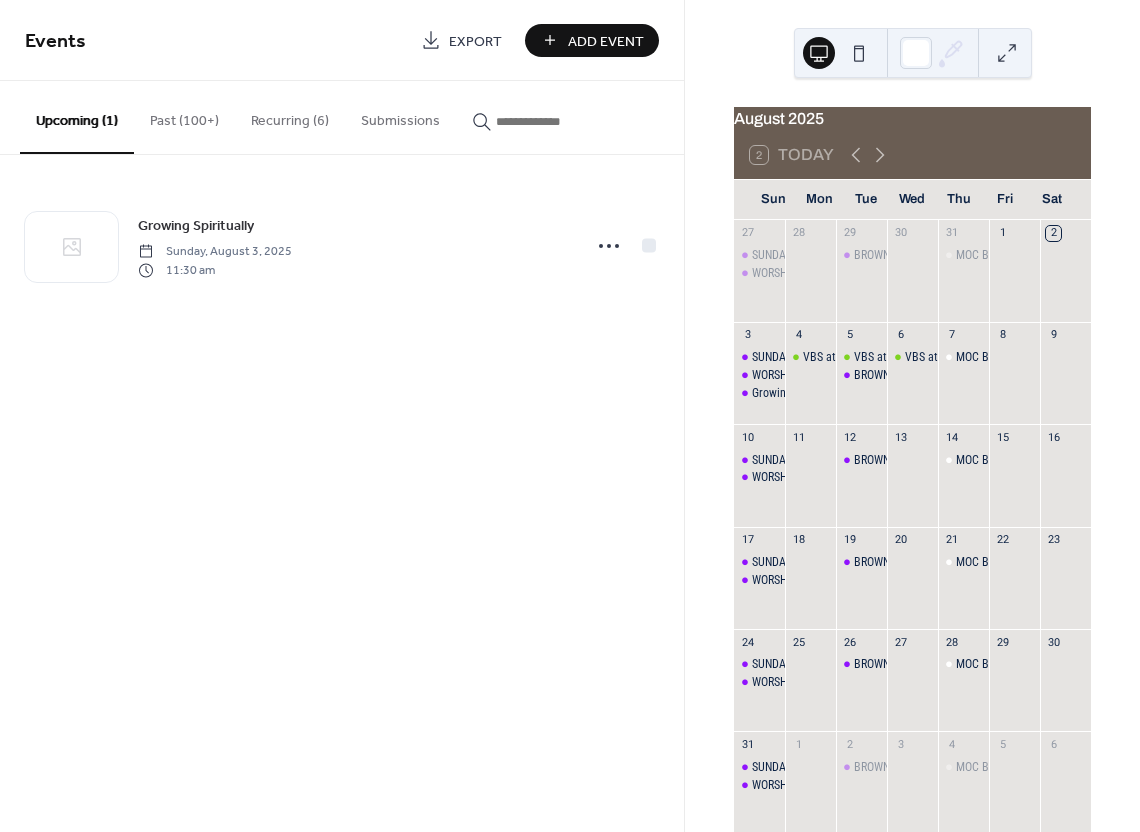 click on "Add Event" at bounding box center (592, 40) 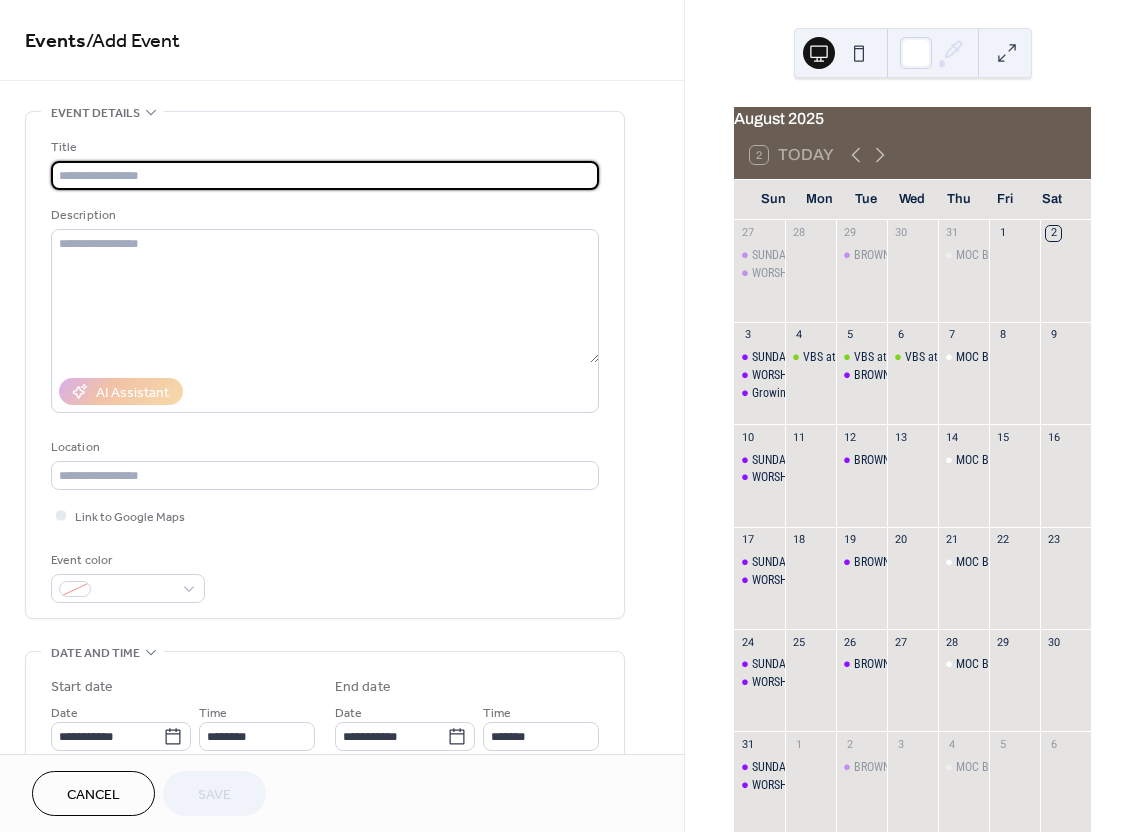click at bounding box center (325, 175) 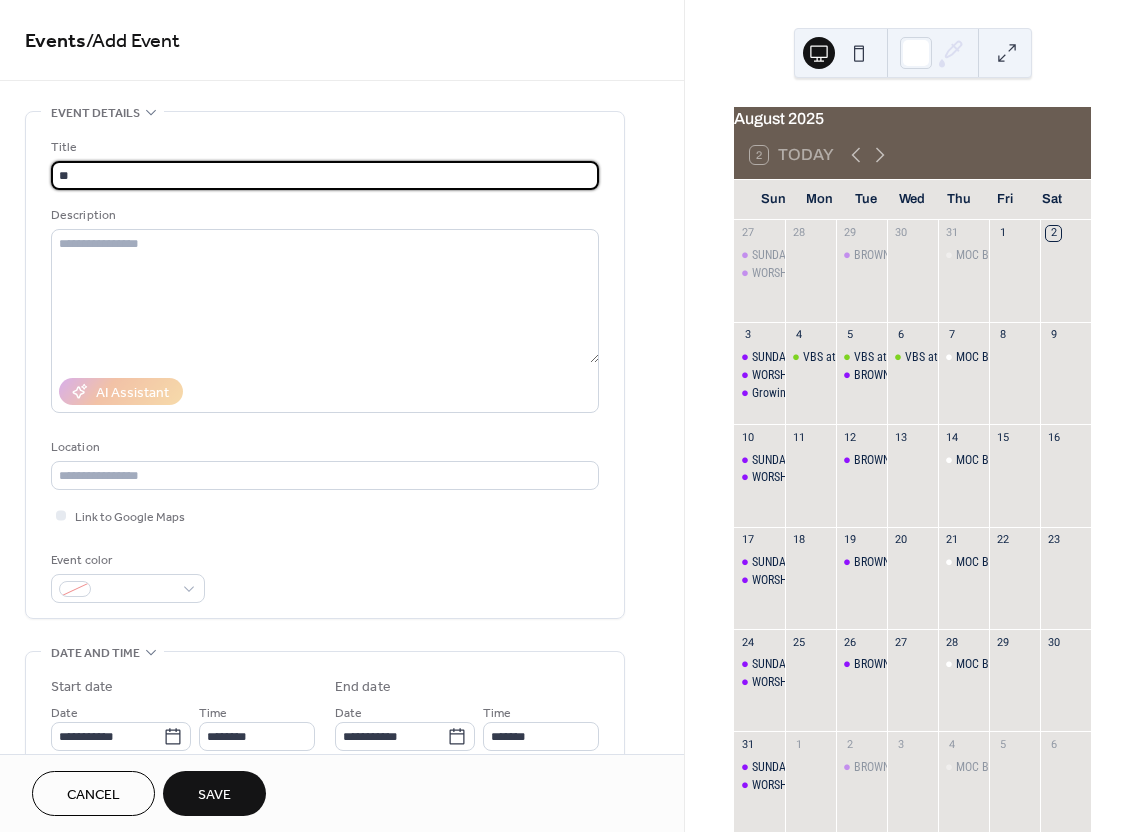 type on "*" 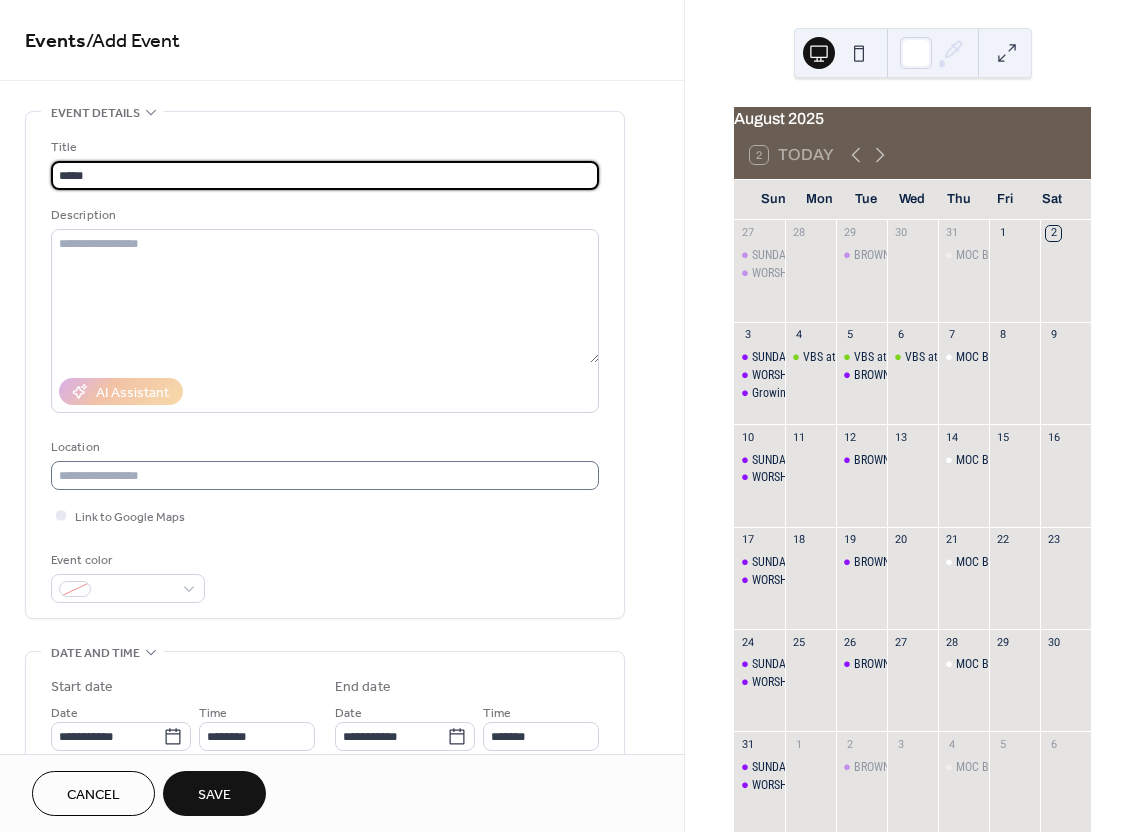 type on "*****" 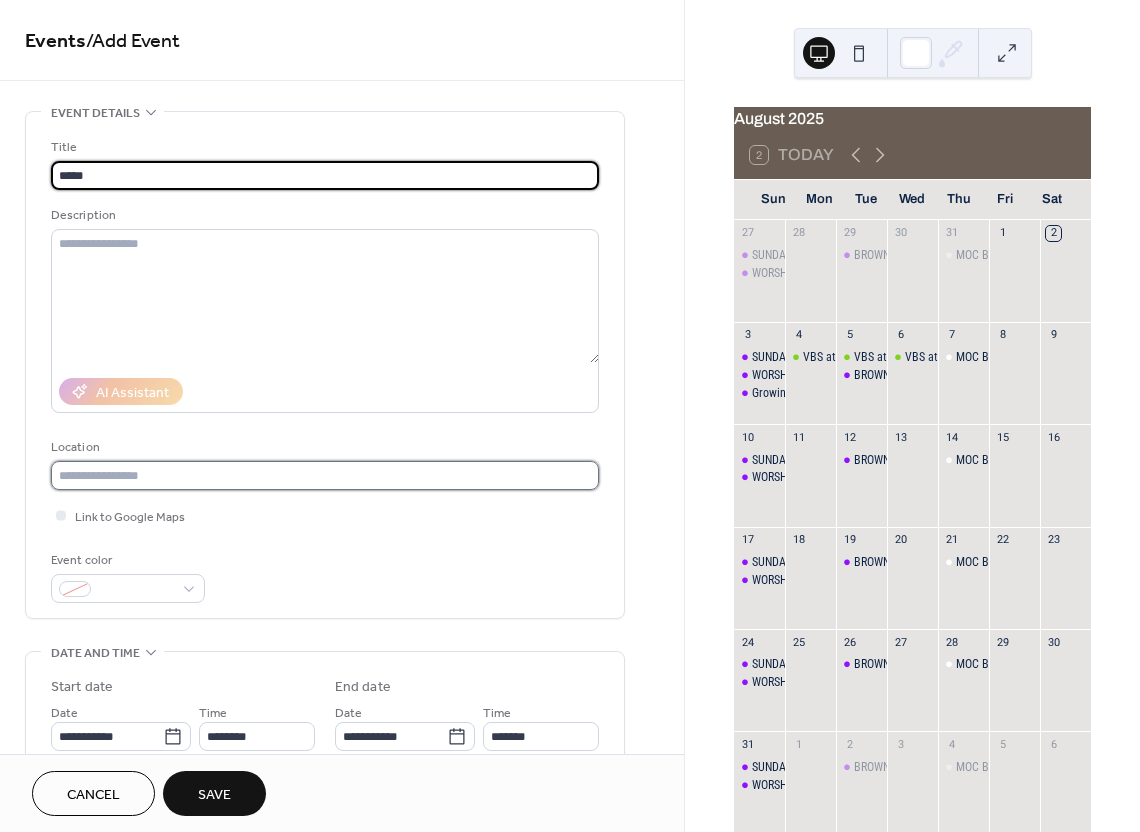 click at bounding box center (325, 475) 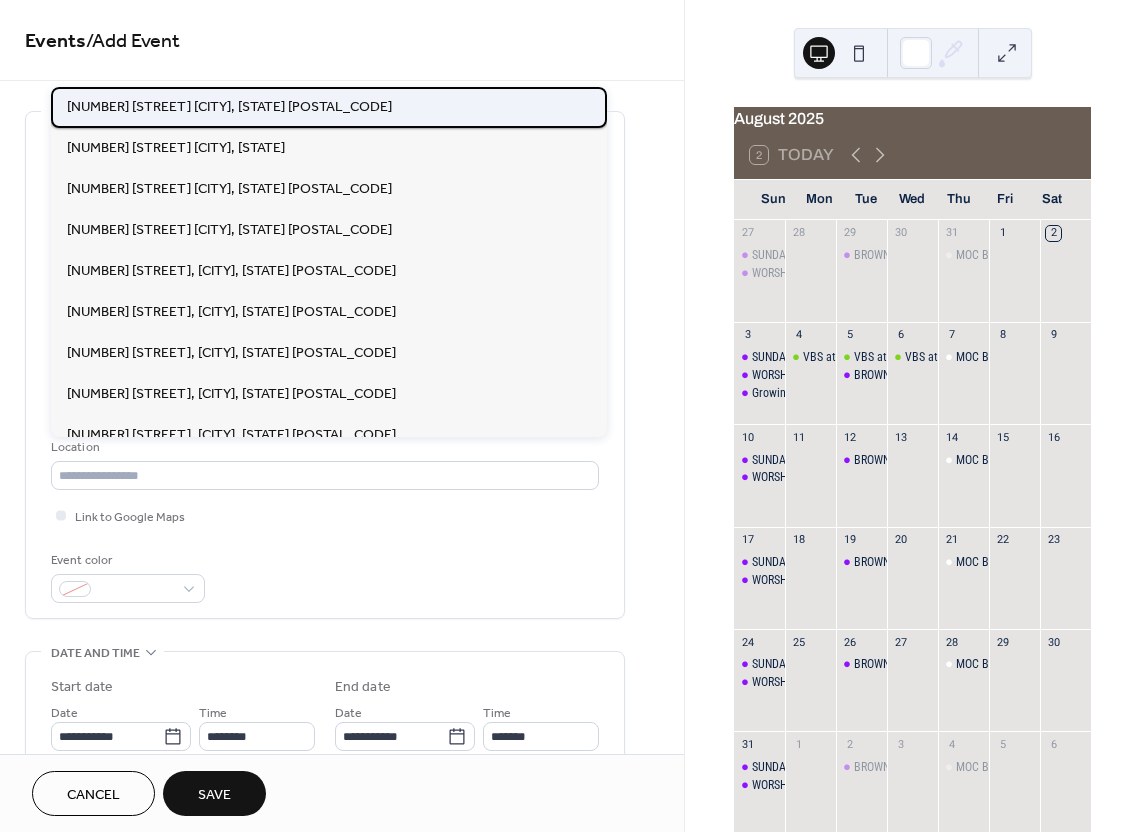 click on "115 N 25st Ave. Hattiesburg, MS 39401" at bounding box center (229, 107) 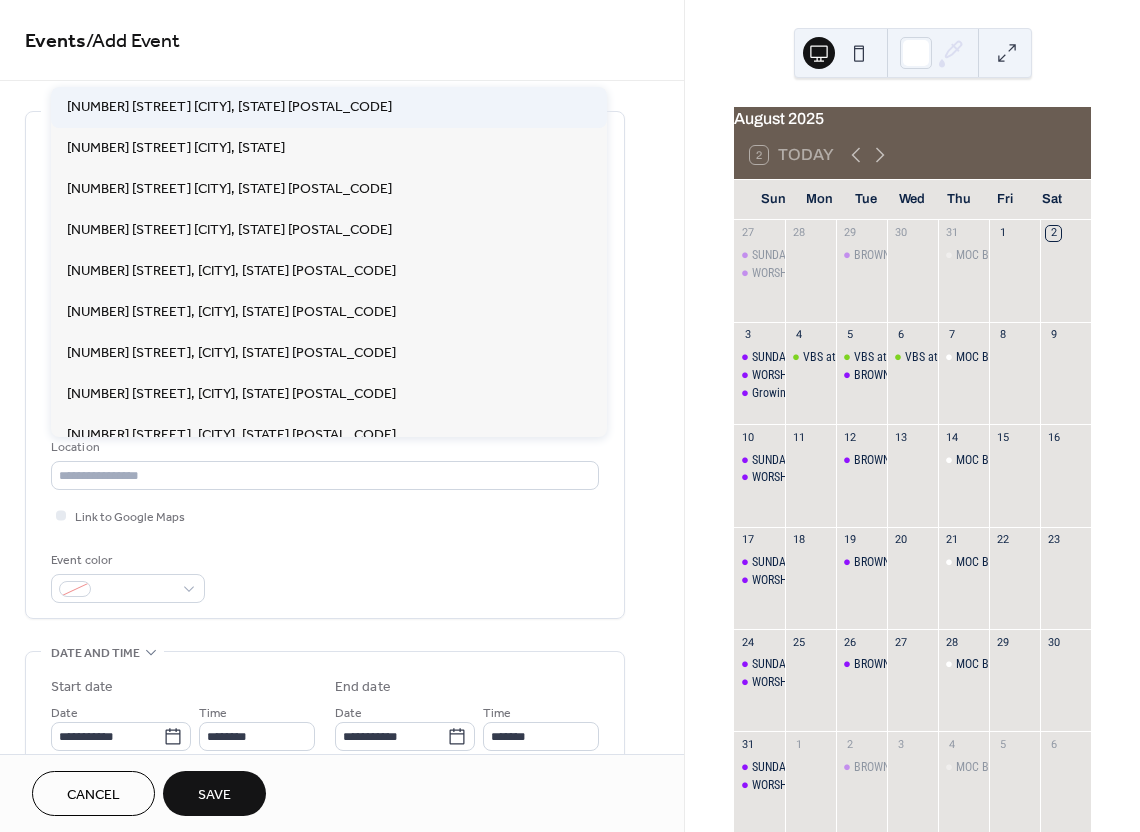 type on "**********" 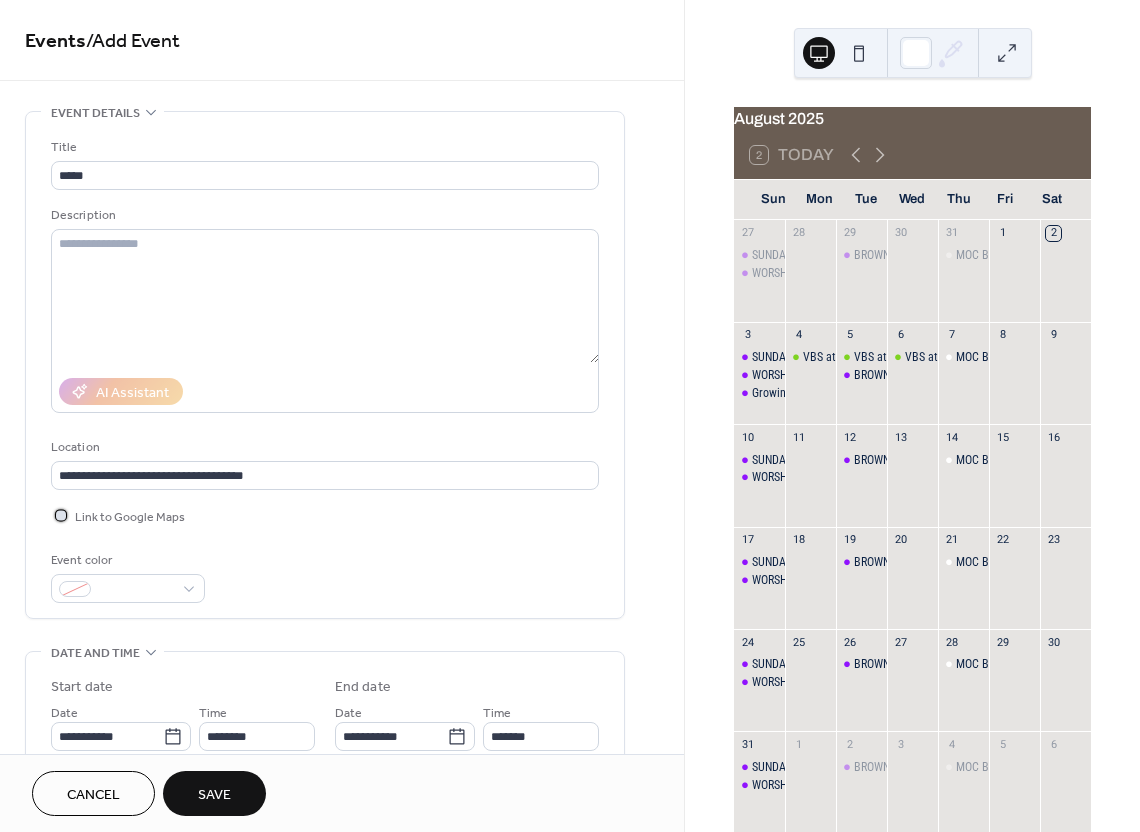click on "Link to Google Maps" at bounding box center (130, 517) 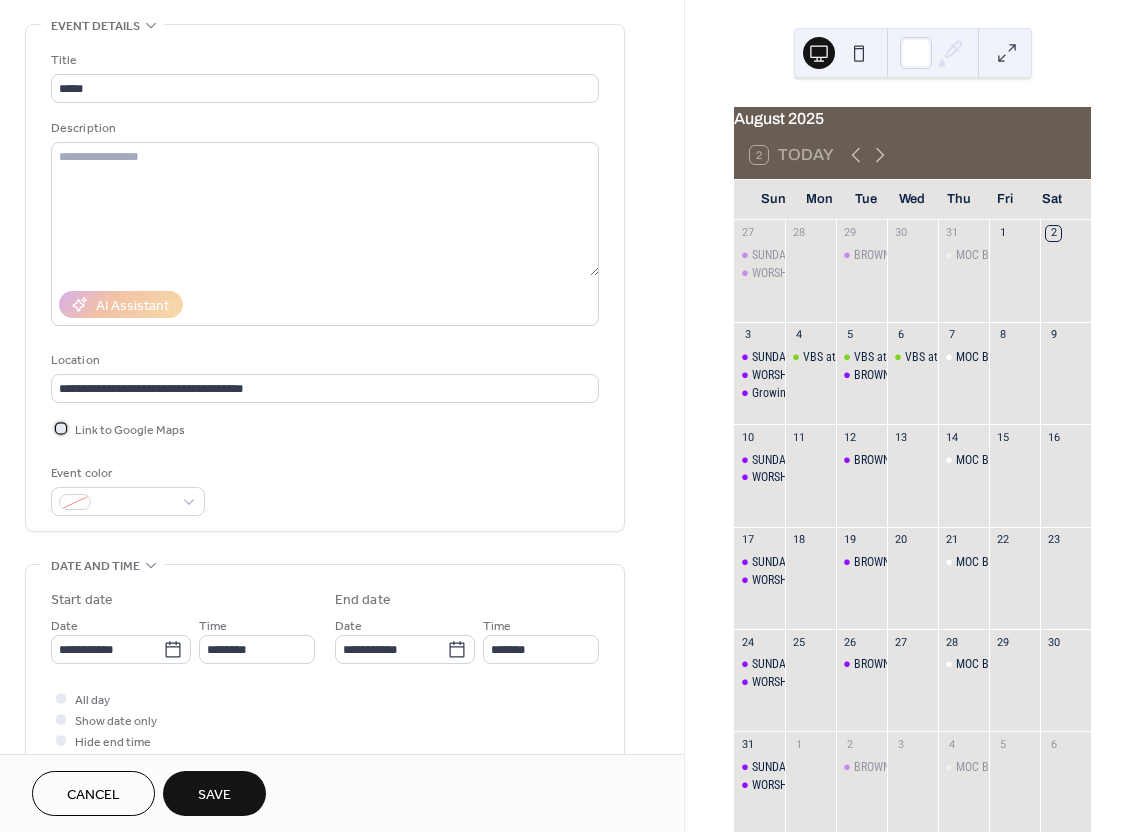 scroll, scrollTop: 90, scrollLeft: 0, axis: vertical 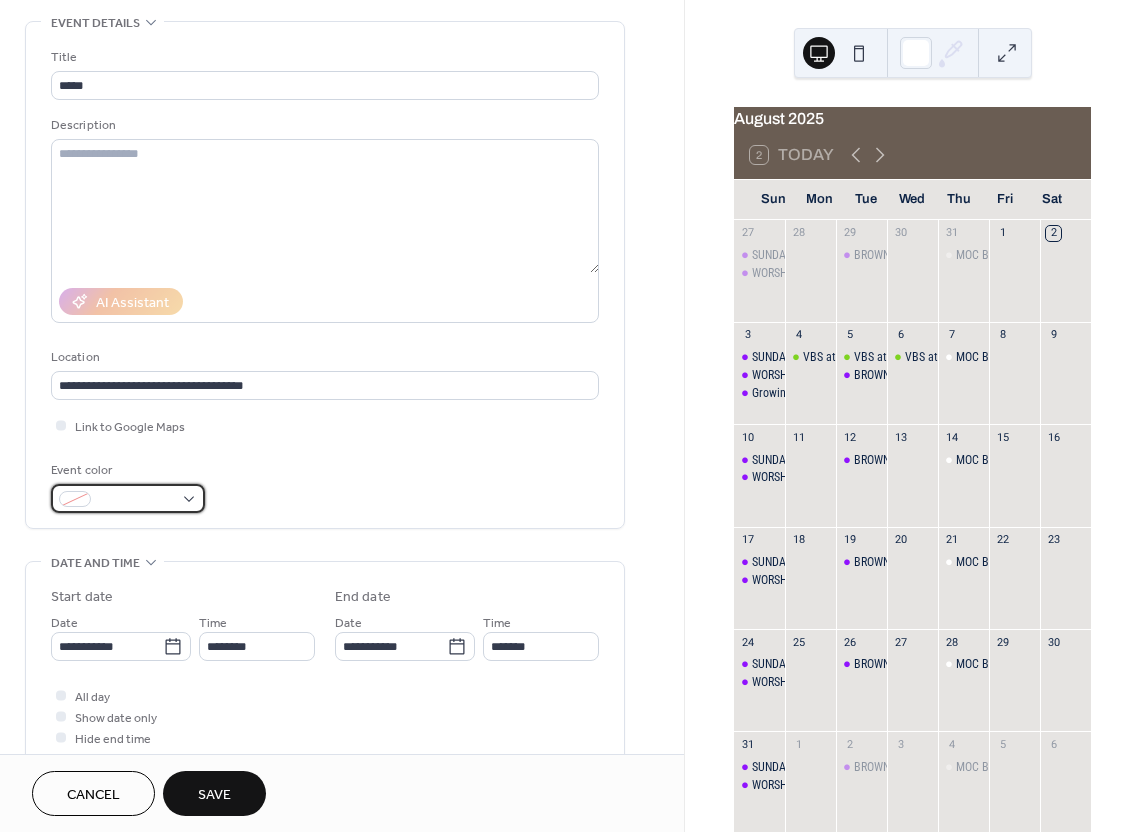 click at bounding box center (75, 499) 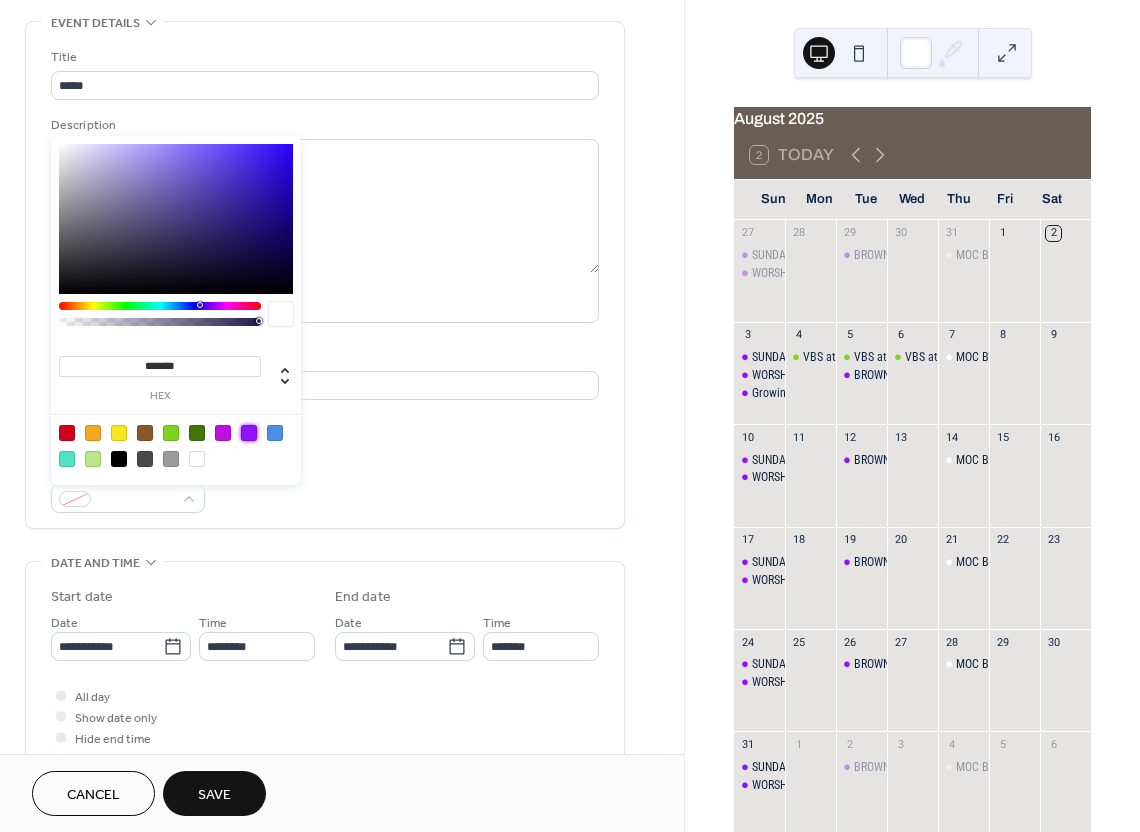 click at bounding box center [249, 433] 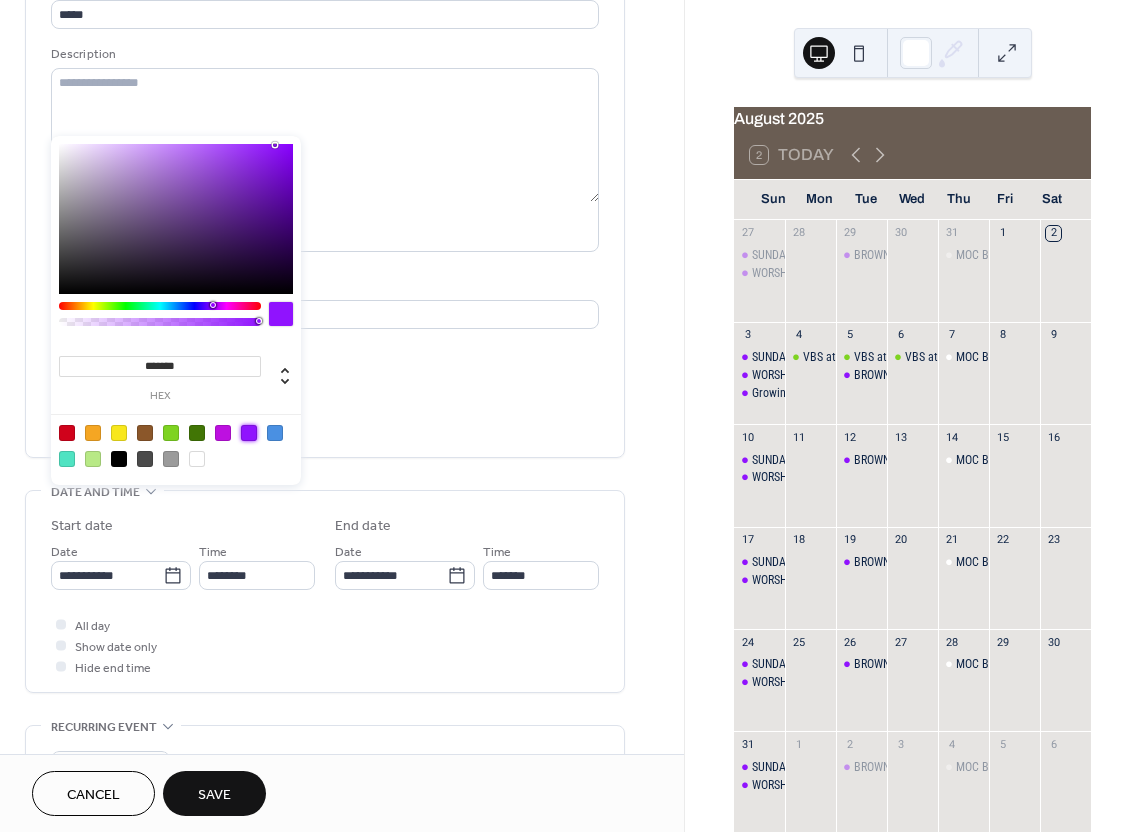 scroll, scrollTop: 197, scrollLeft: 0, axis: vertical 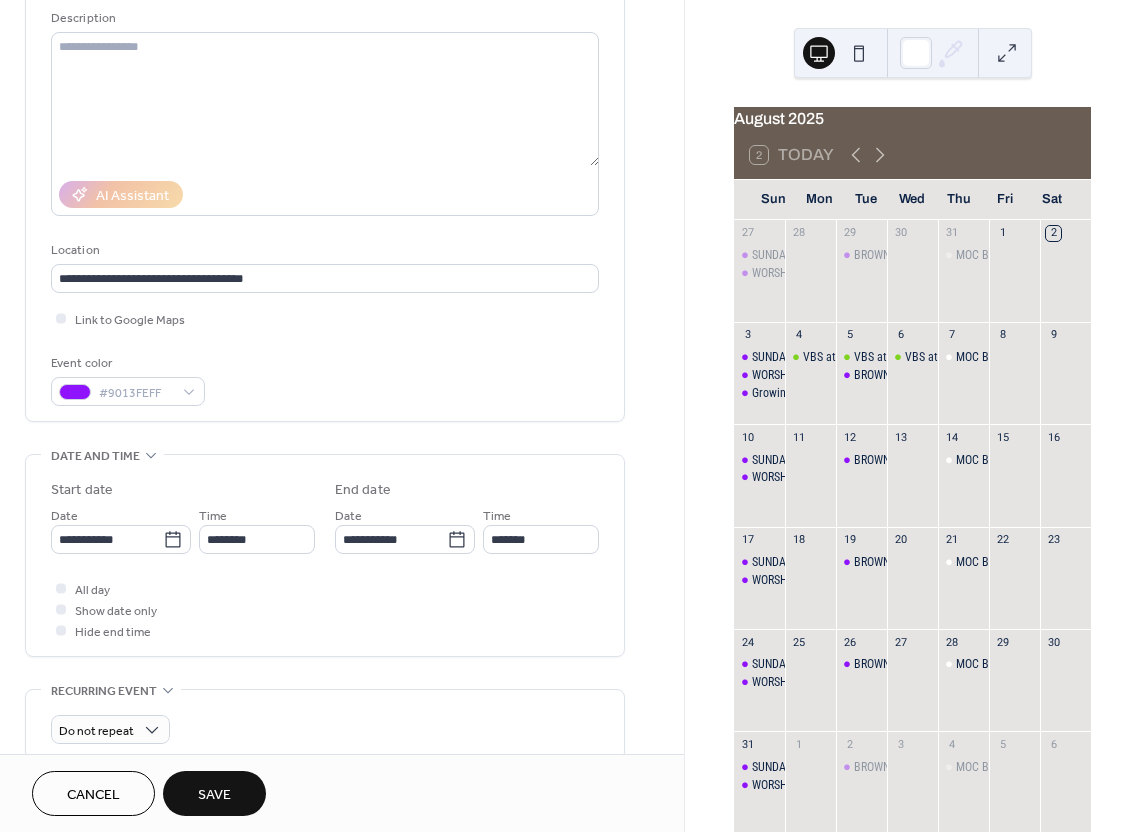 click on "**********" at bounding box center [325, 560] 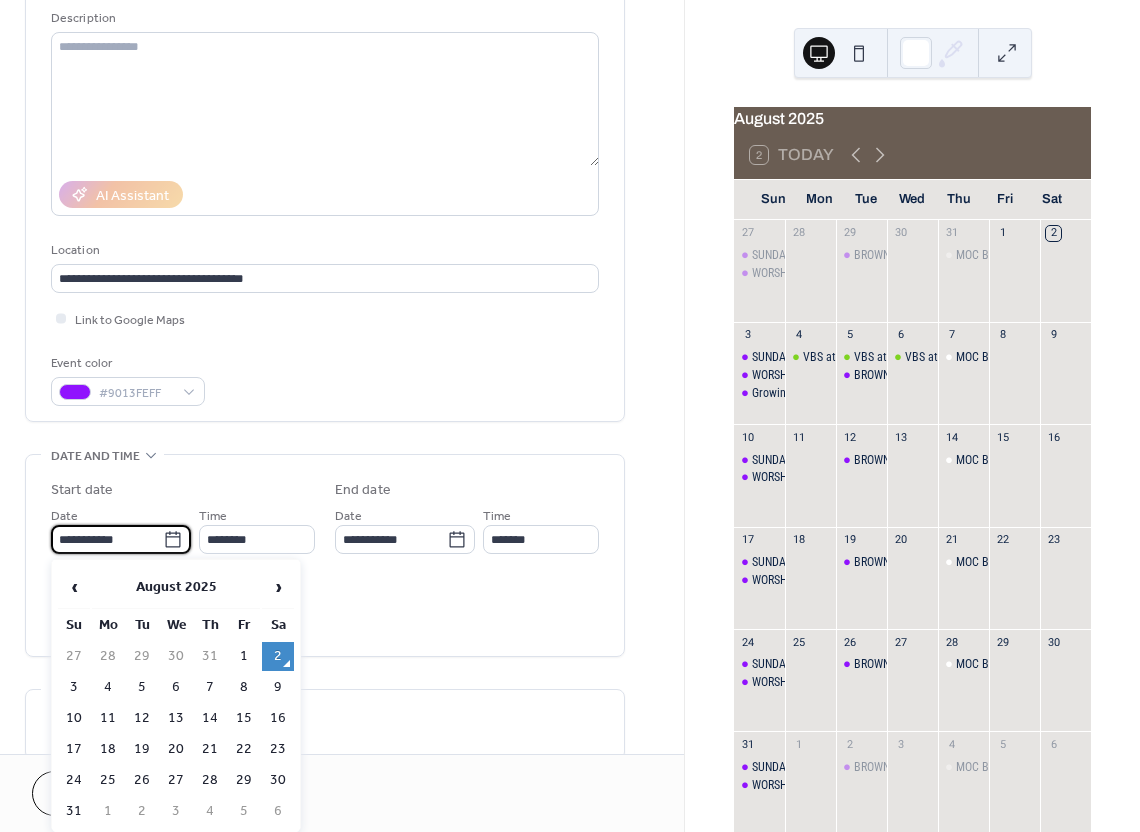 click on "**********" at bounding box center (107, 539) 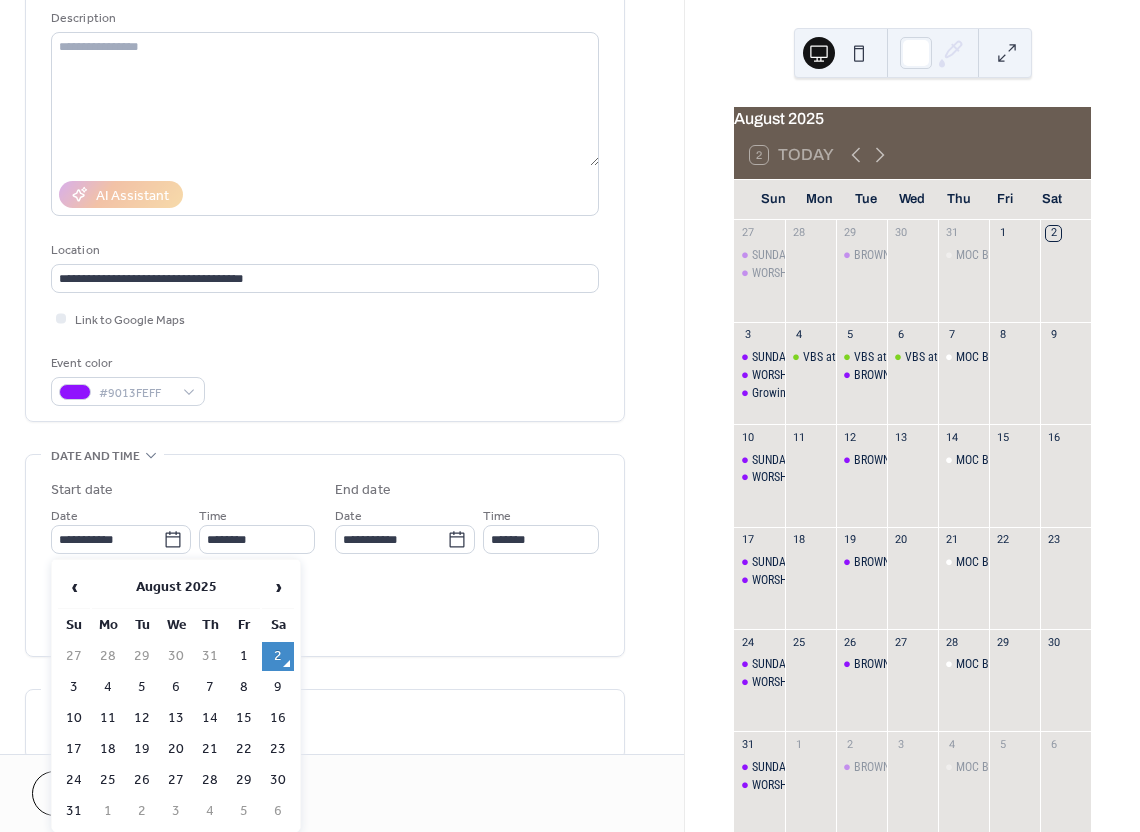click on "6" at bounding box center [176, 687] 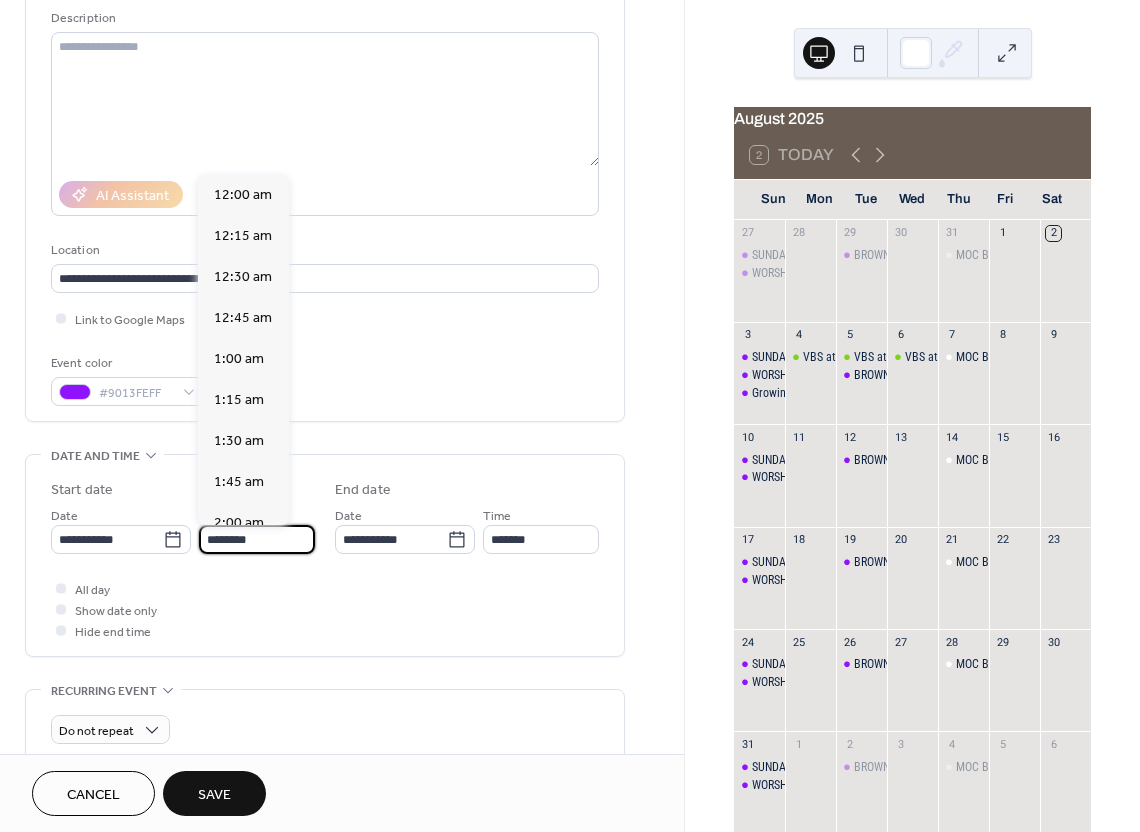 click on "********" at bounding box center [257, 539] 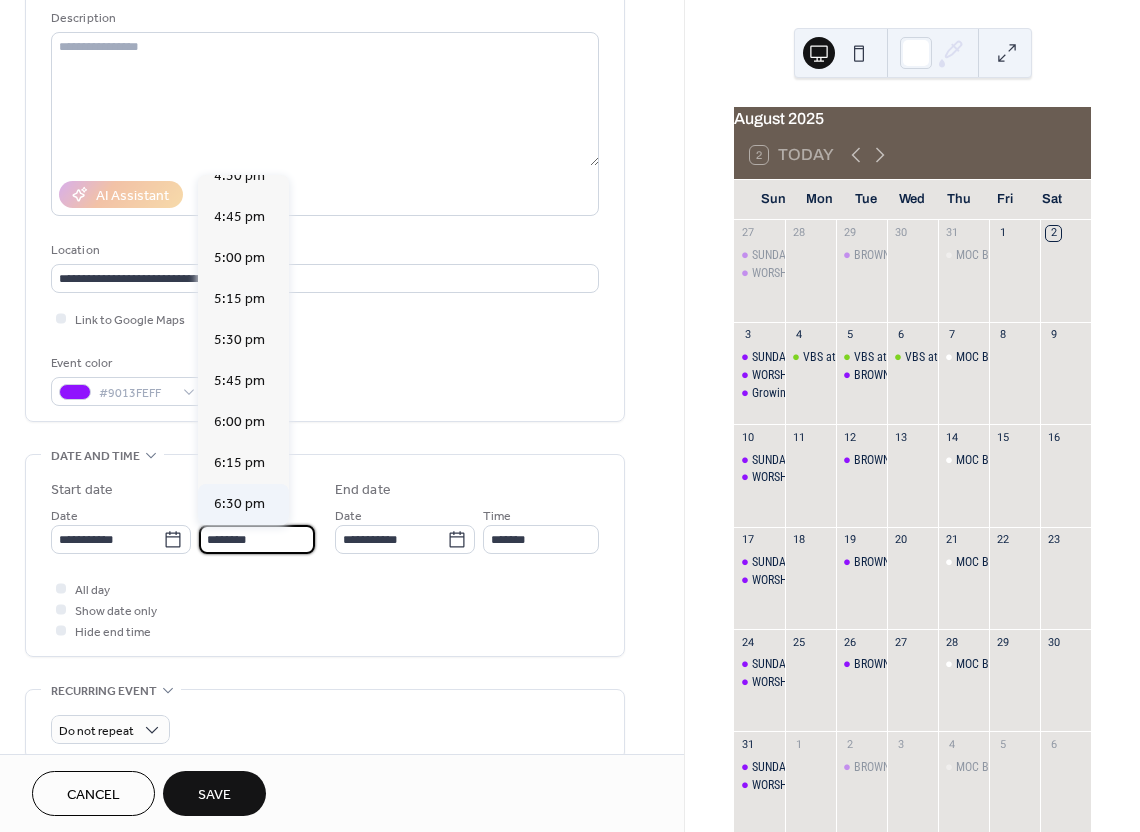 scroll, scrollTop: 2727, scrollLeft: 0, axis: vertical 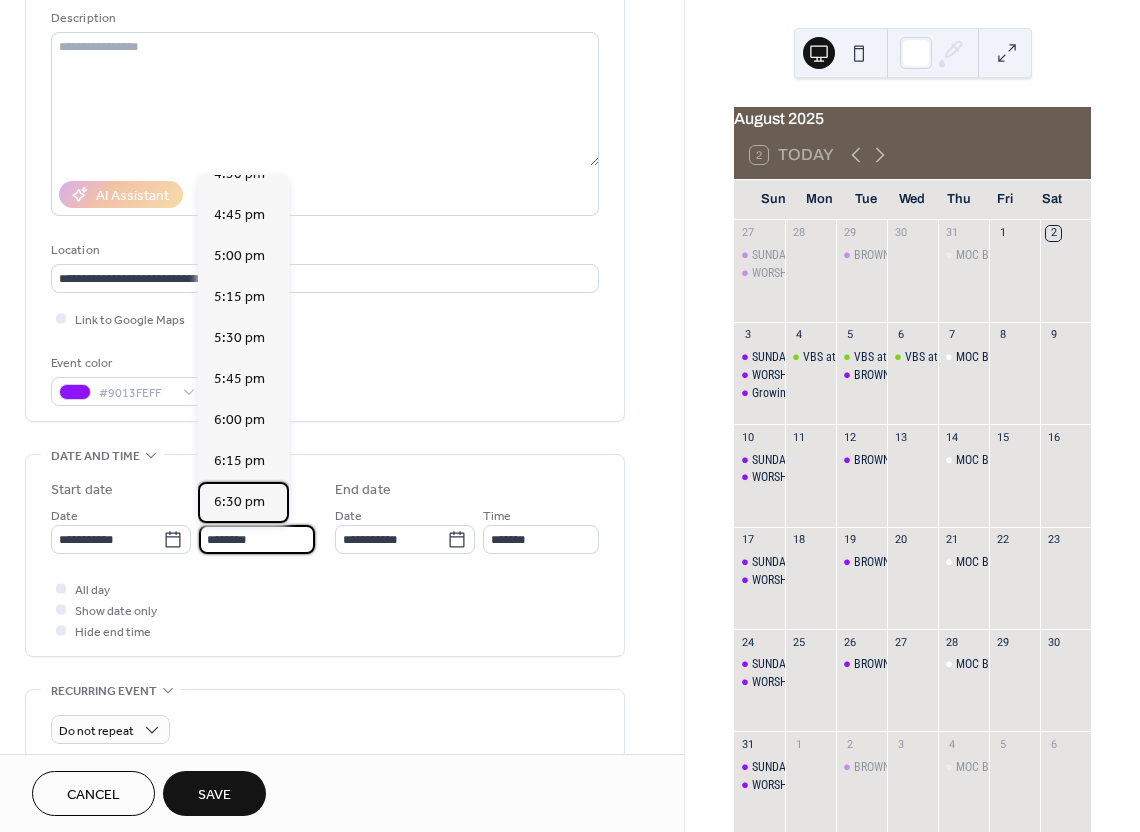 click on "6:30 pm" at bounding box center (239, 502) 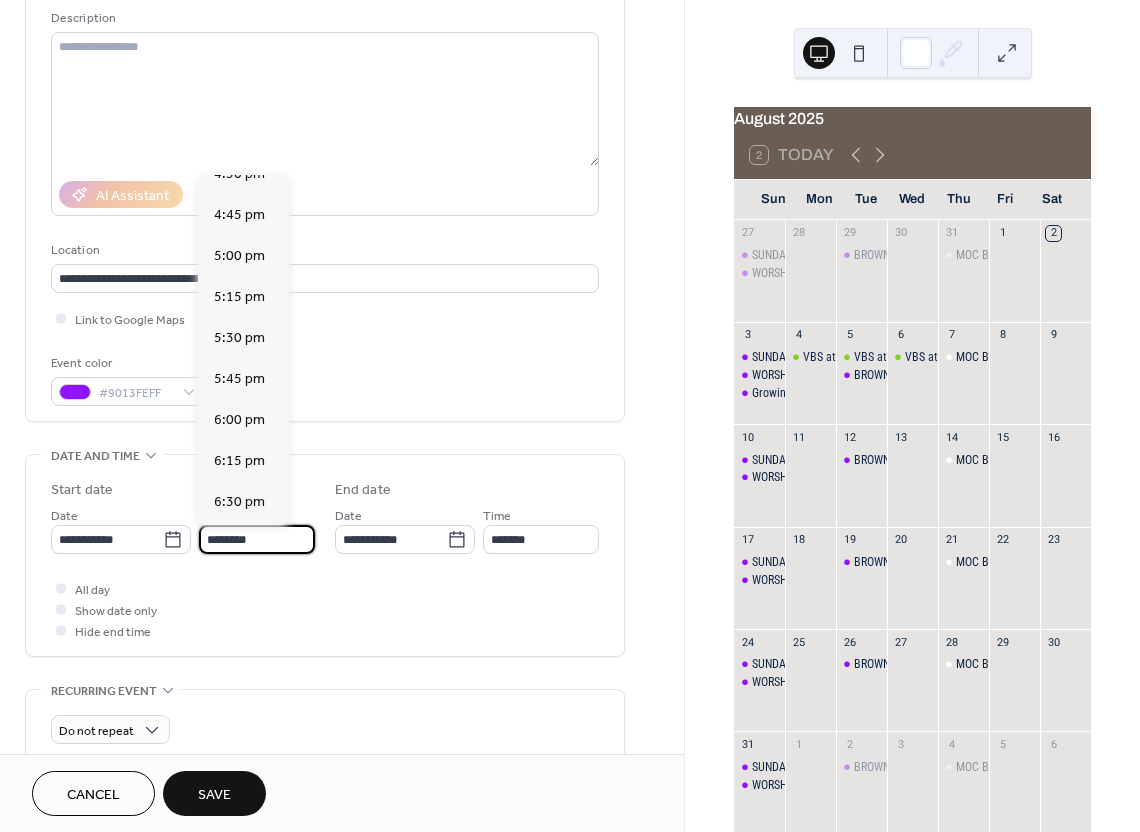 type on "*******" 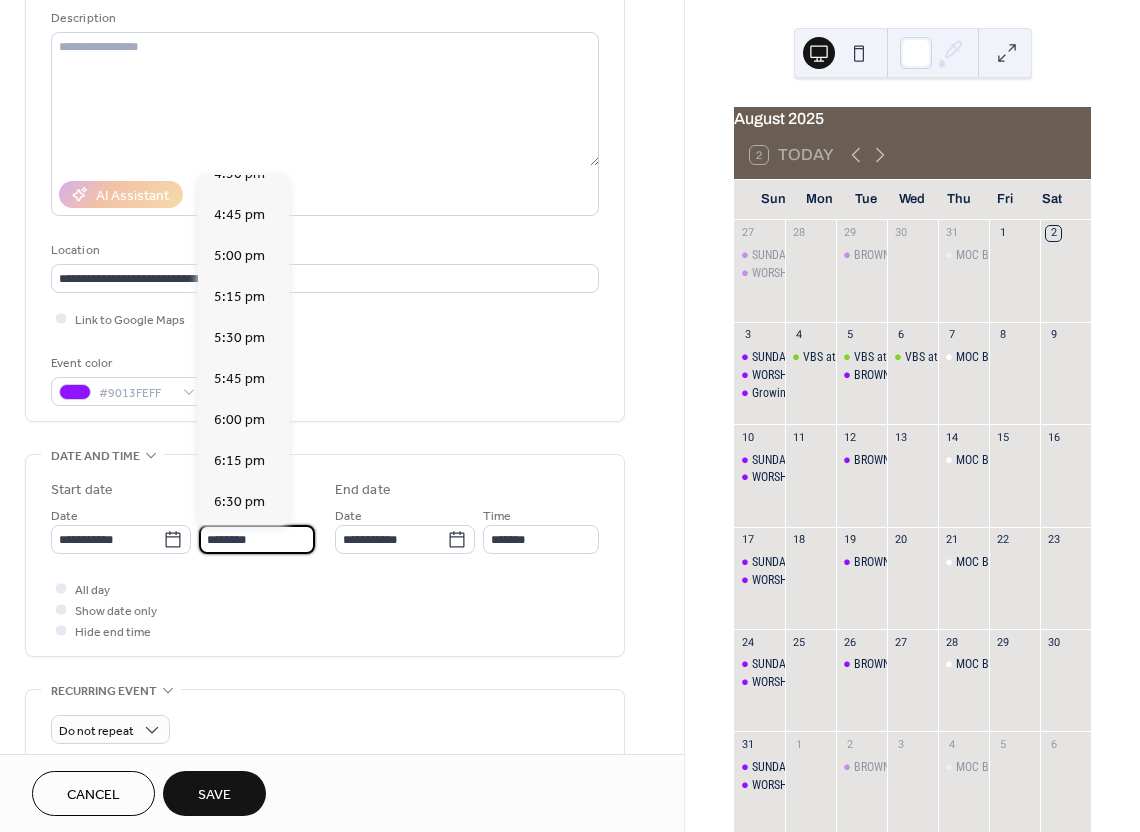 type on "*******" 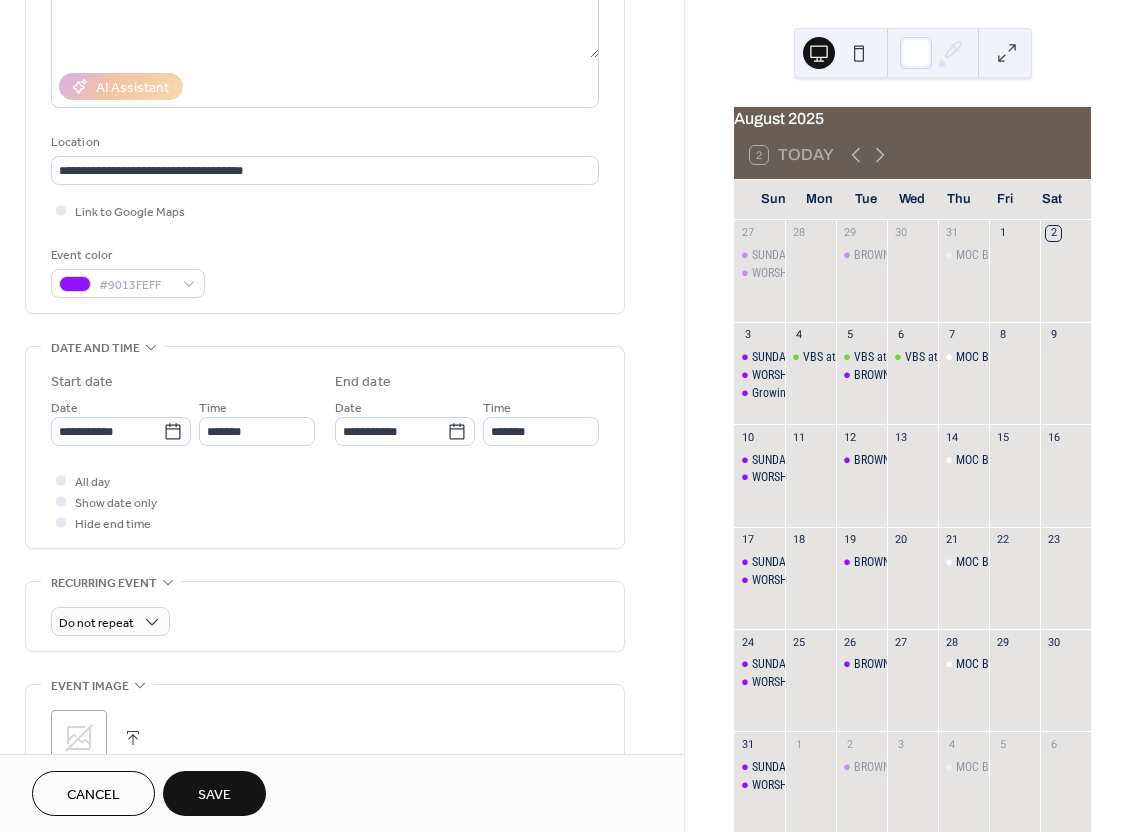 scroll, scrollTop: 307, scrollLeft: 0, axis: vertical 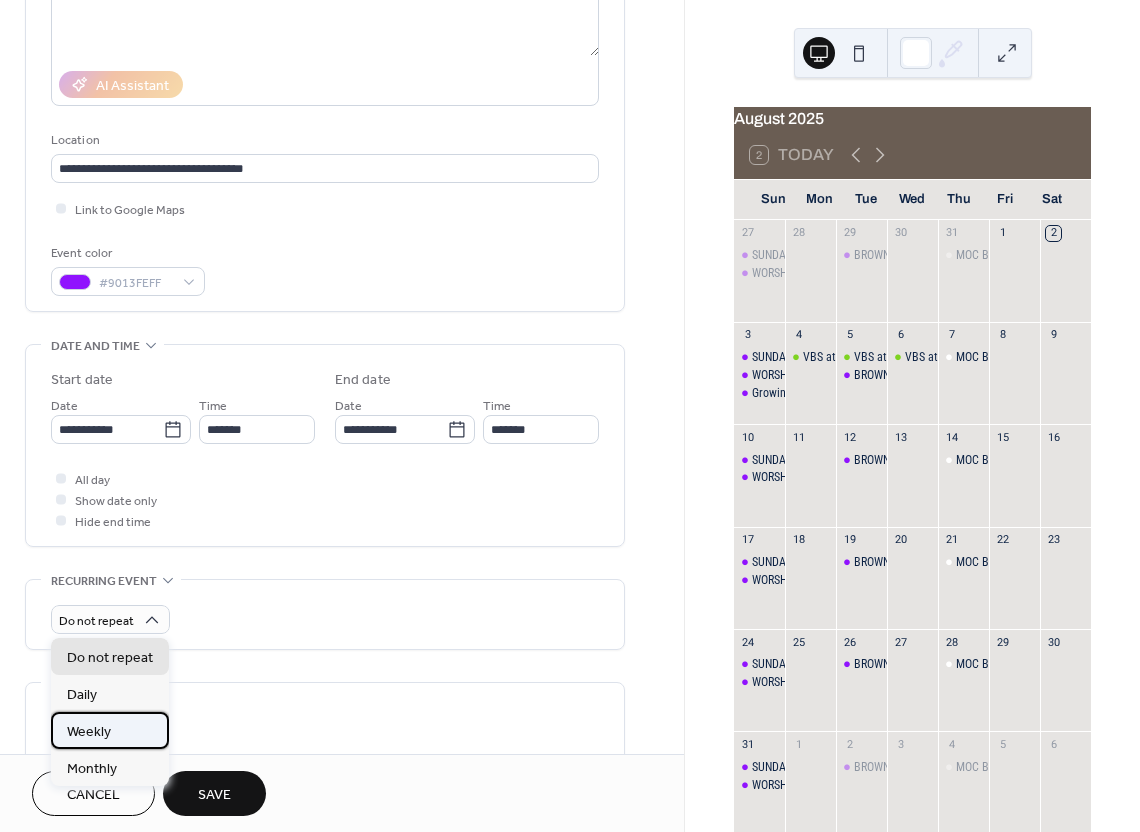 click on "Weekly" at bounding box center [110, 730] 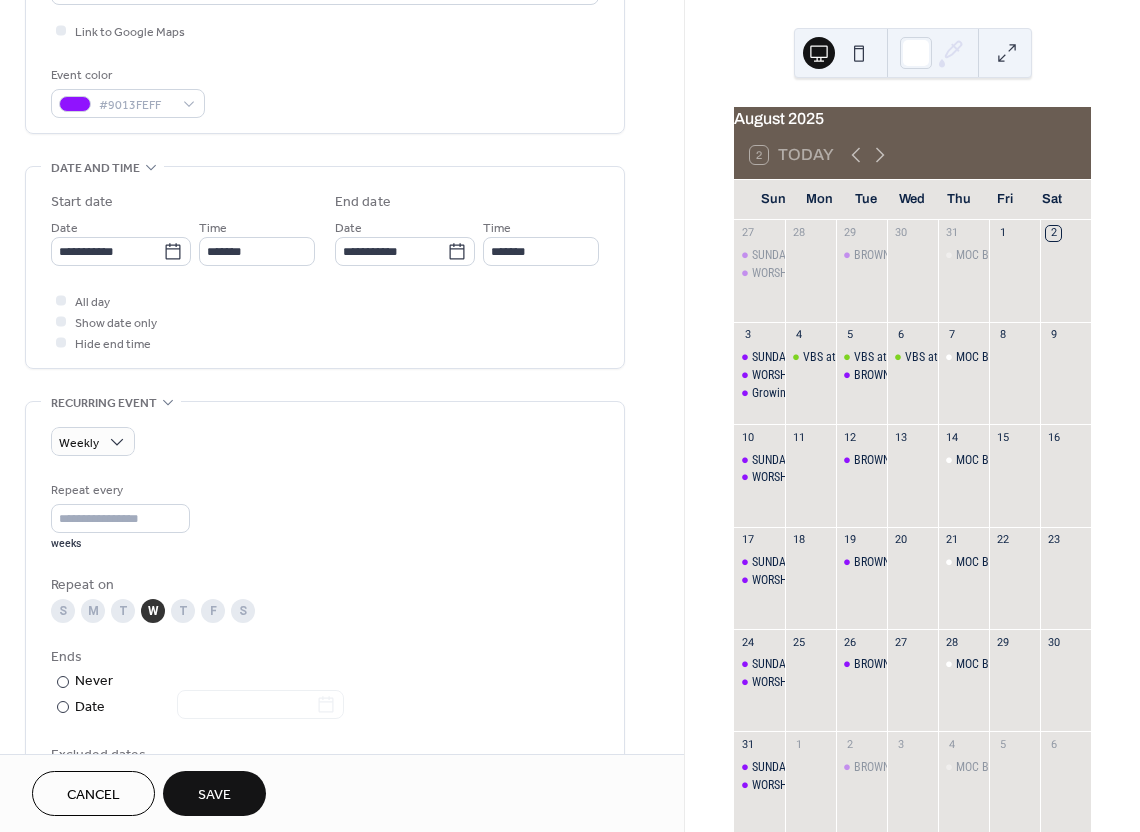 scroll, scrollTop: 488, scrollLeft: 0, axis: vertical 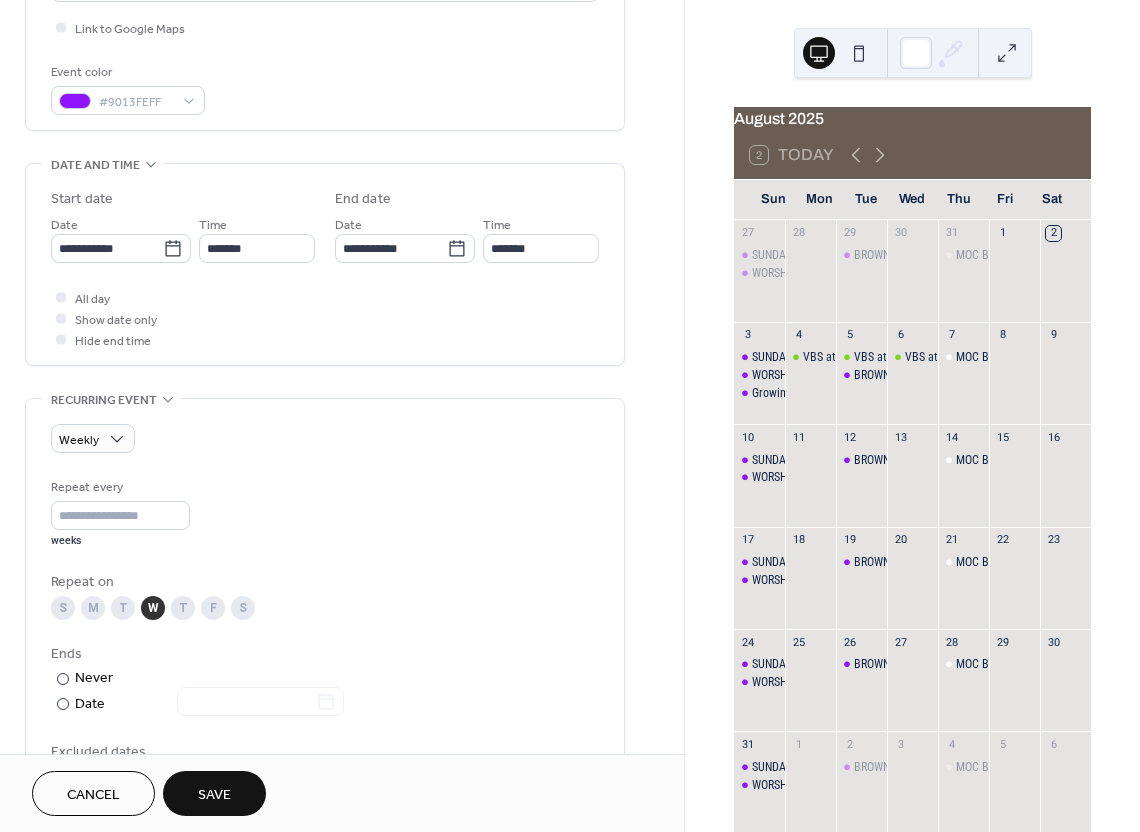click on "Repeat every * weeks" at bounding box center (325, 512) 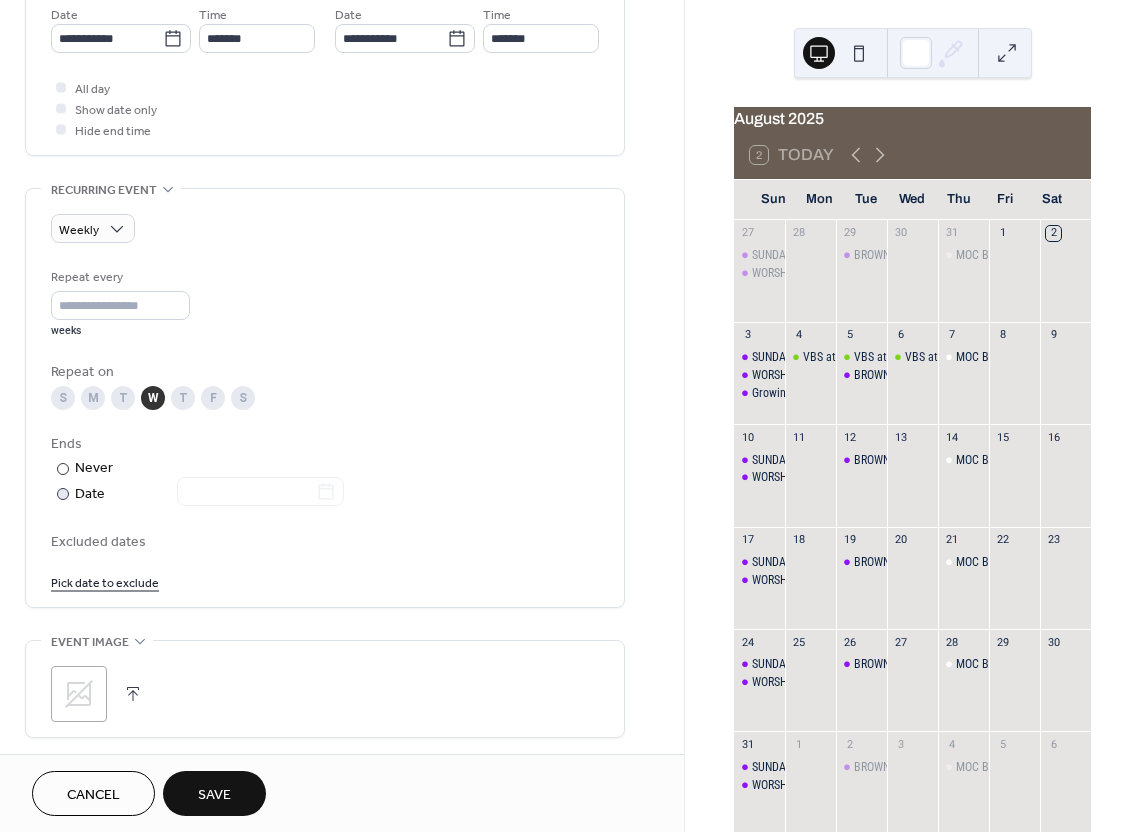 scroll, scrollTop: 701, scrollLeft: 0, axis: vertical 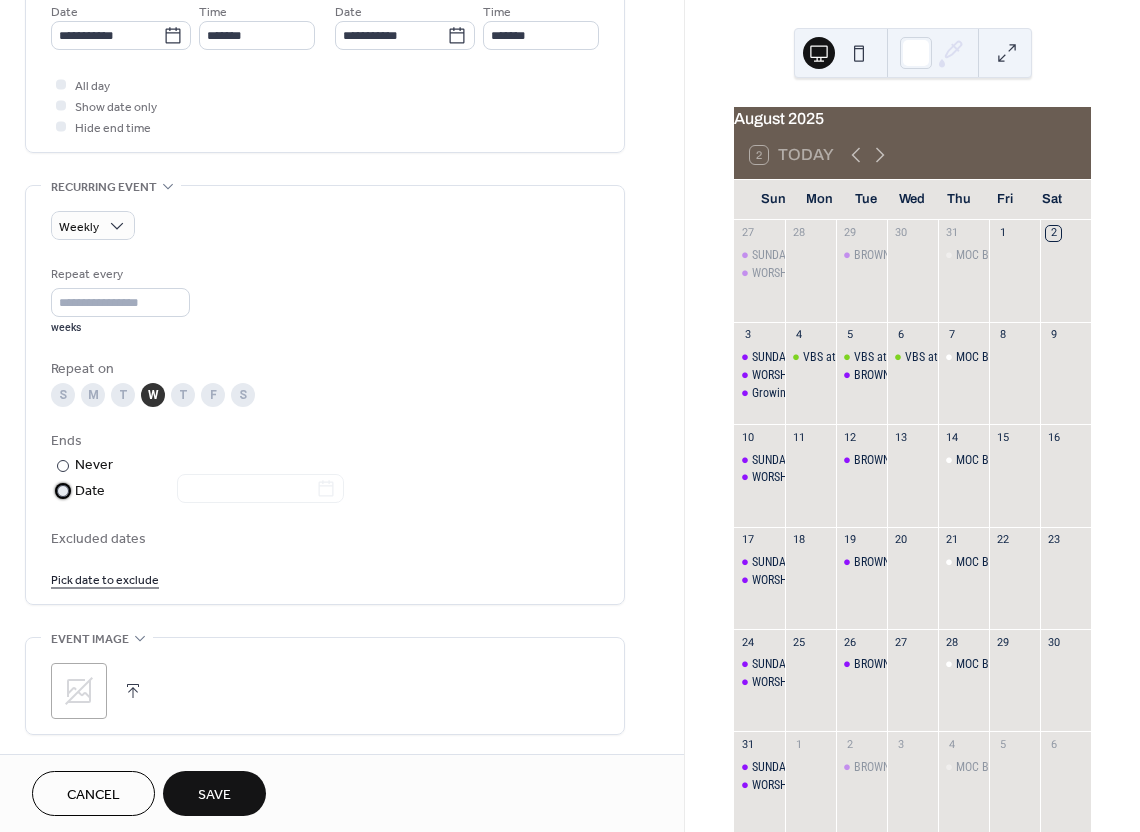 click on "Date" at bounding box center [209, 491] 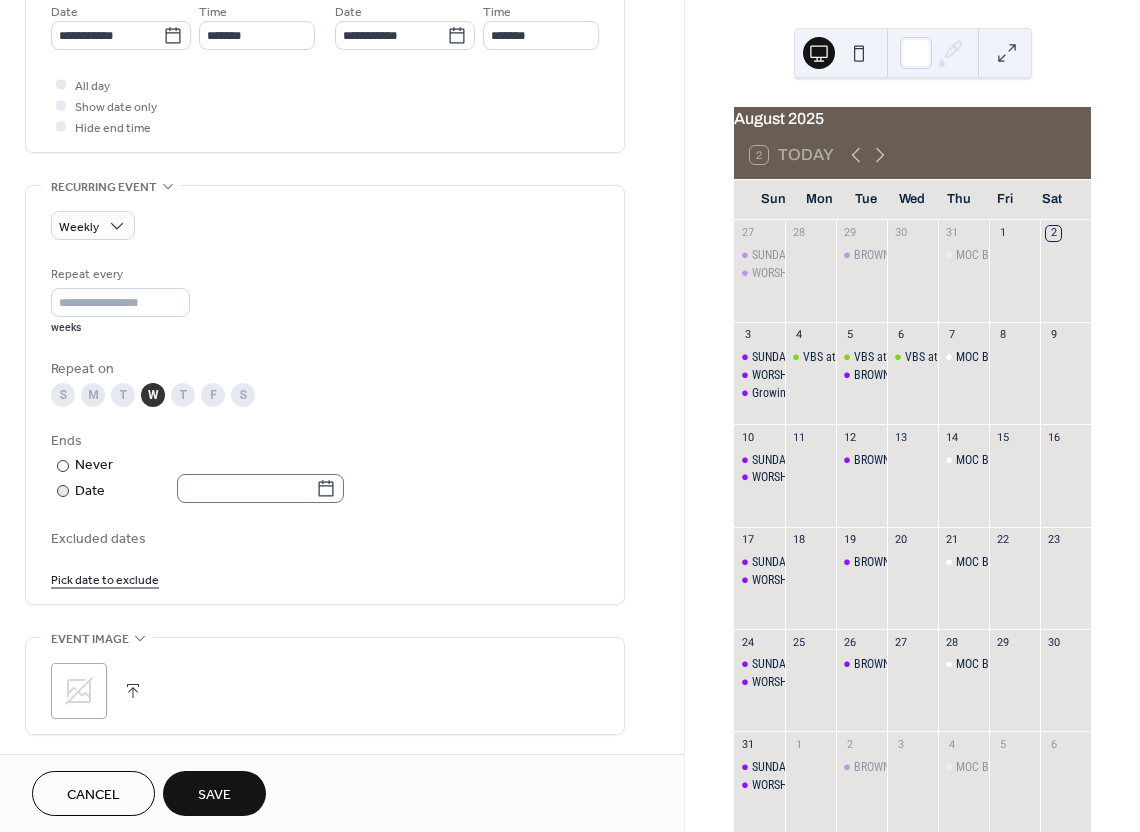 click 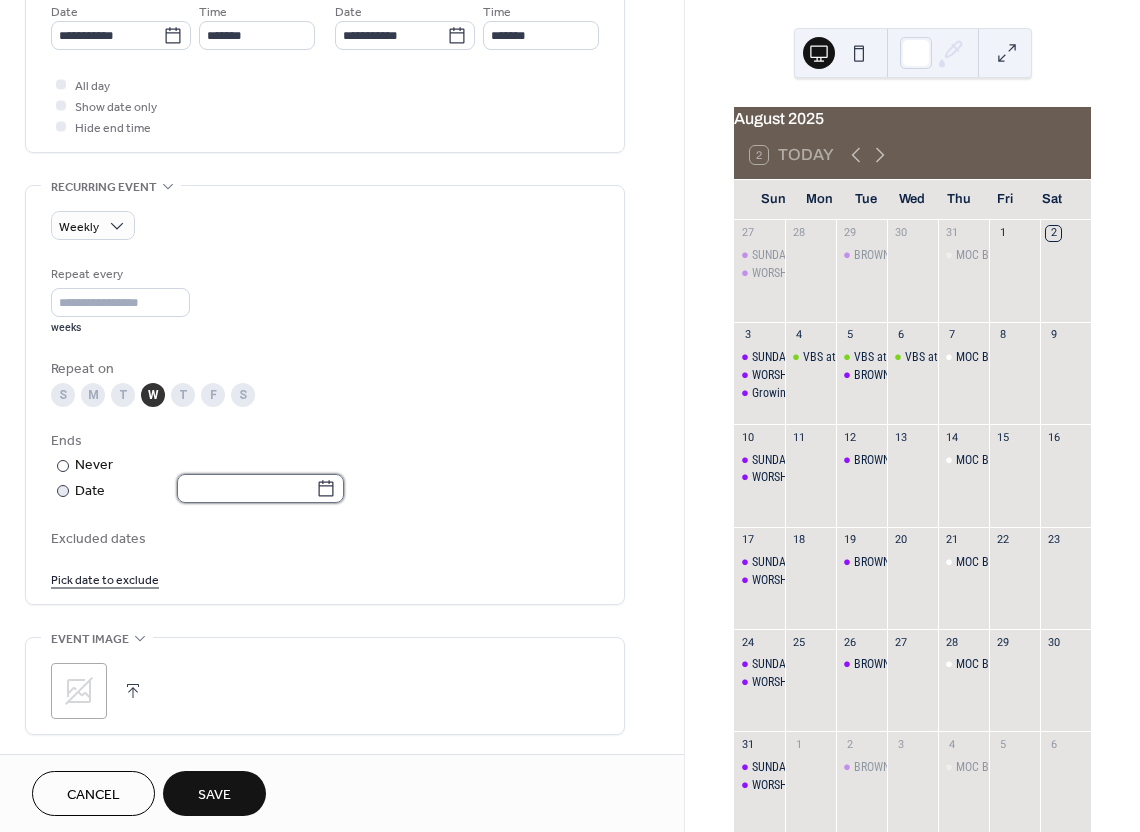 click at bounding box center (246, 488) 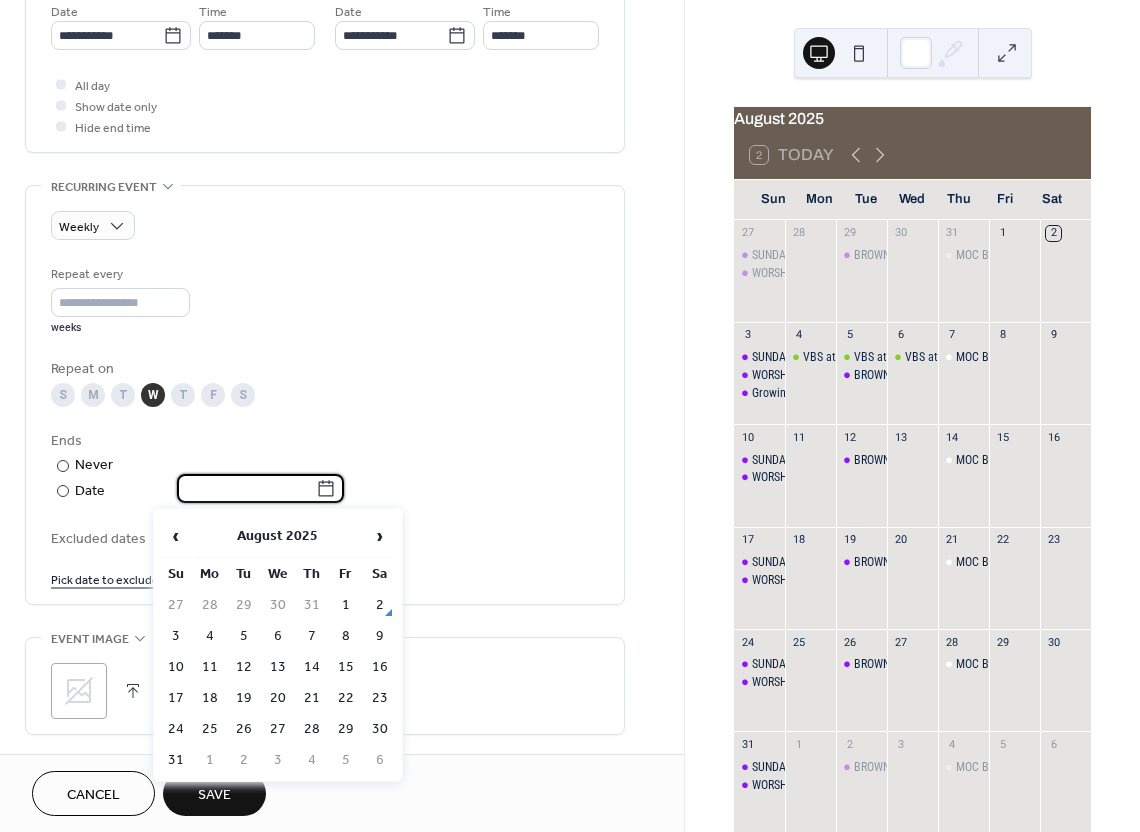 click on "3" at bounding box center [278, 760] 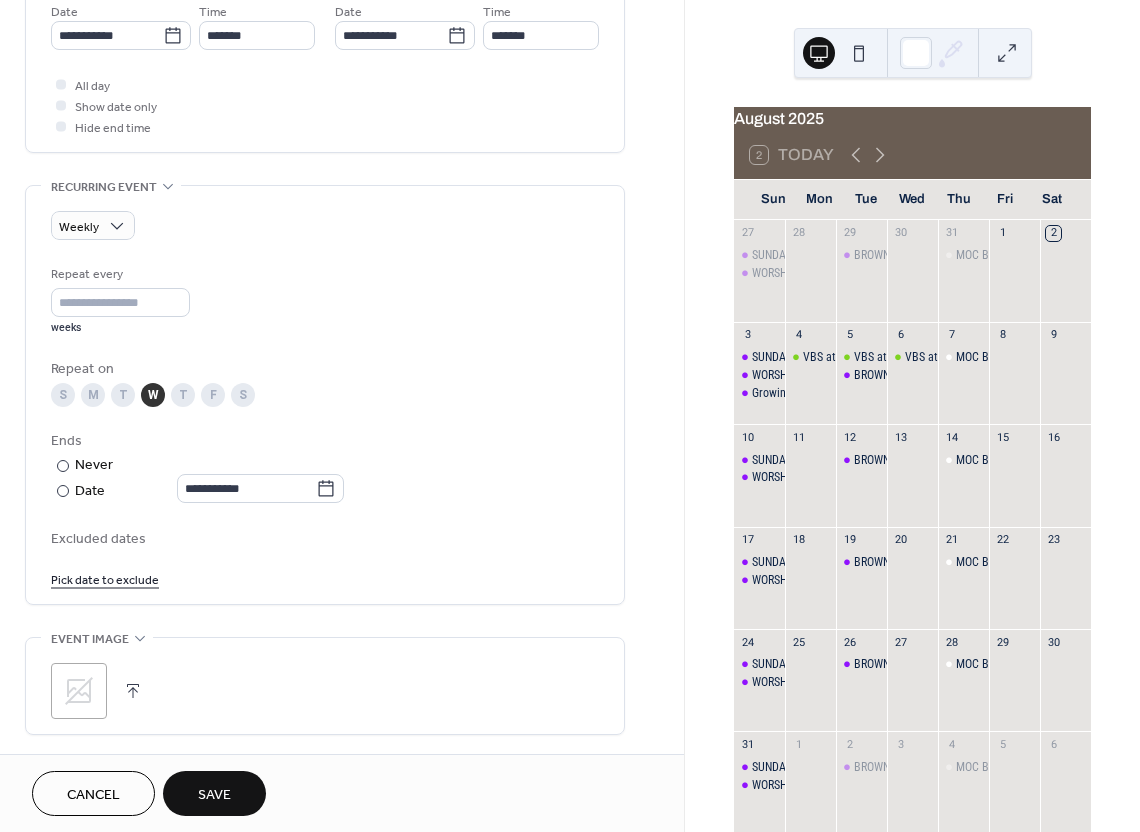 click on "Save" at bounding box center [214, 795] 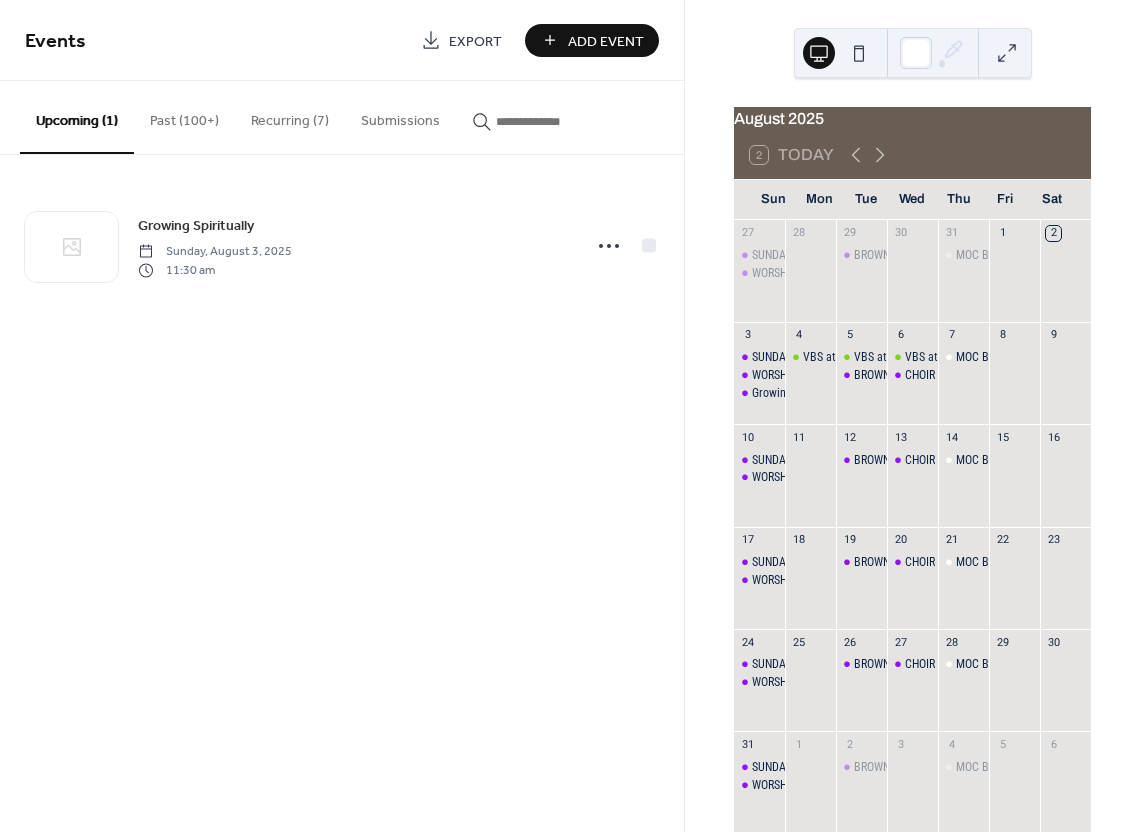 click on "Add Event" at bounding box center [606, 41] 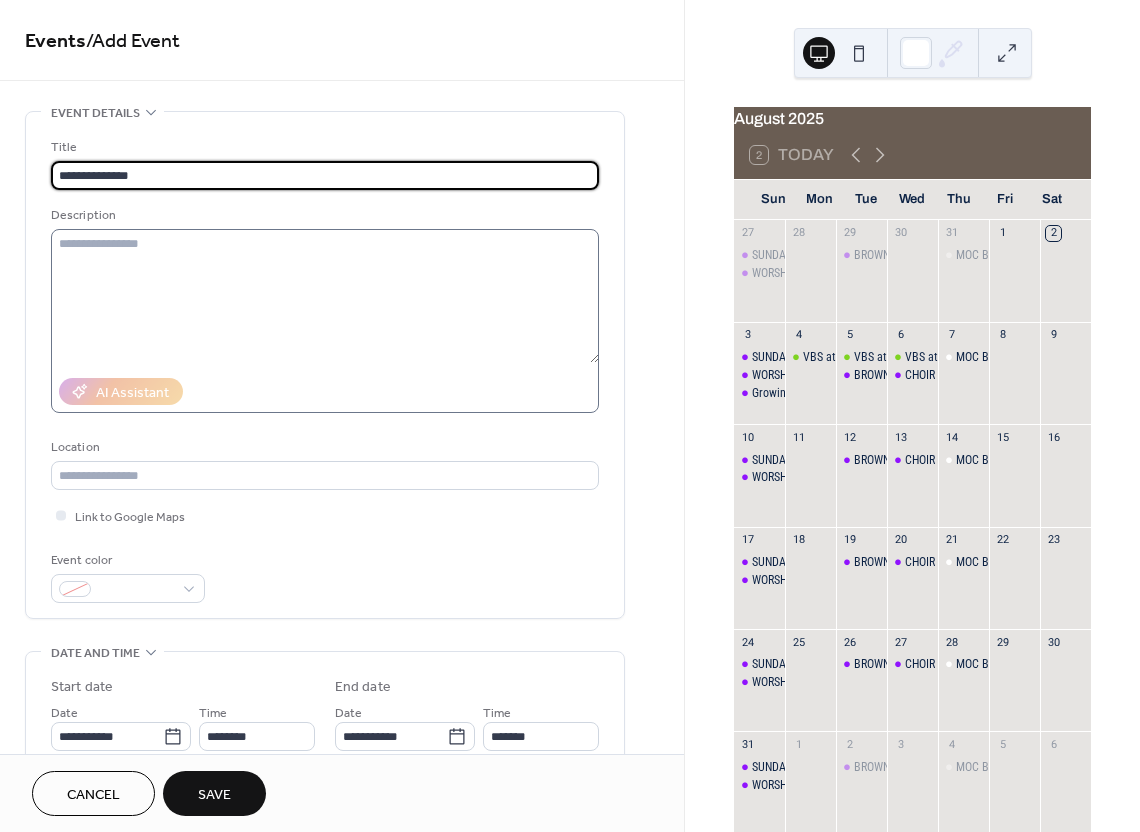 type on "**********" 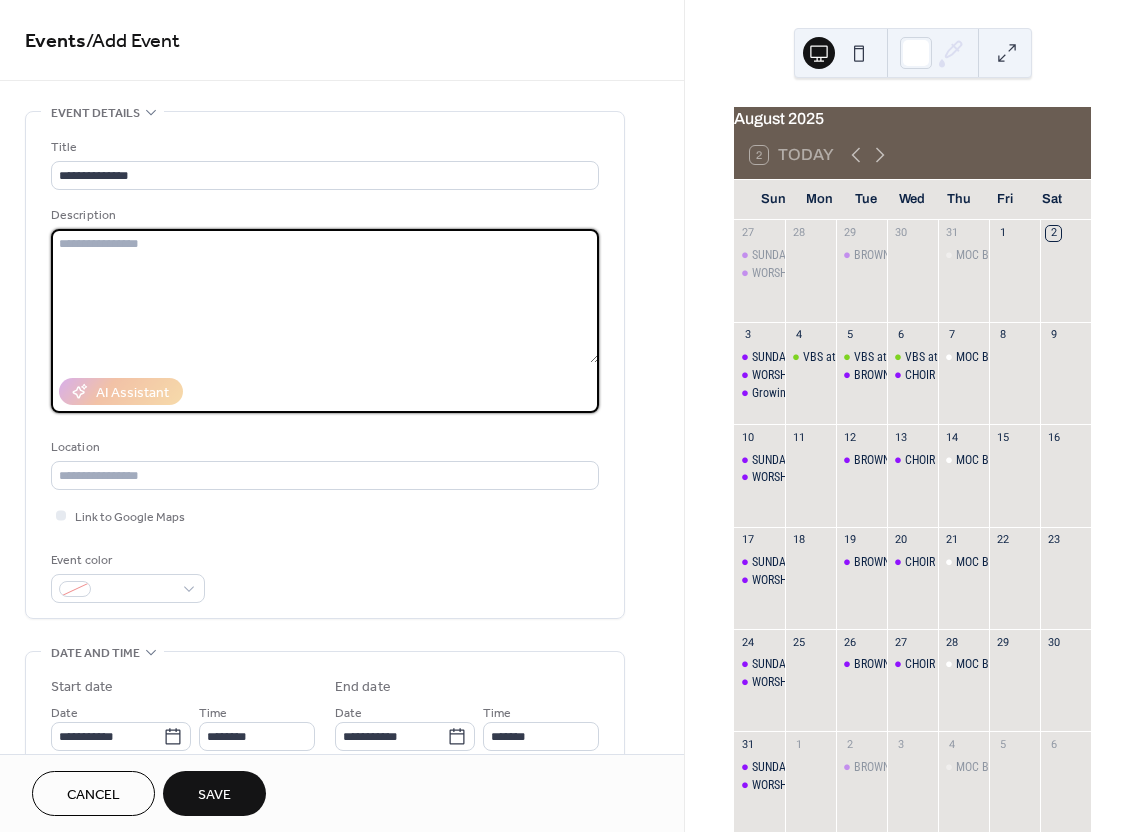 click at bounding box center (325, 296) 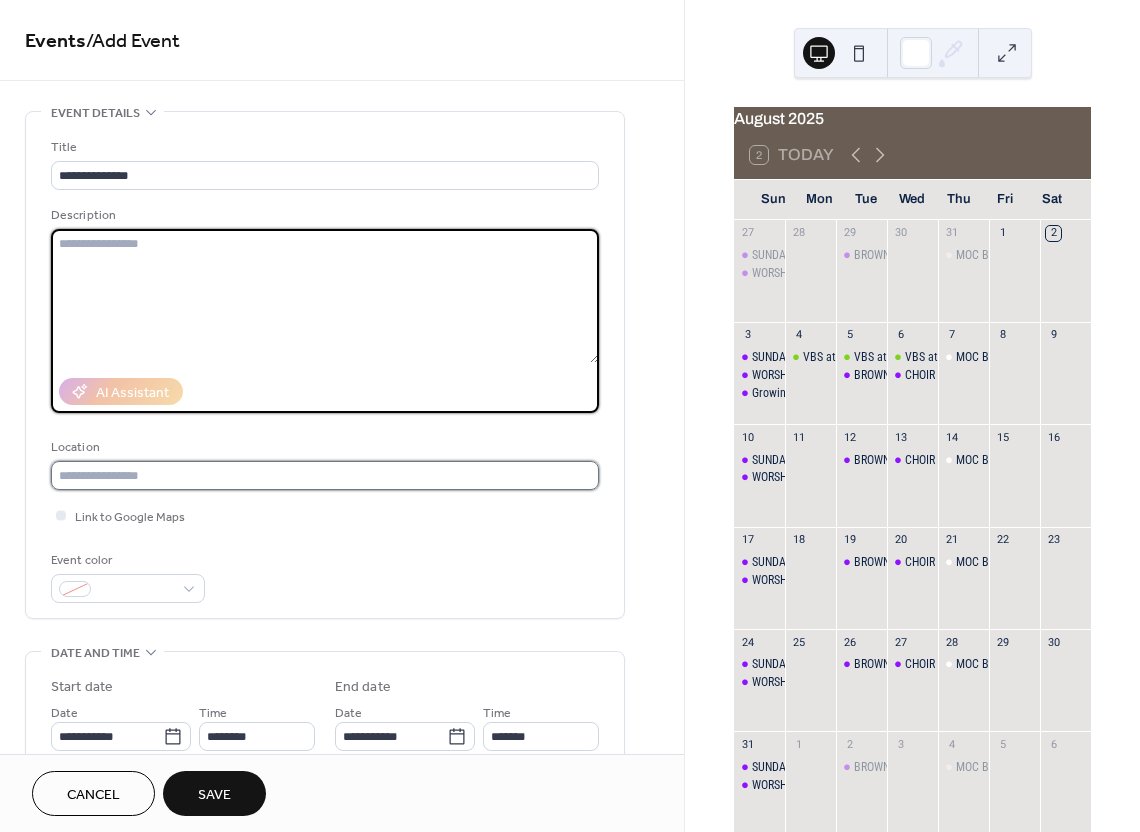 click at bounding box center (325, 475) 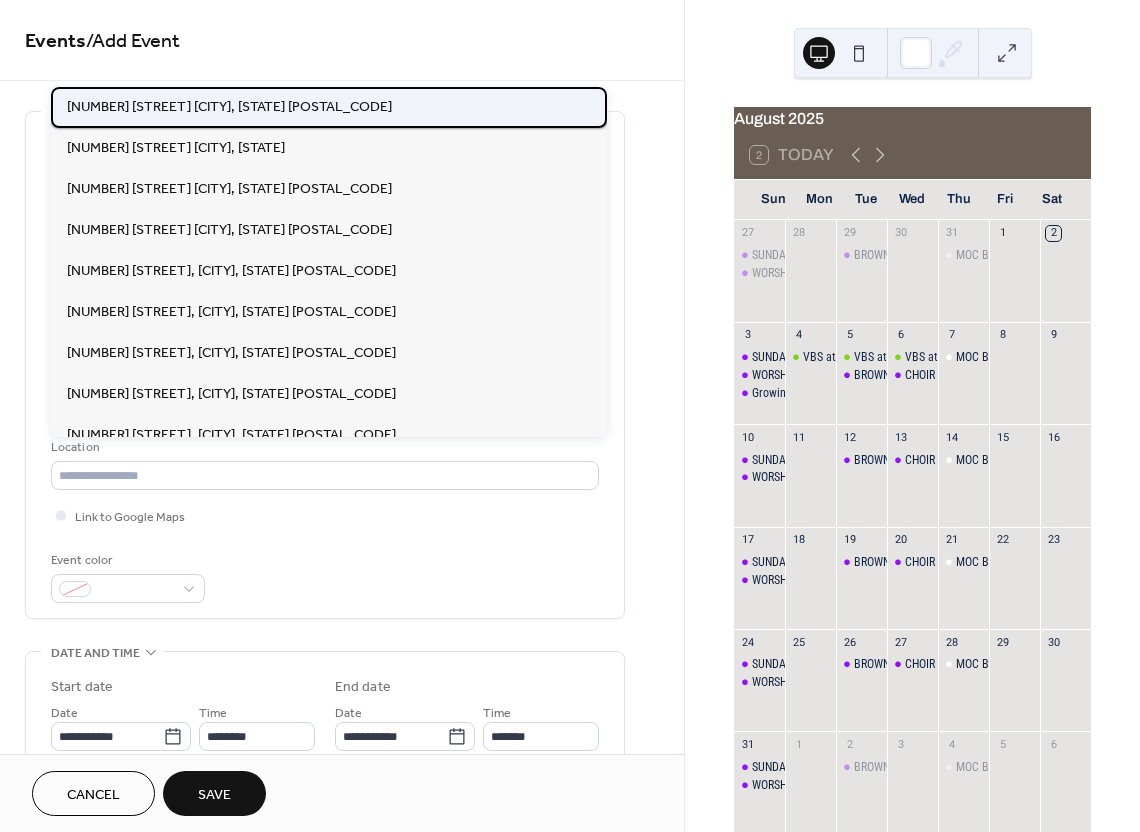 click on "115 N 25st Ave. Hattiesburg, MS 39401" at bounding box center (229, 107) 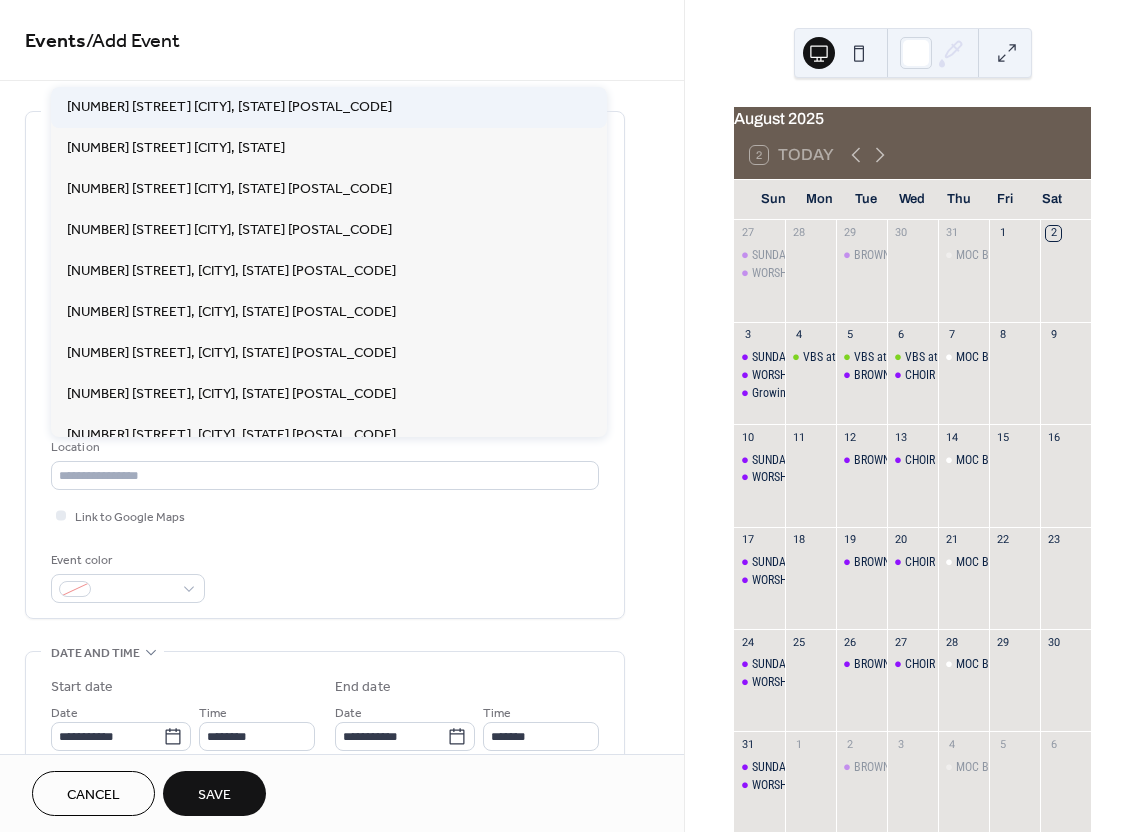 type on "**********" 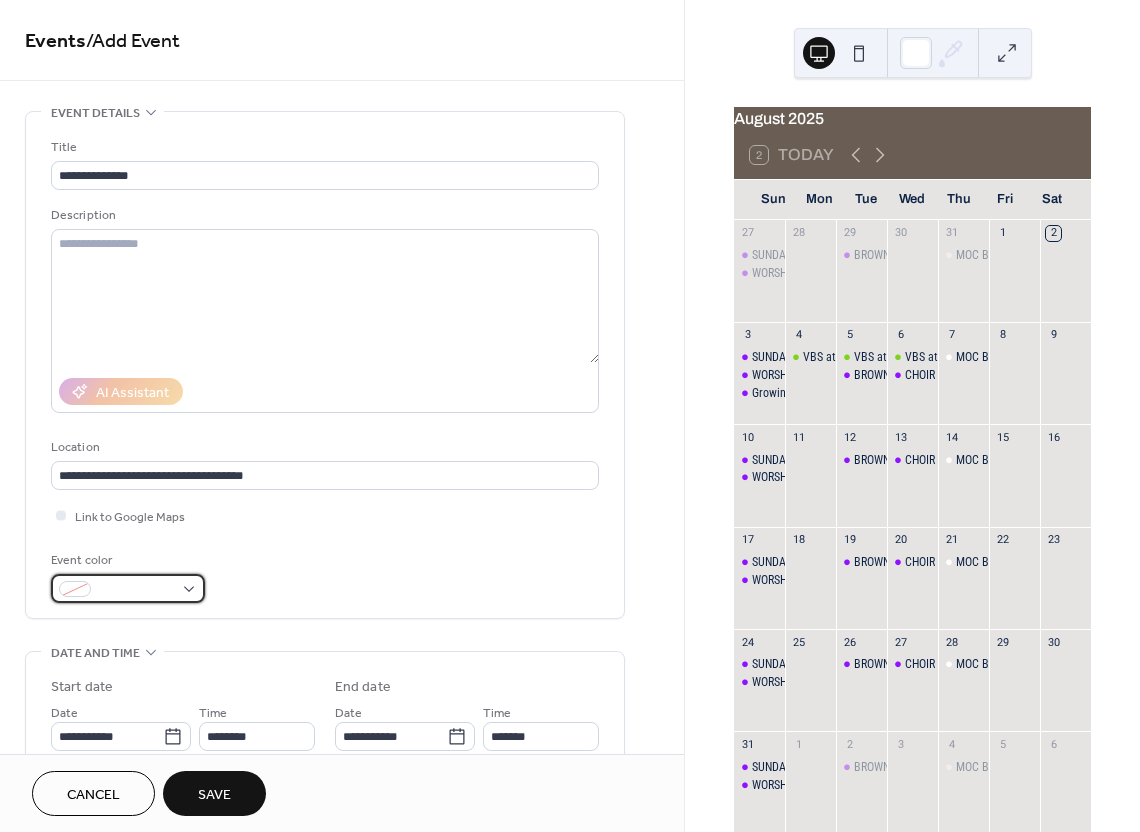 click at bounding box center (136, 590) 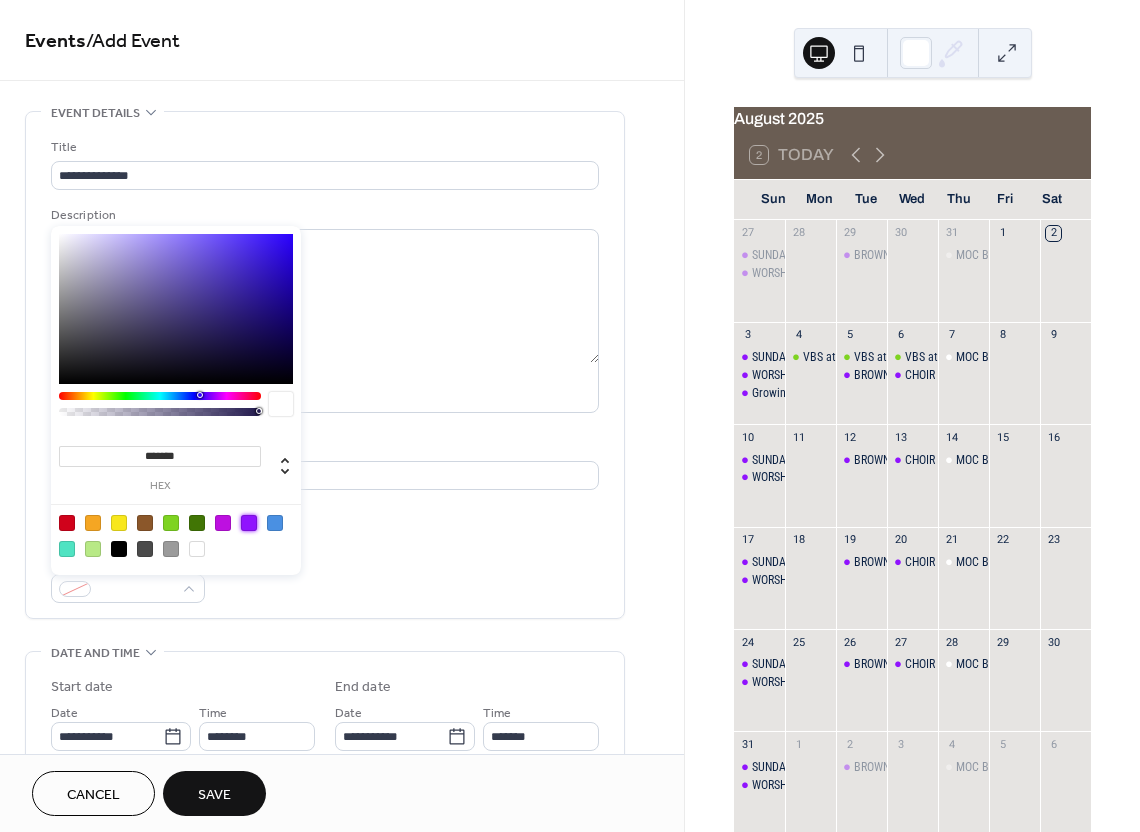click at bounding box center (249, 523) 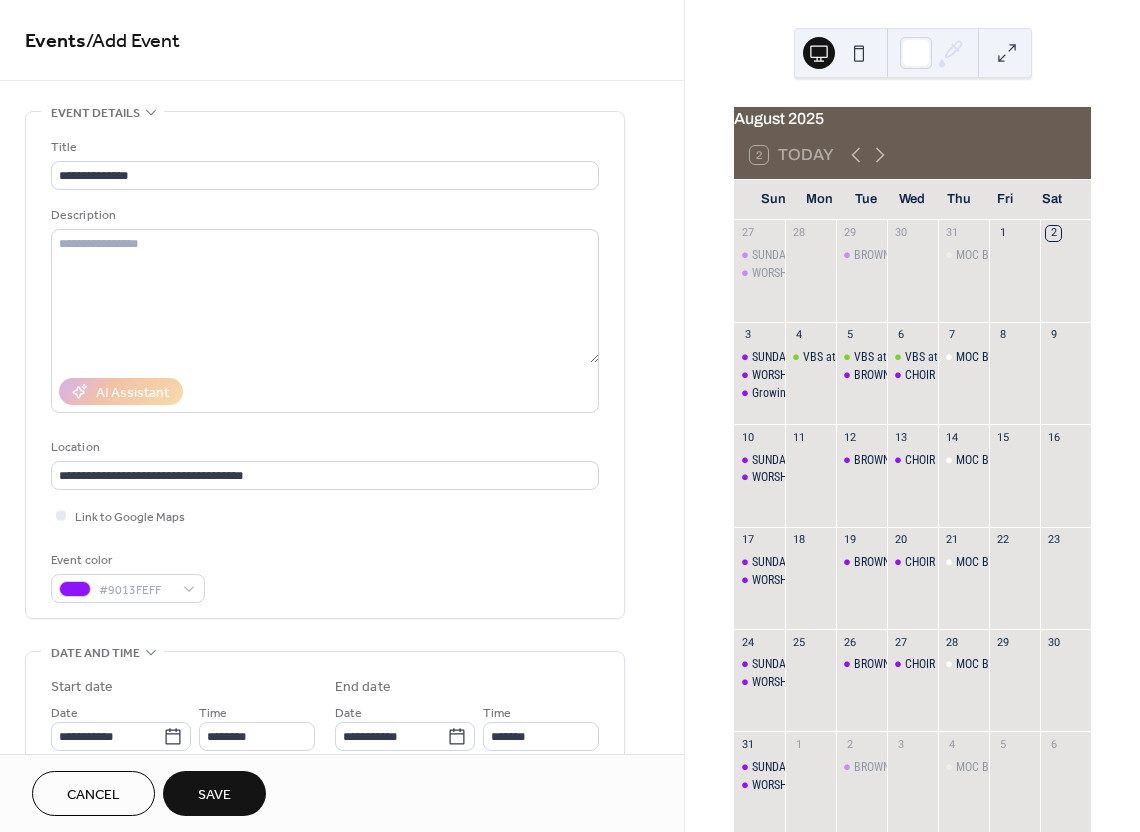 drag, startPoint x: 355, startPoint y: 588, endPoint x: 342, endPoint y: 580, distance: 15.264338 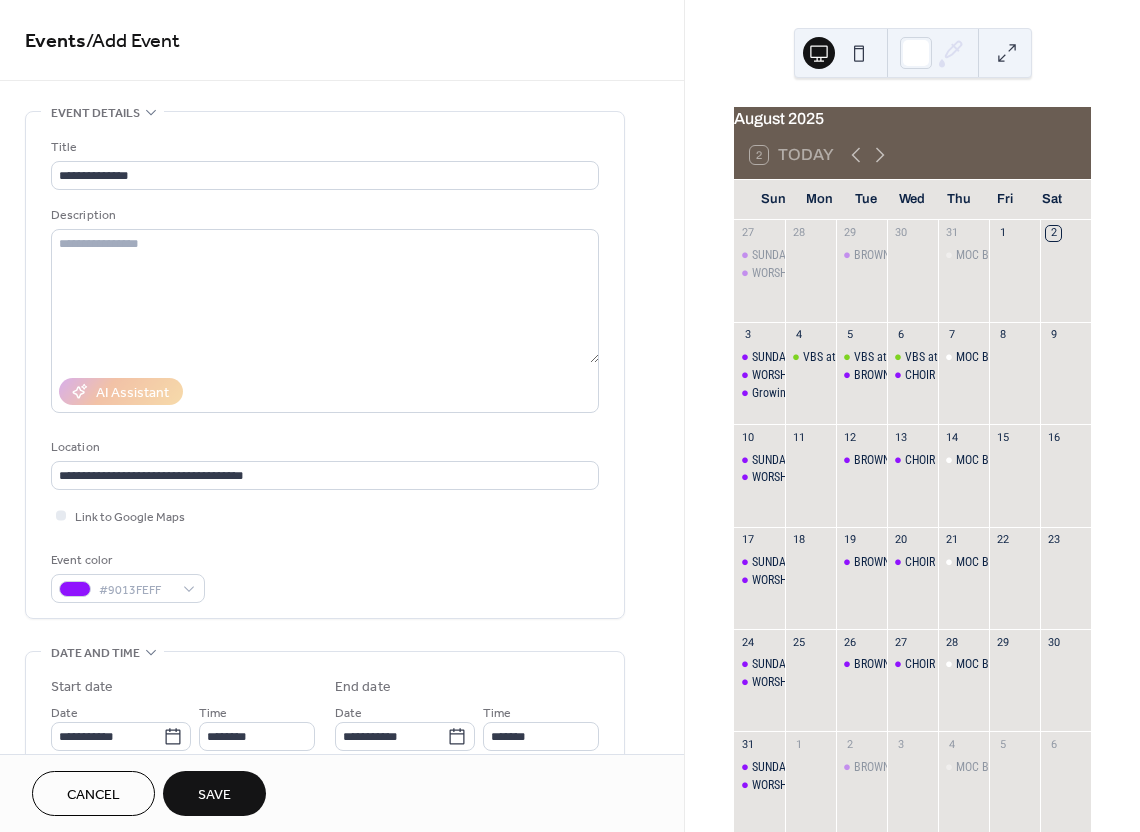 click on "Event color #9013FEFF" at bounding box center (325, 576) 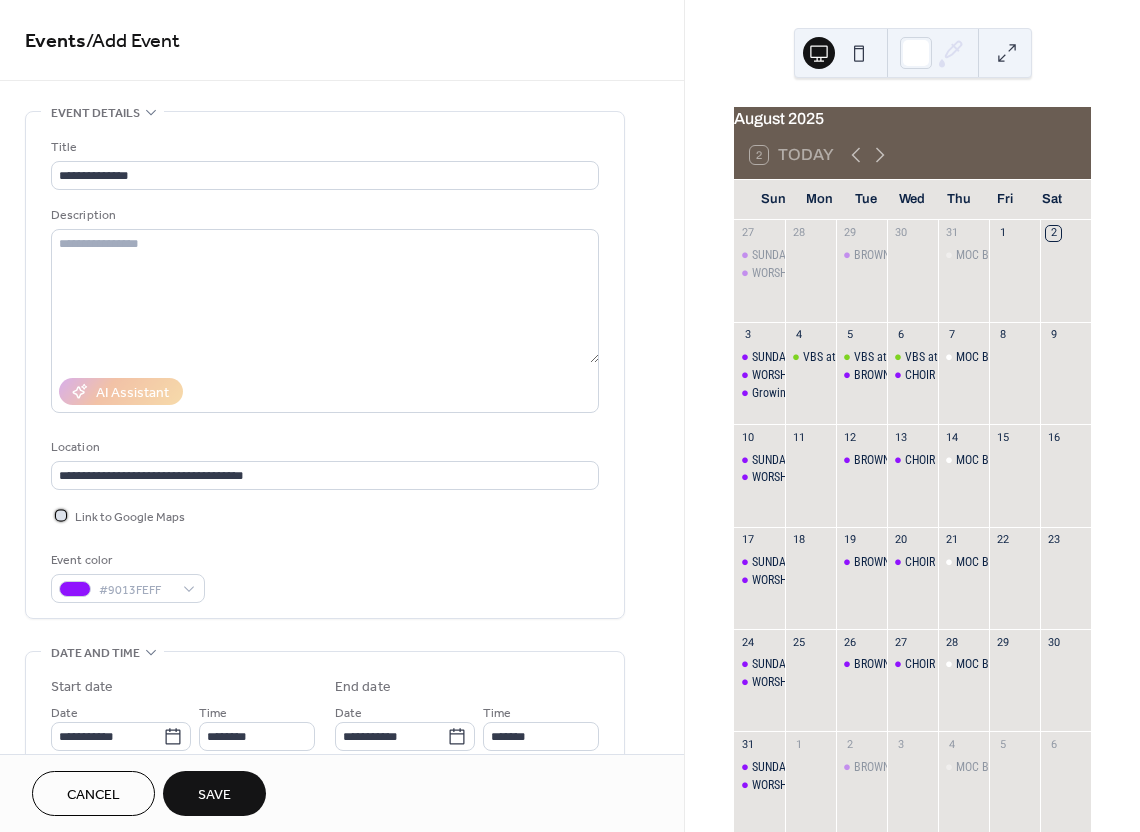 click on "Link to Google Maps" at bounding box center [130, 517] 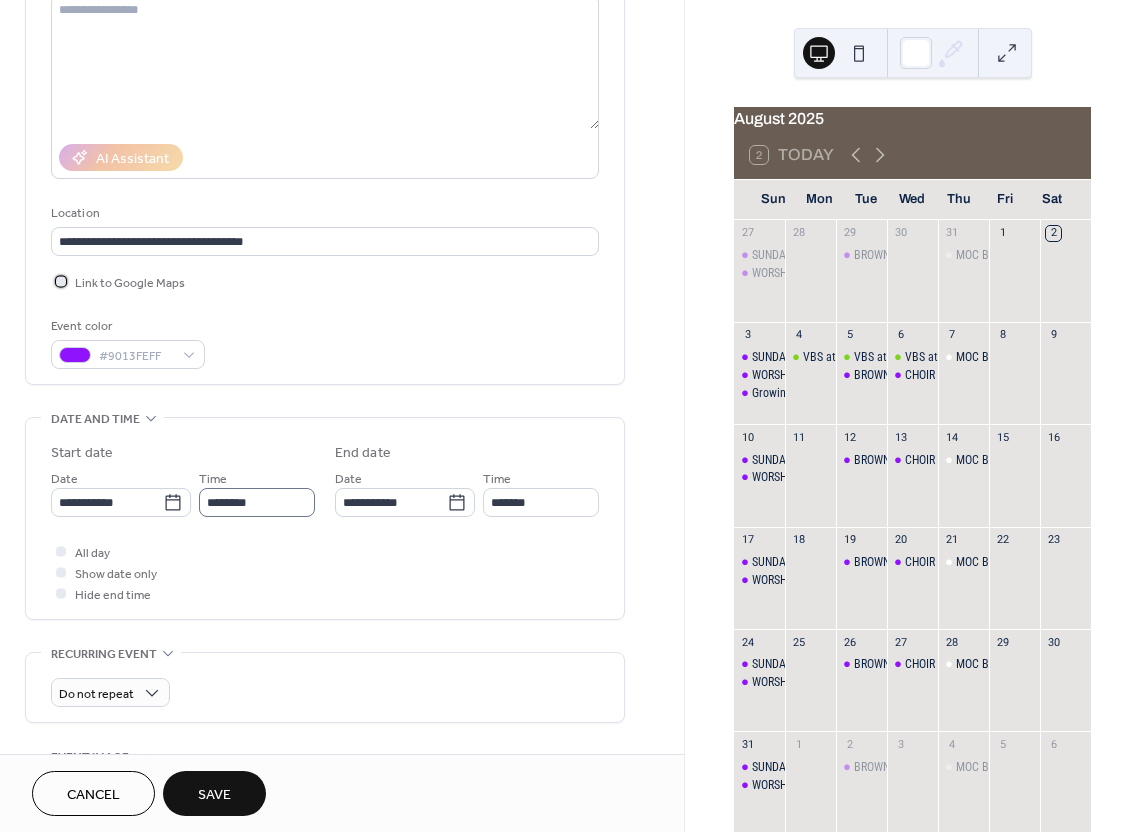 scroll, scrollTop: 240, scrollLeft: 0, axis: vertical 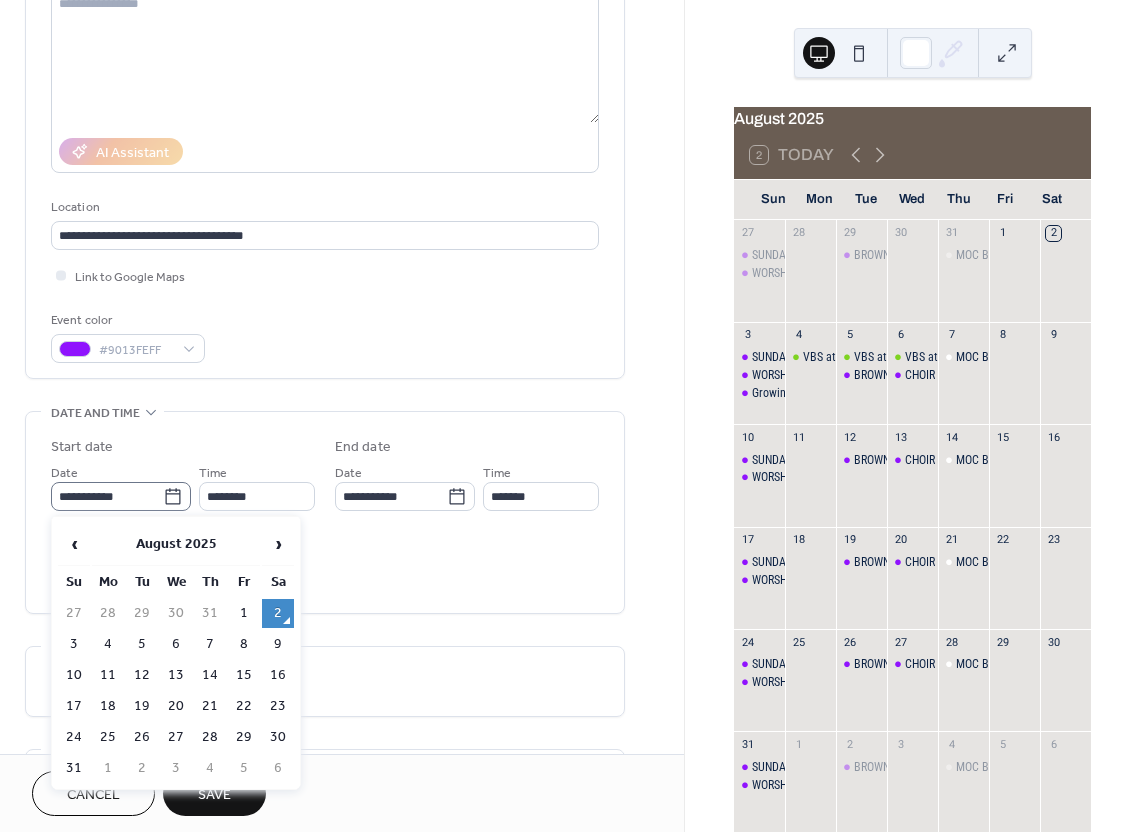 click 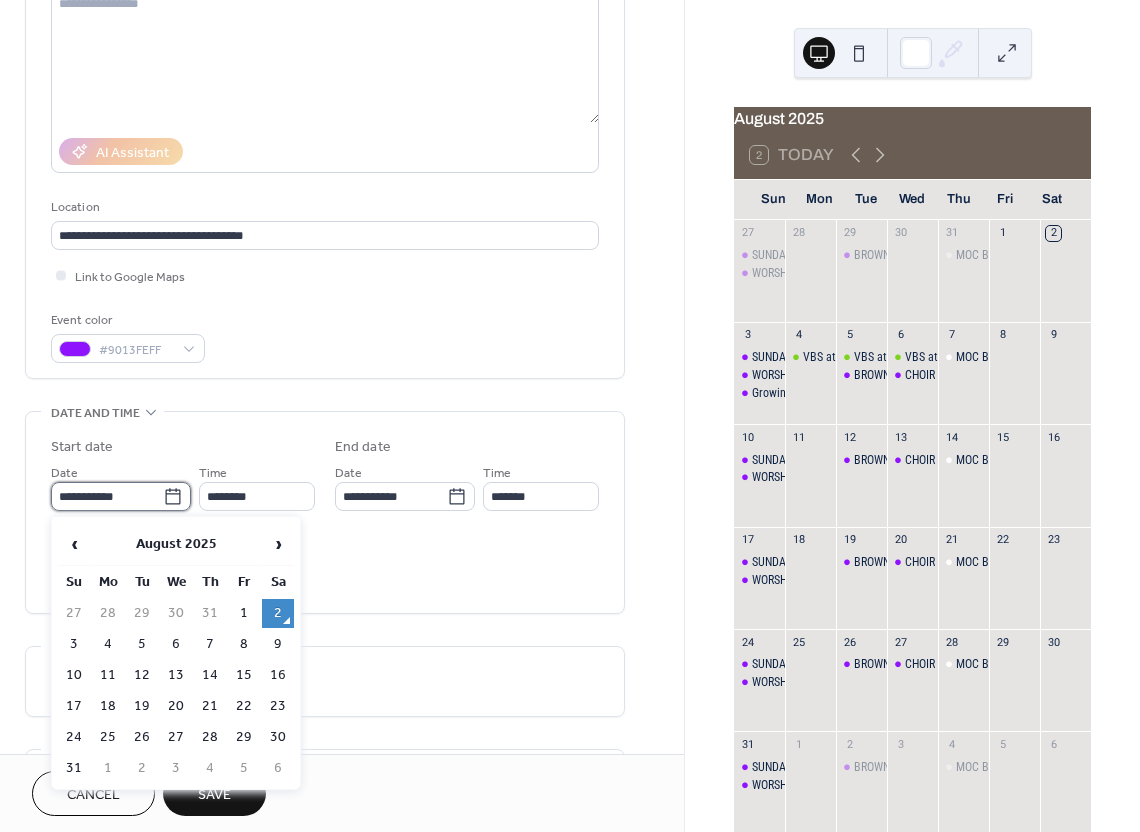 click on "**********" at bounding box center (107, 496) 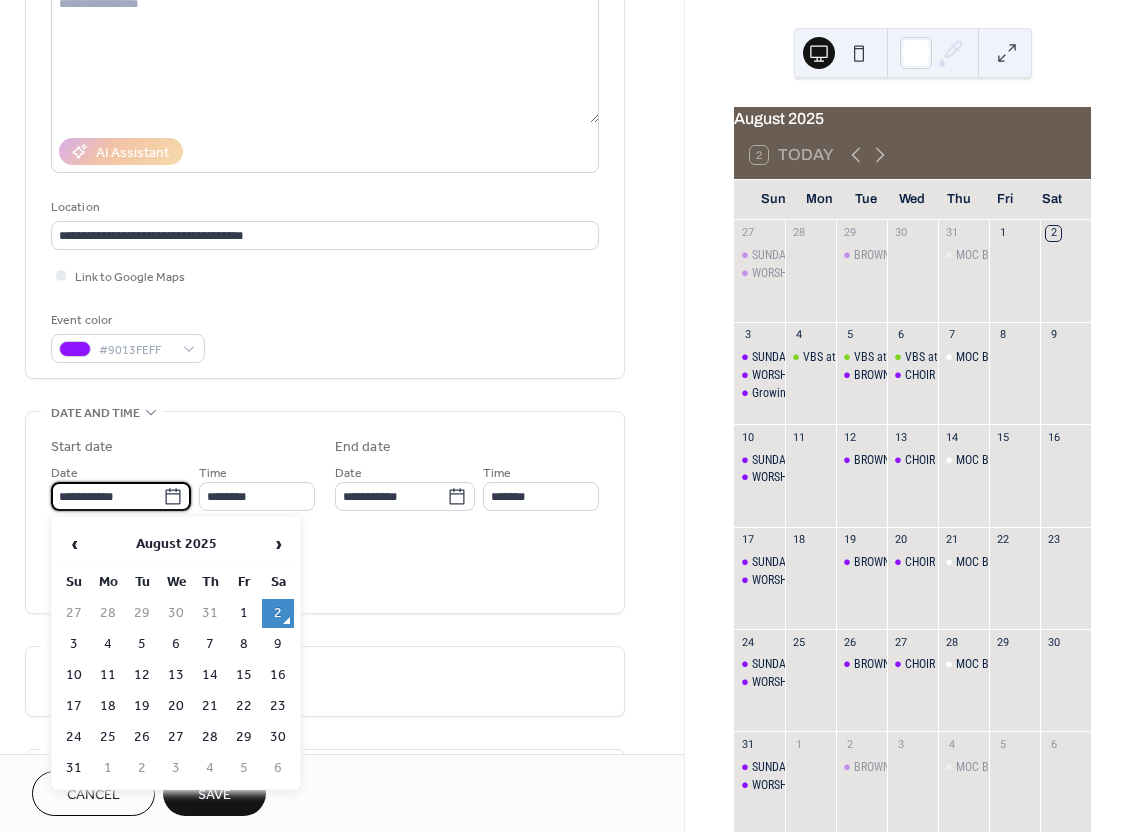 click on "18" at bounding box center (108, 706) 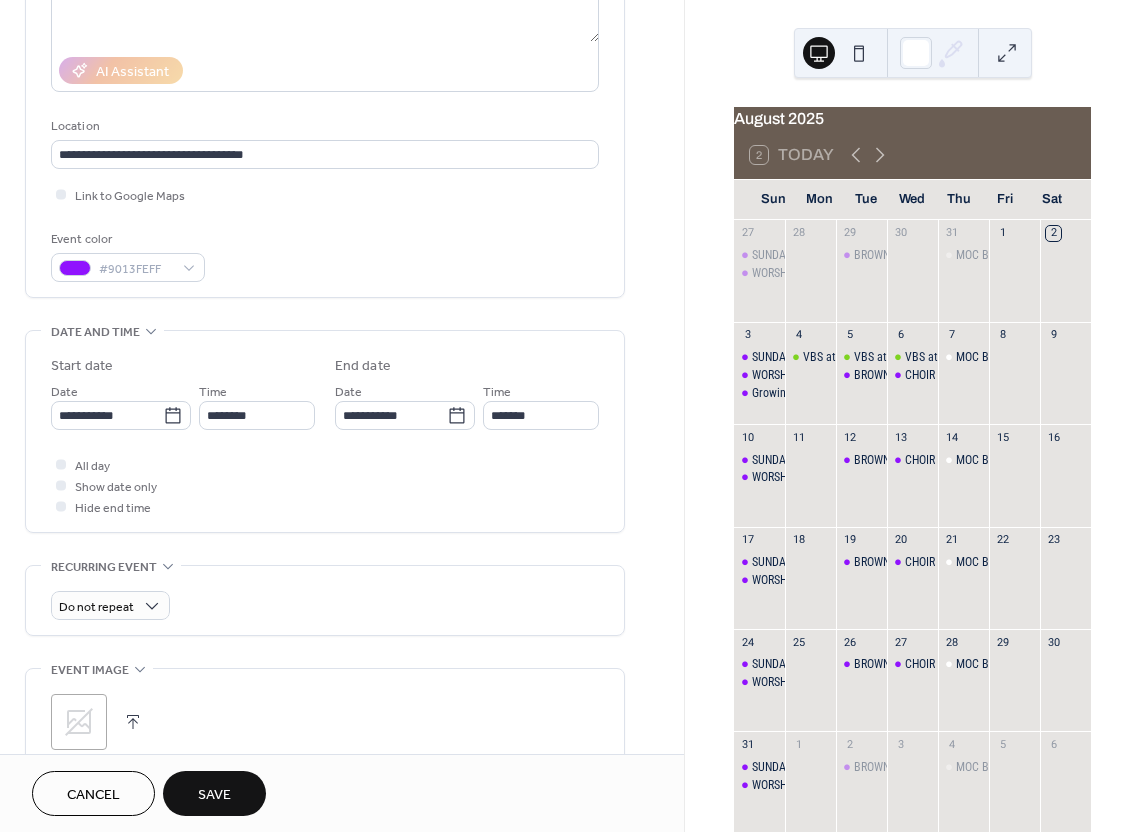 scroll, scrollTop: 329, scrollLeft: 0, axis: vertical 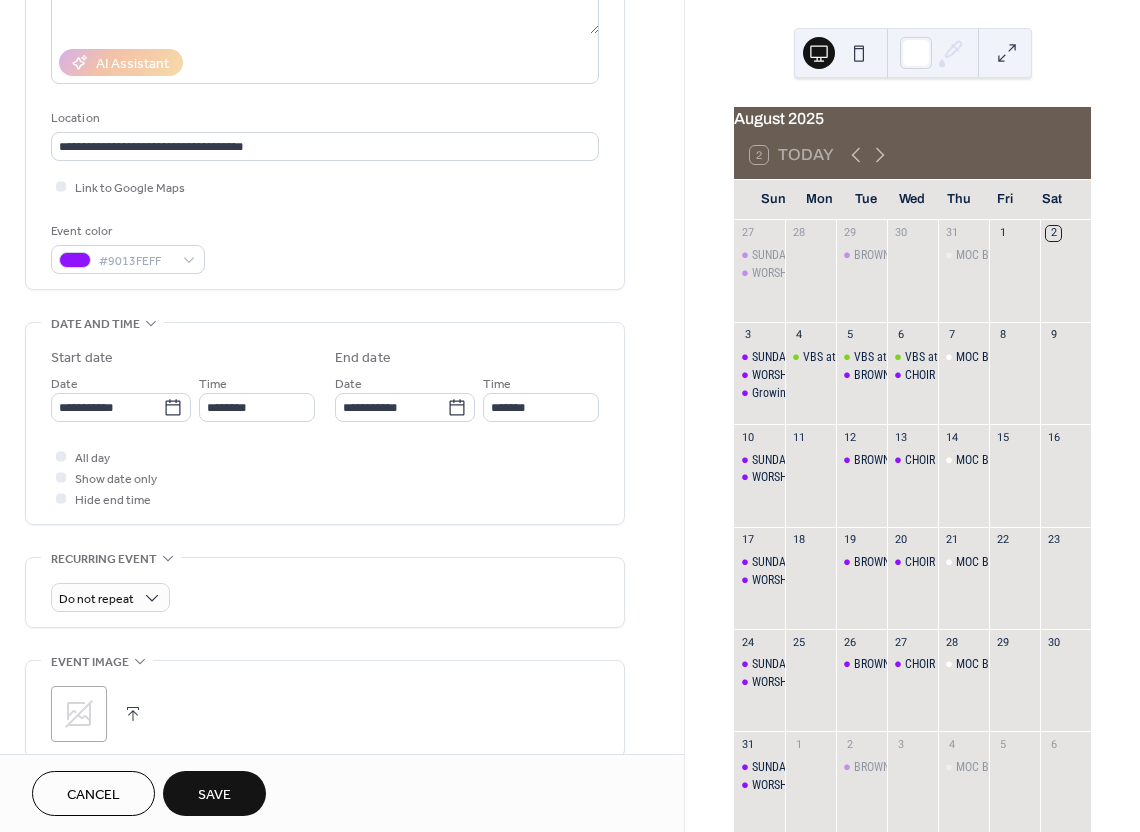 click on "Save" at bounding box center [214, 793] 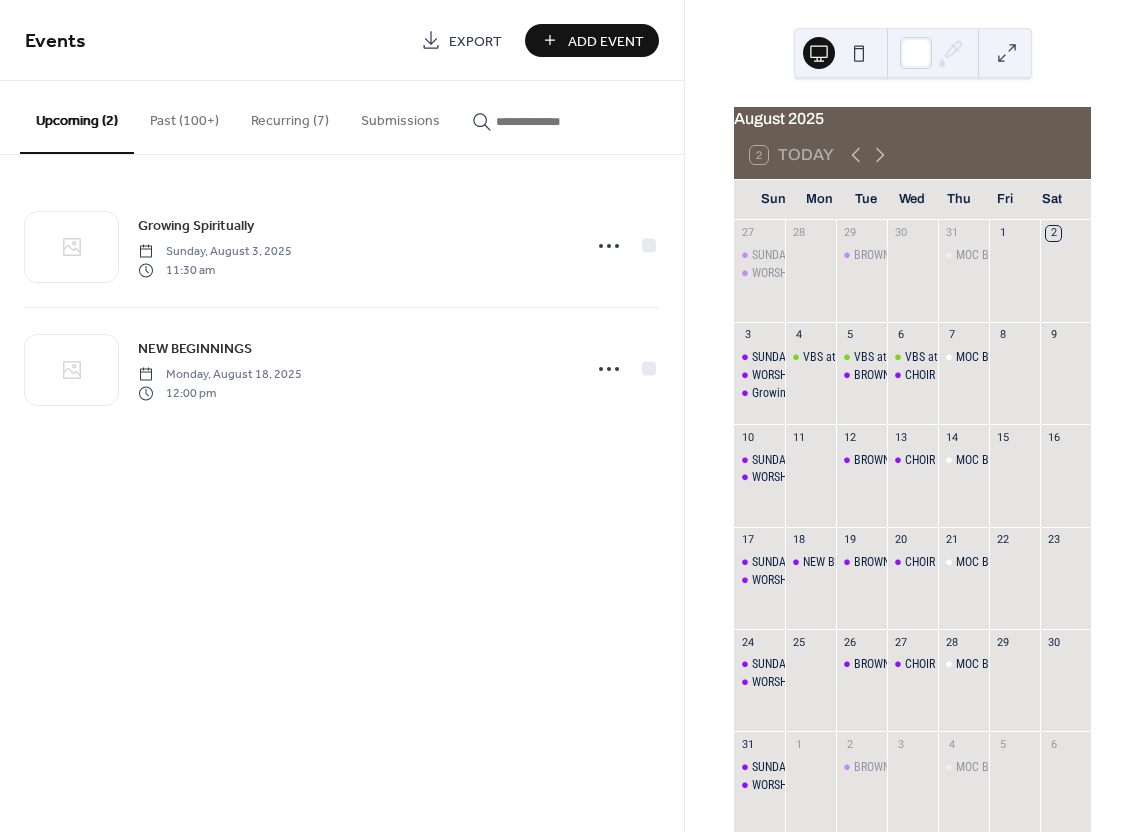 click on "Add Event" at bounding box center (592, 40) 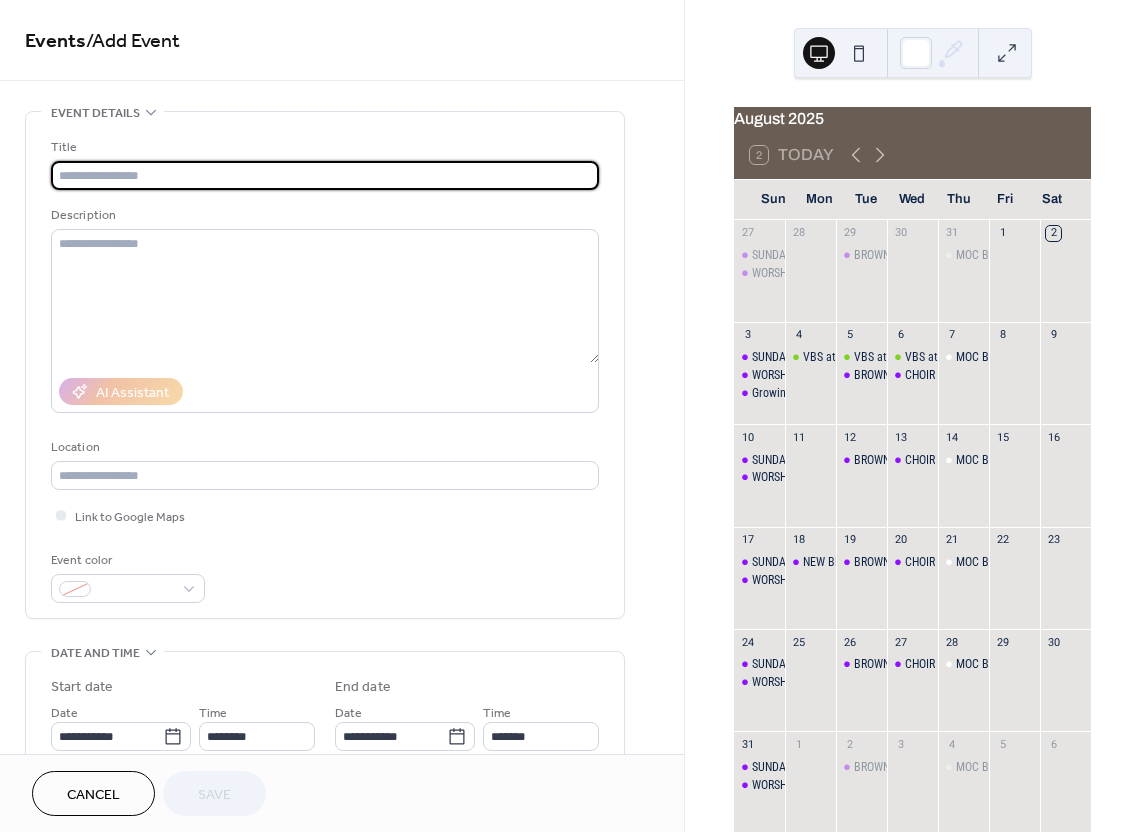 click at bounding box center [325, 175] 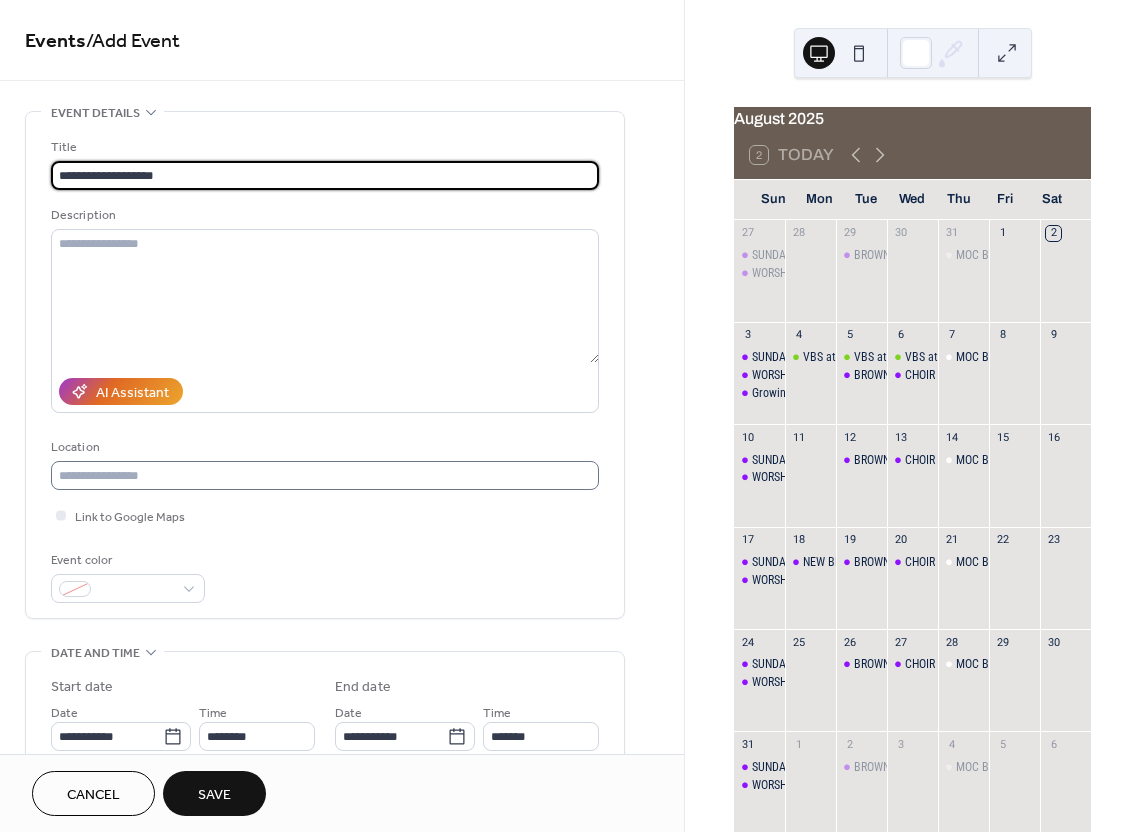 type on "**********" 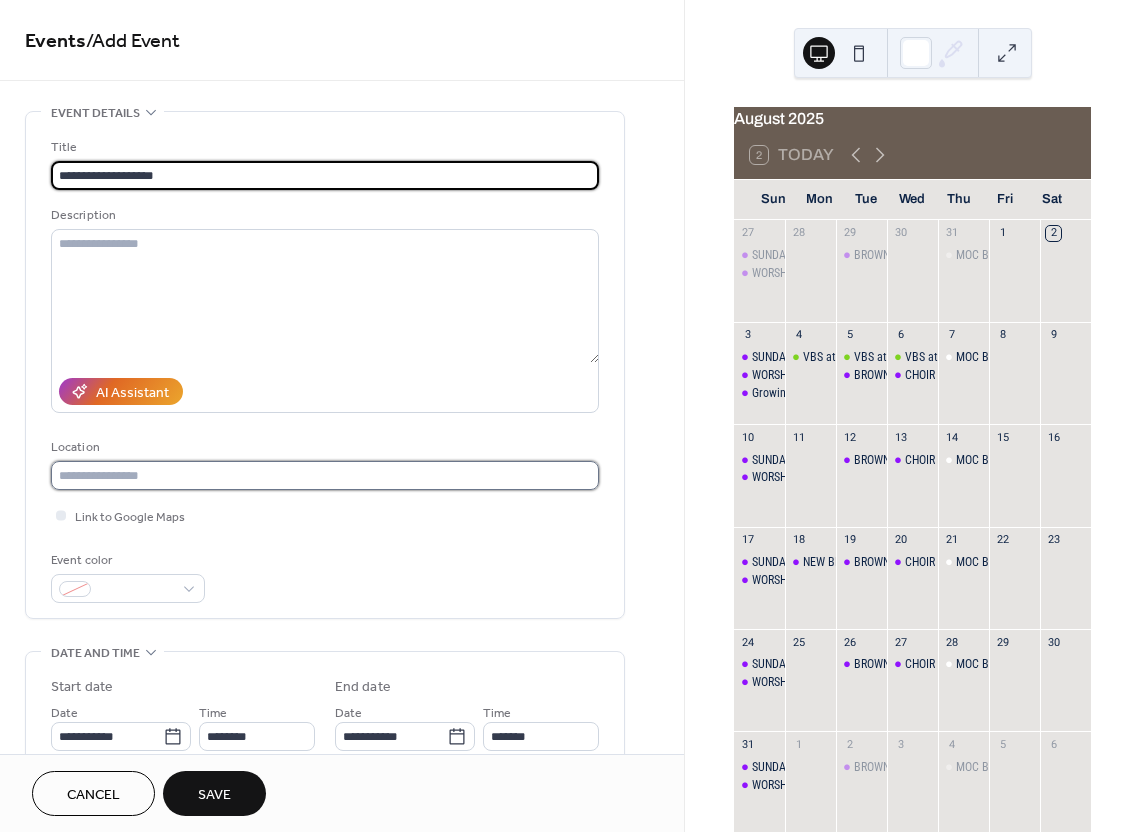 click at bounding box center [325, 475] 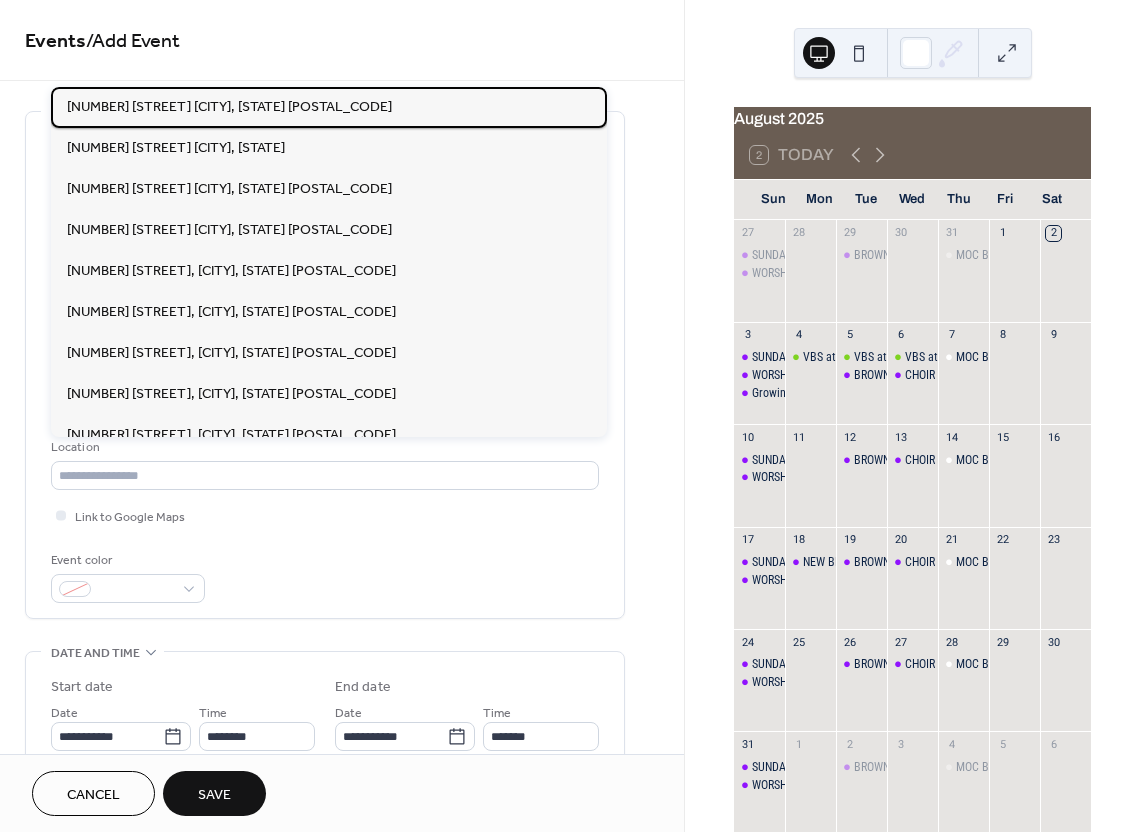 click on "115 N 25st Ave. Hattiesburg, MS 39401" at bounding box center (229, 107) 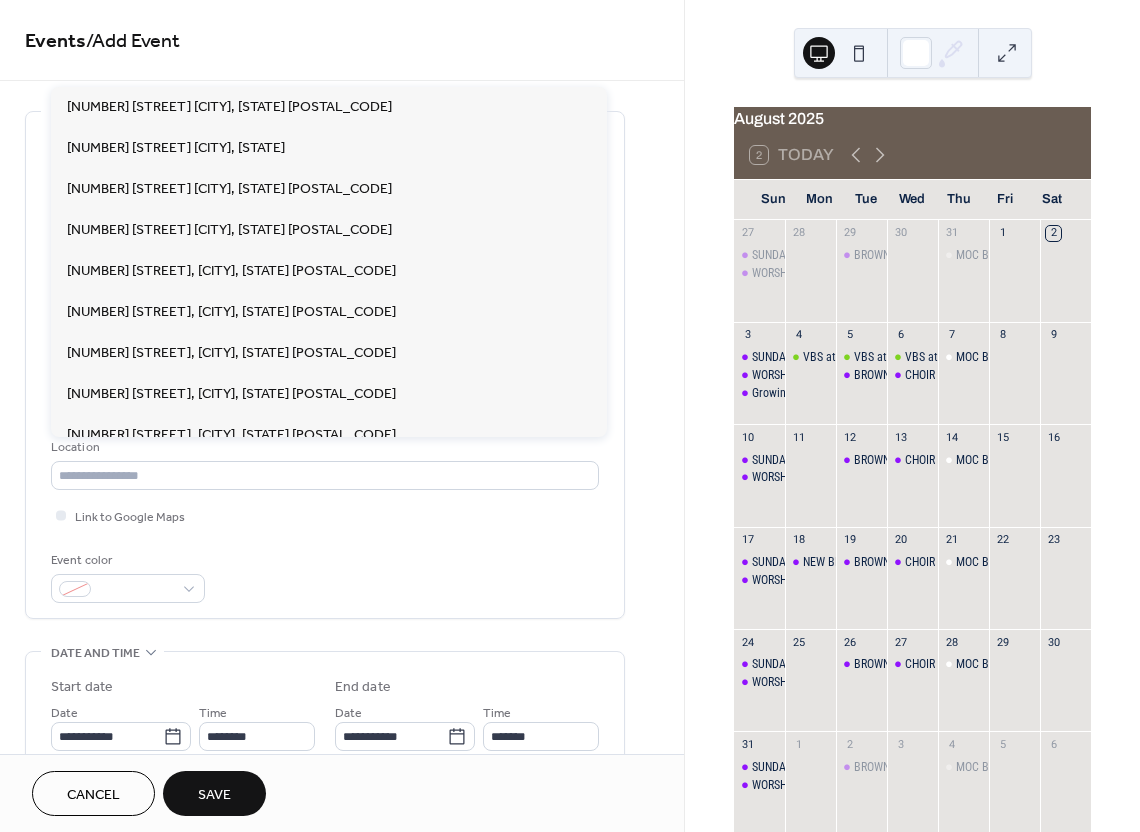 type on "**********" 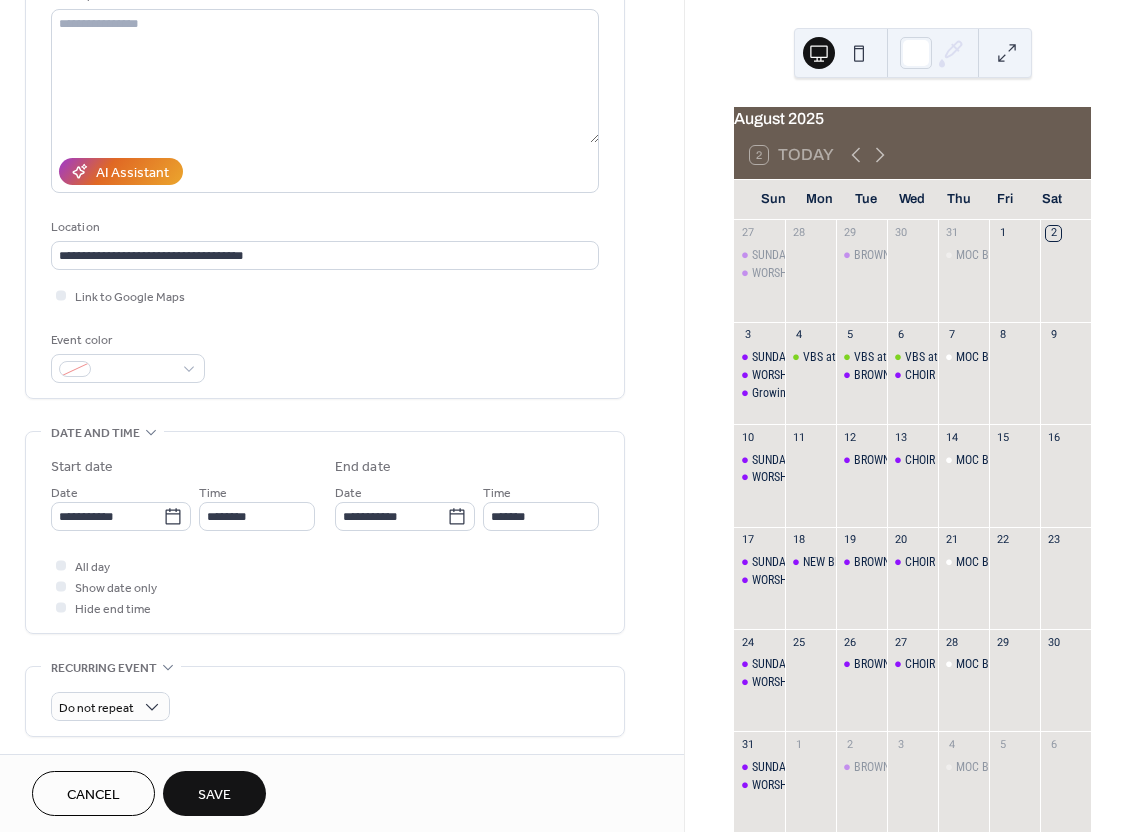 scroll, scrollTop: 231, scrollLeft: 0, axis: vertical 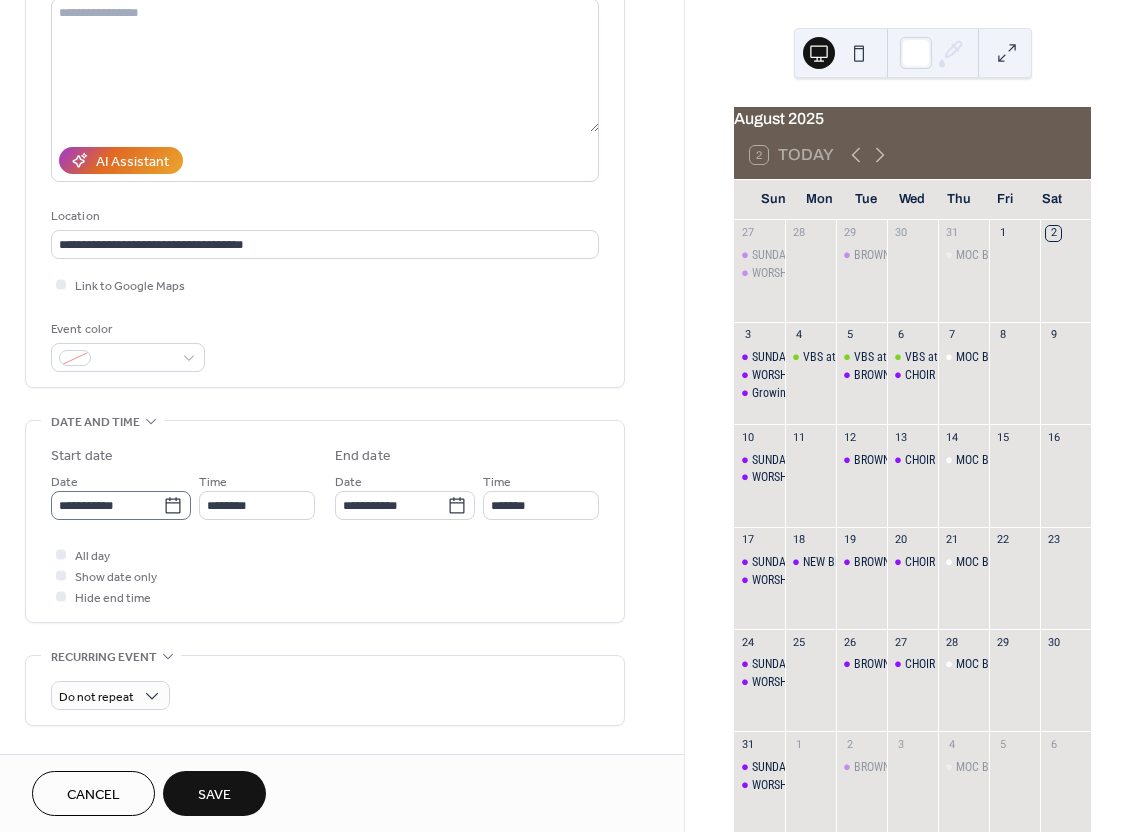 click 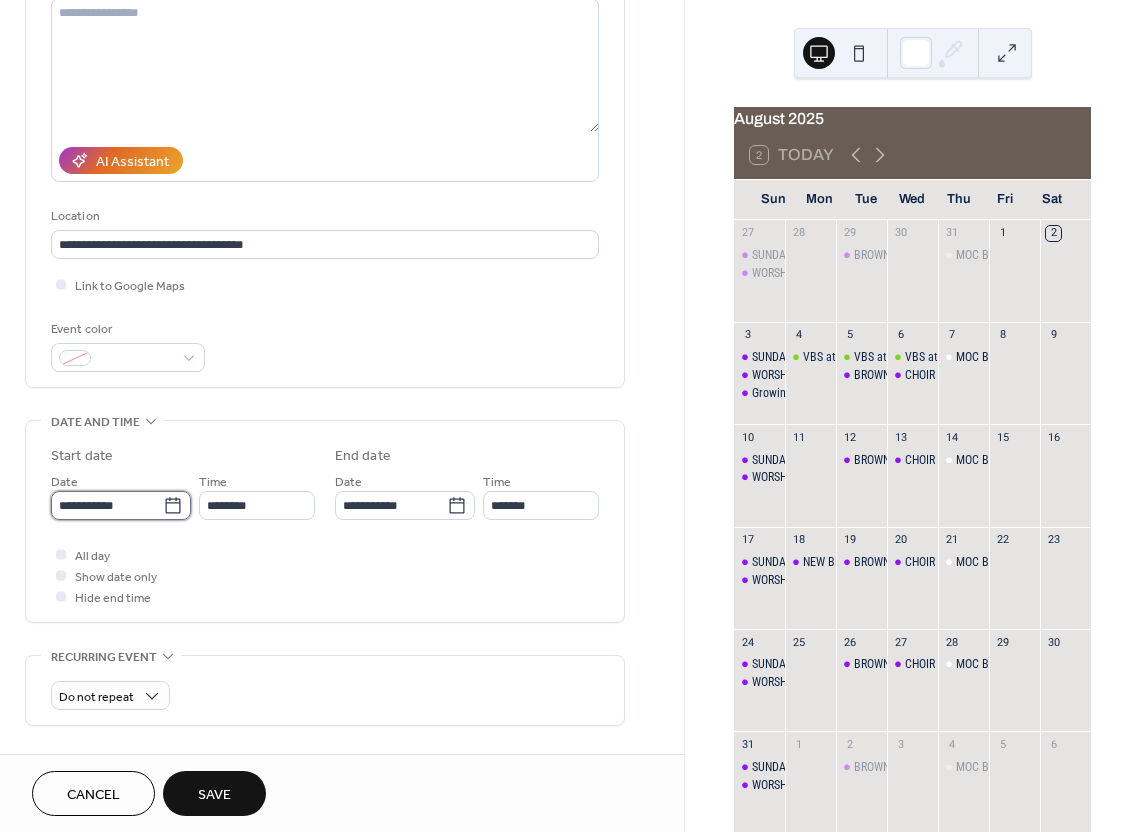 click on "**********" at bounding box center (107, 505) 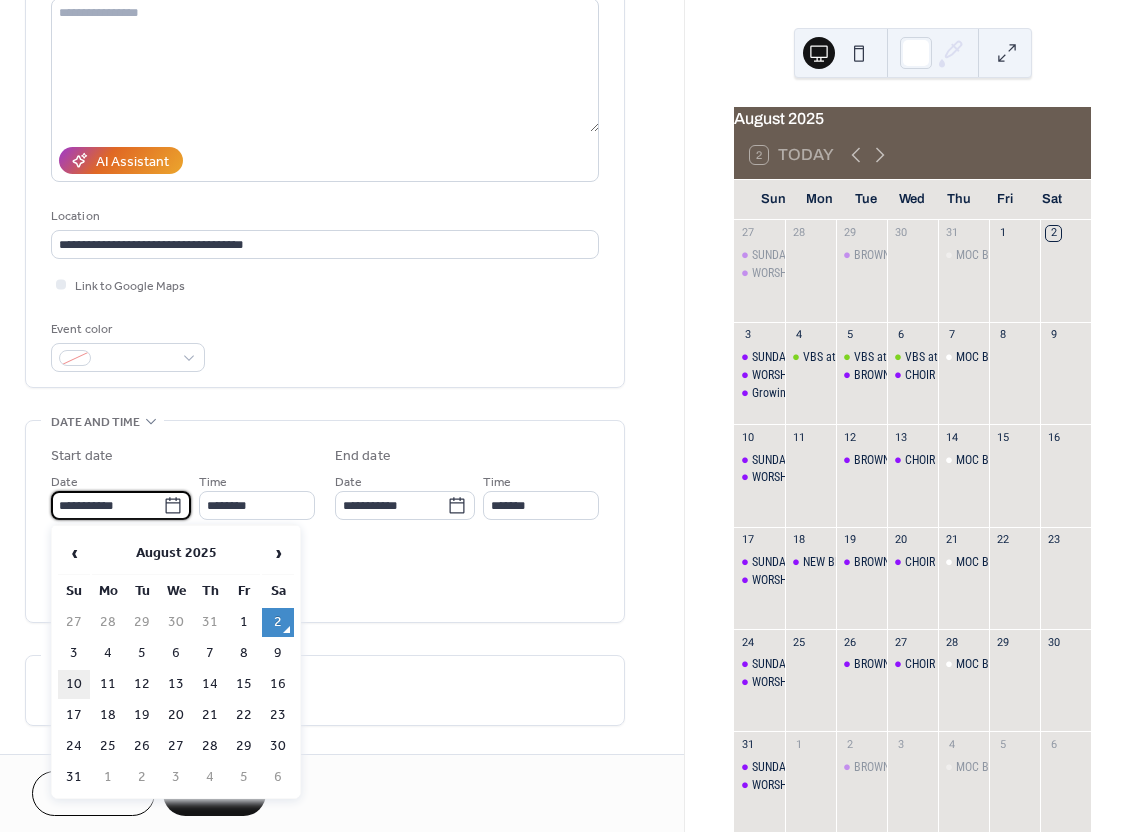 click on "10" at bounding box center [74, 684] 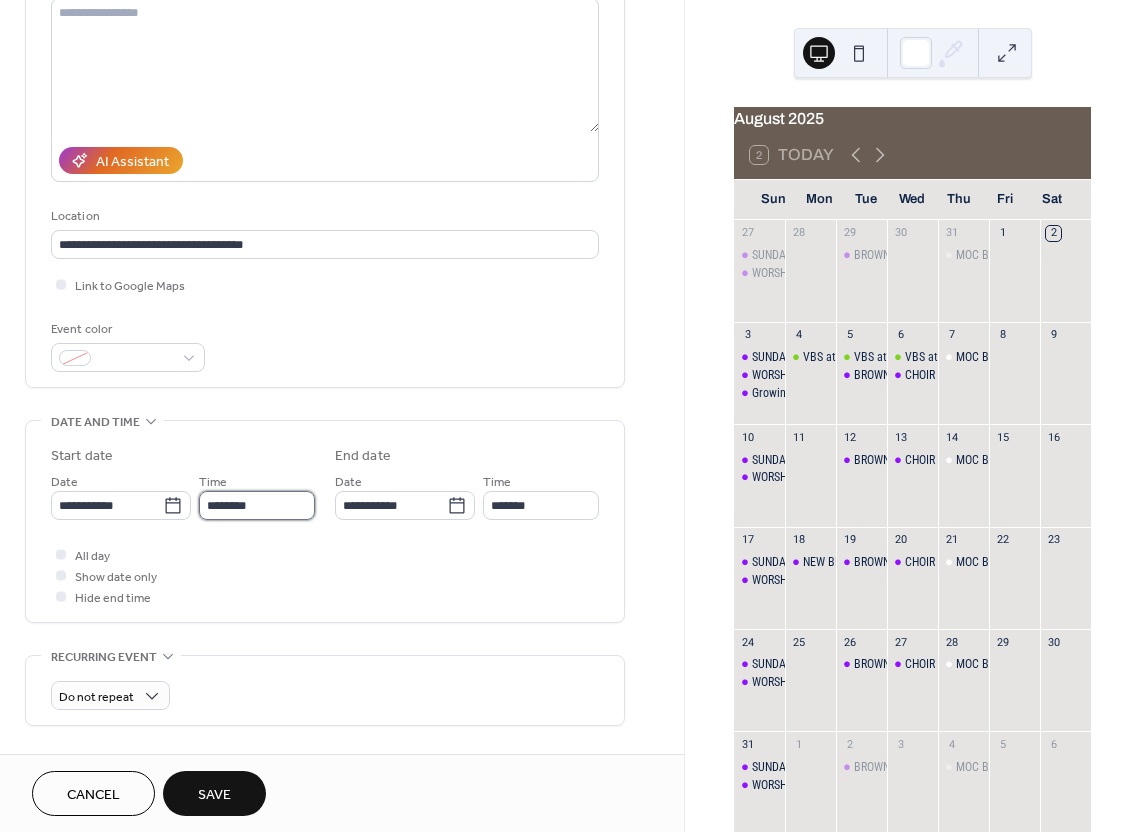 click on "********" at bounding box center [257, 505] 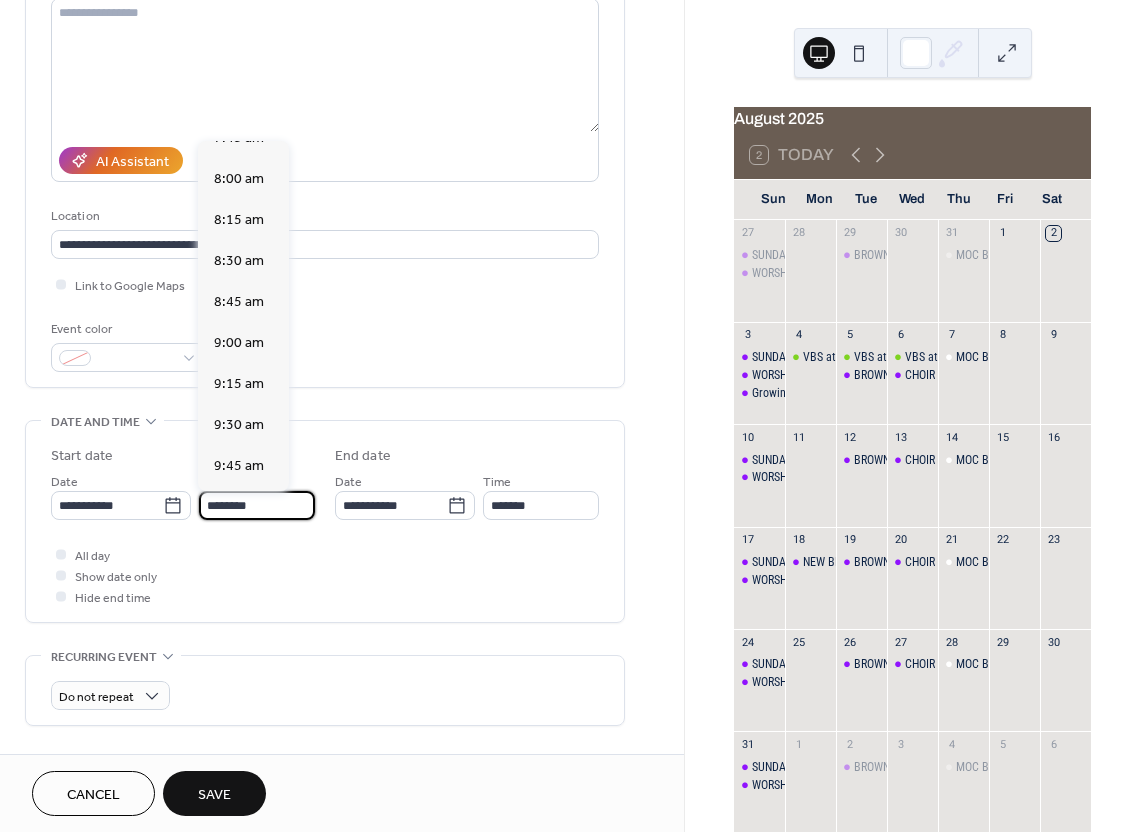 scroll, scrollTop: 1296, scrollLeft: 0, axis: vertical 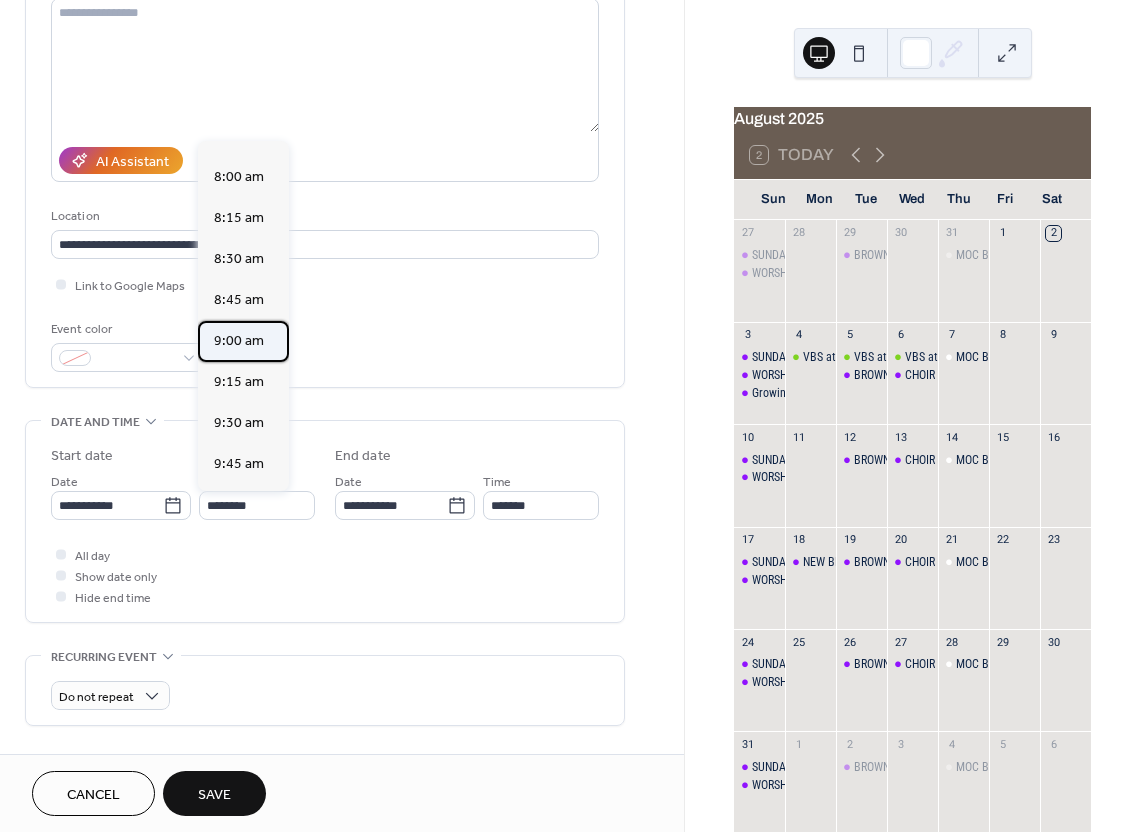 click on "9:00 am" at bounding box center (239, 341) 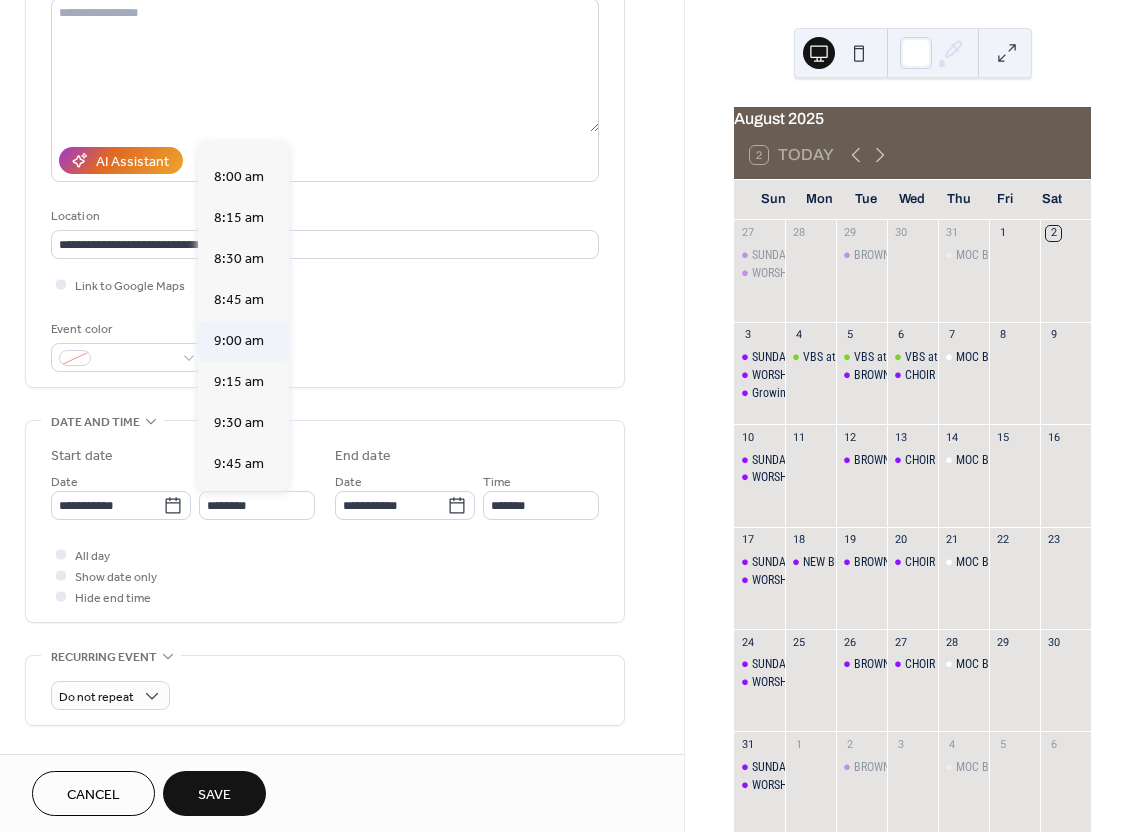 type on "*******" 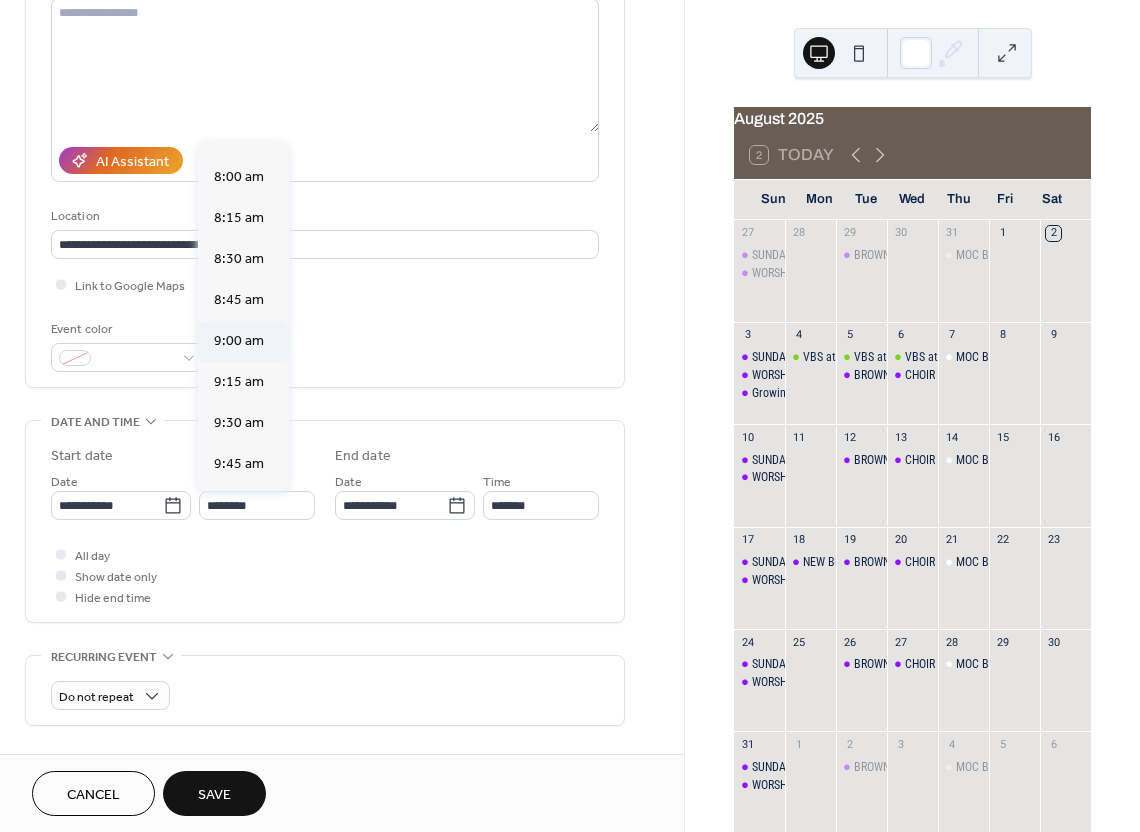 type on "********" 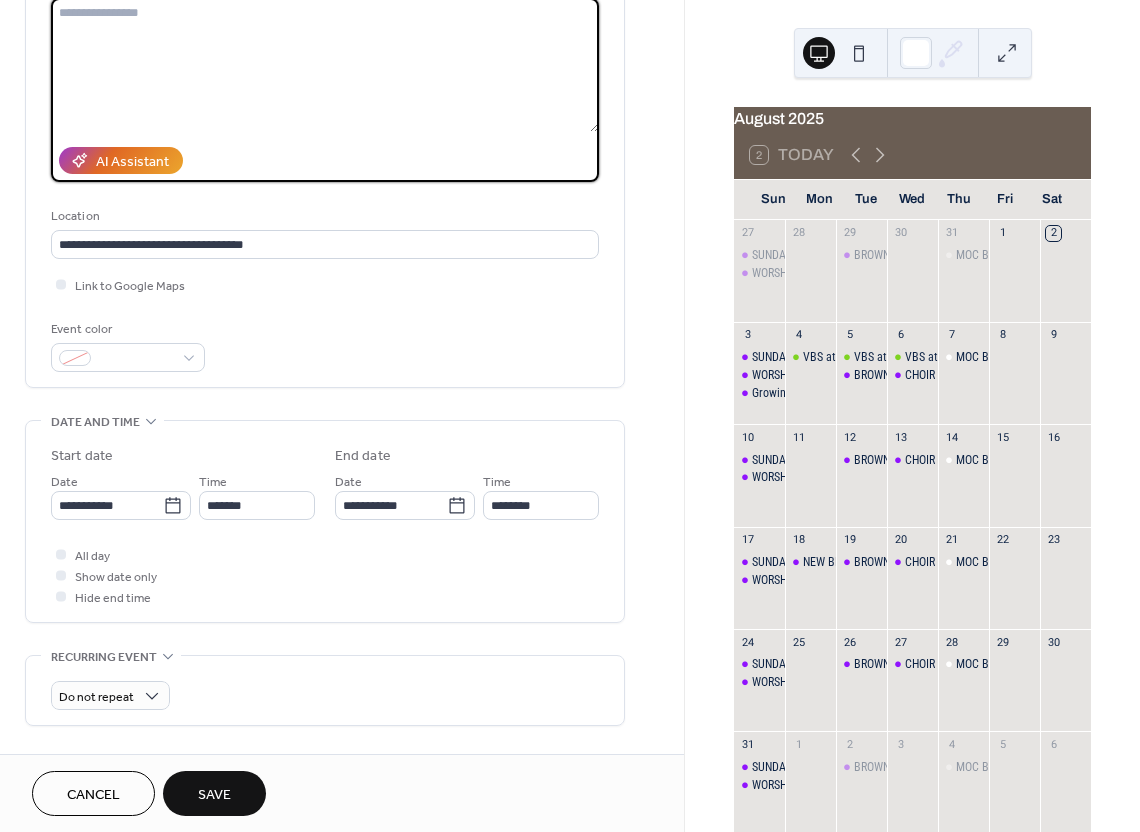 click at bounding box center (325, 65) 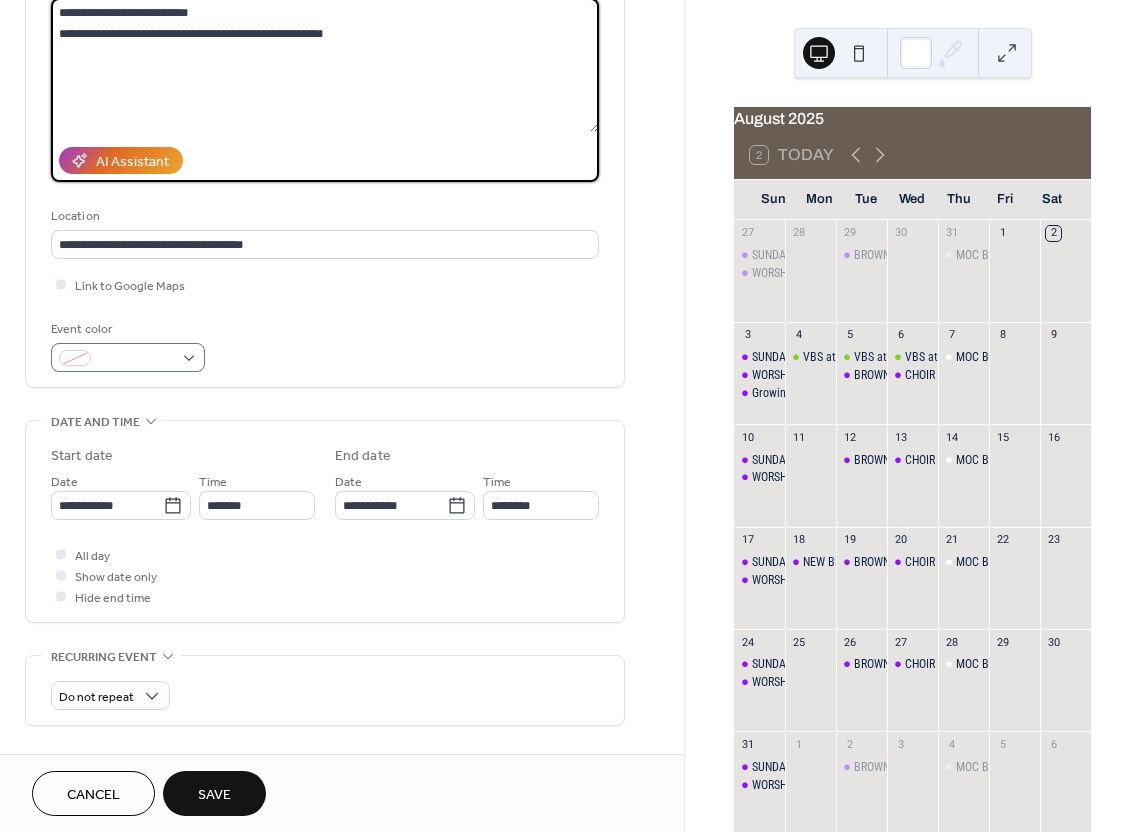 type on "**********" 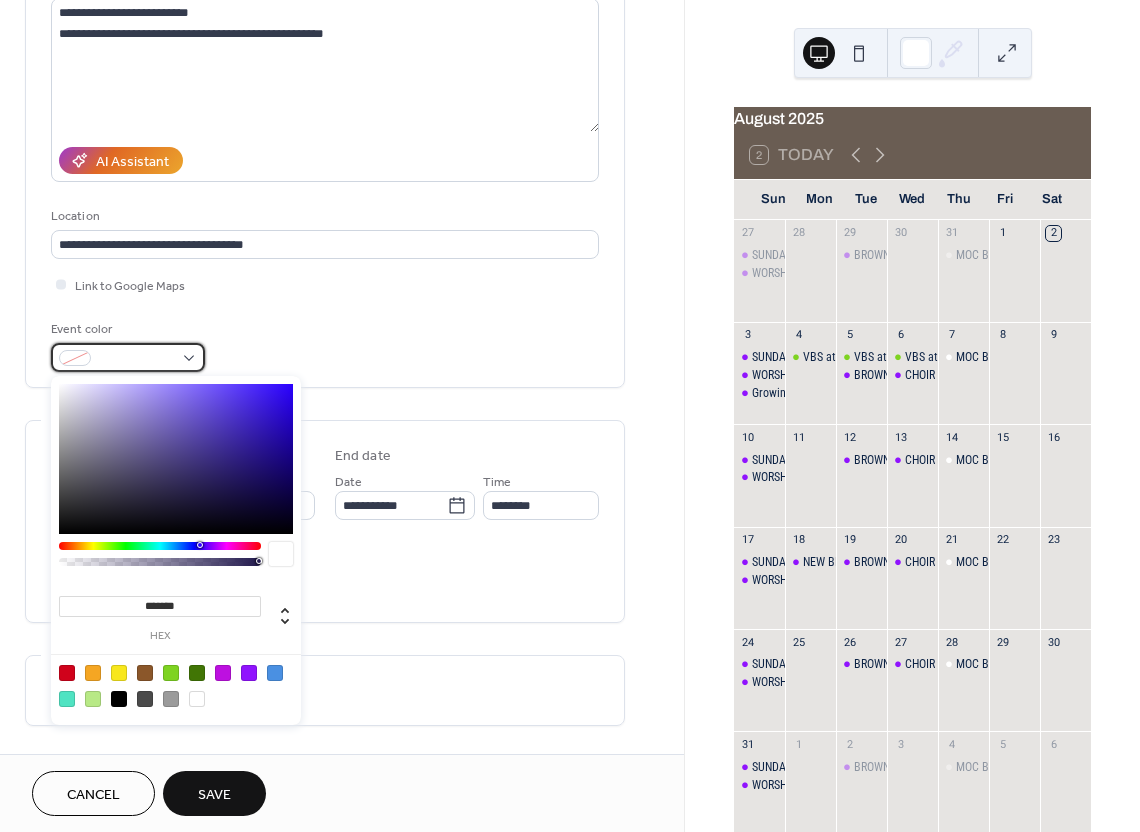 click at bounding box center (75, 358) 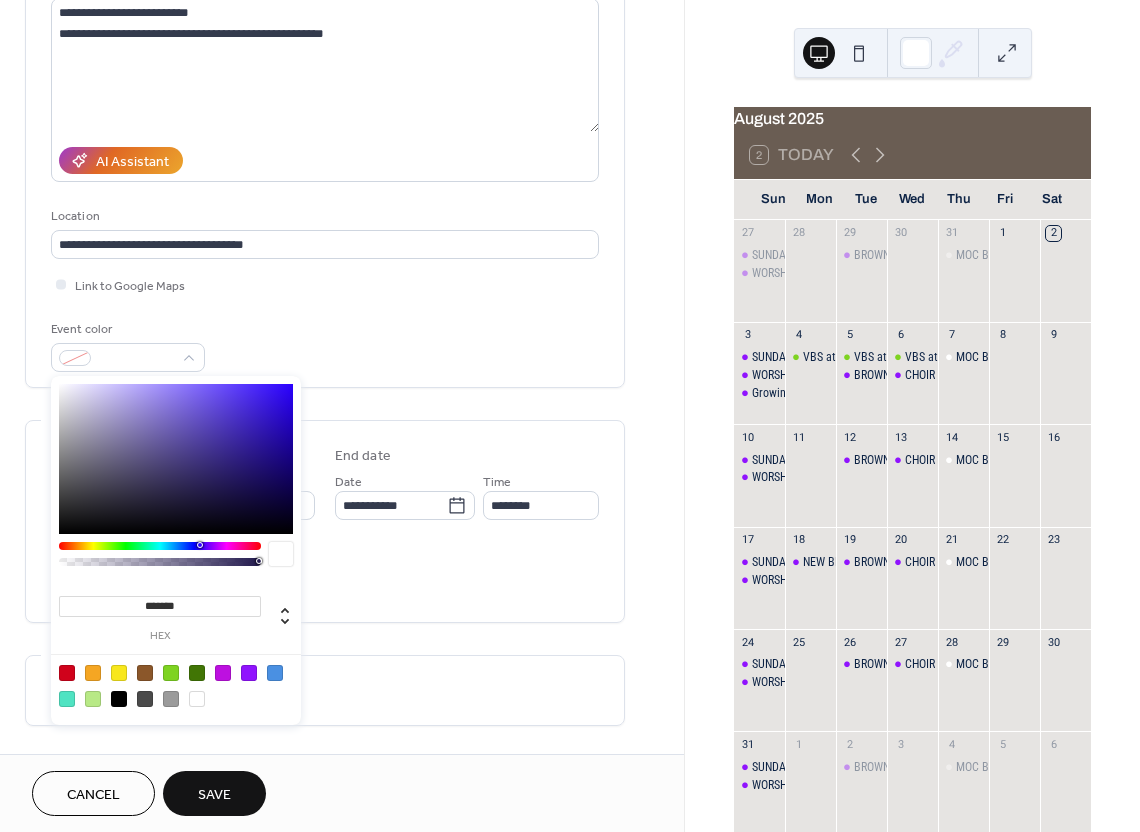 click at bounding box center [249, 673] 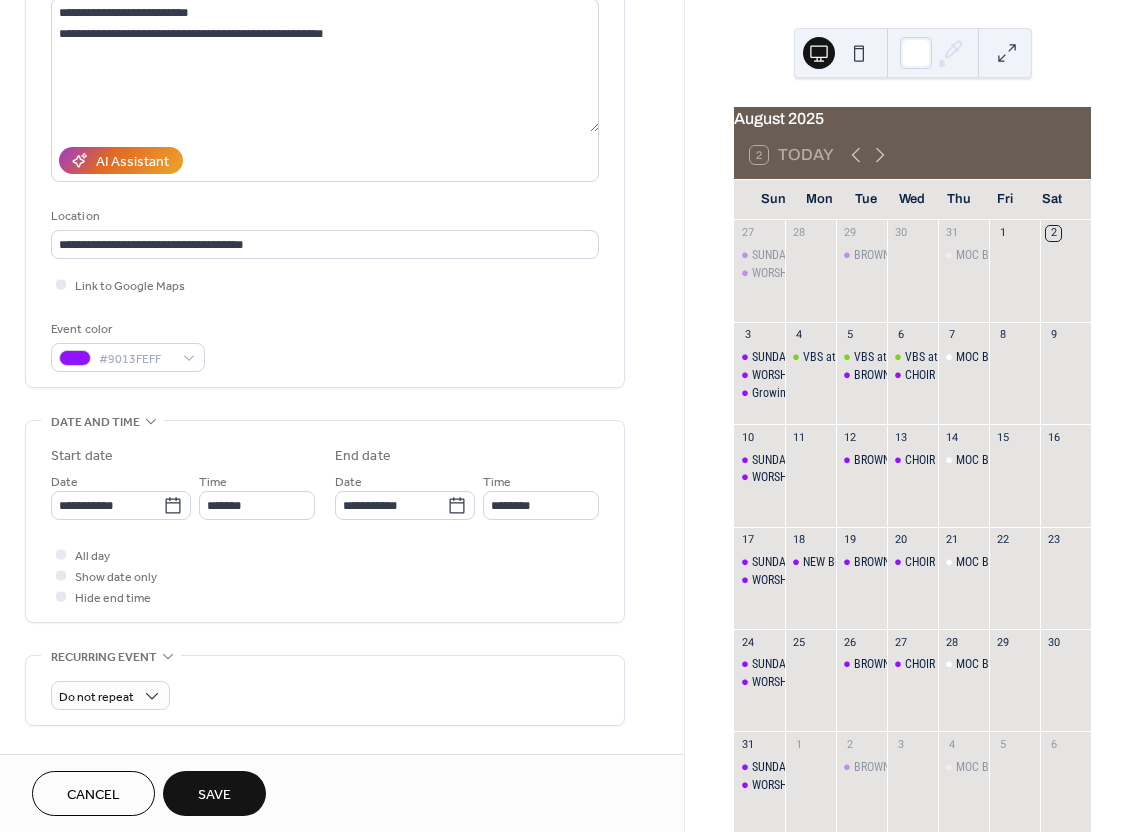 click on "Event color #9013FEFF" at bounding box center (325, 345) 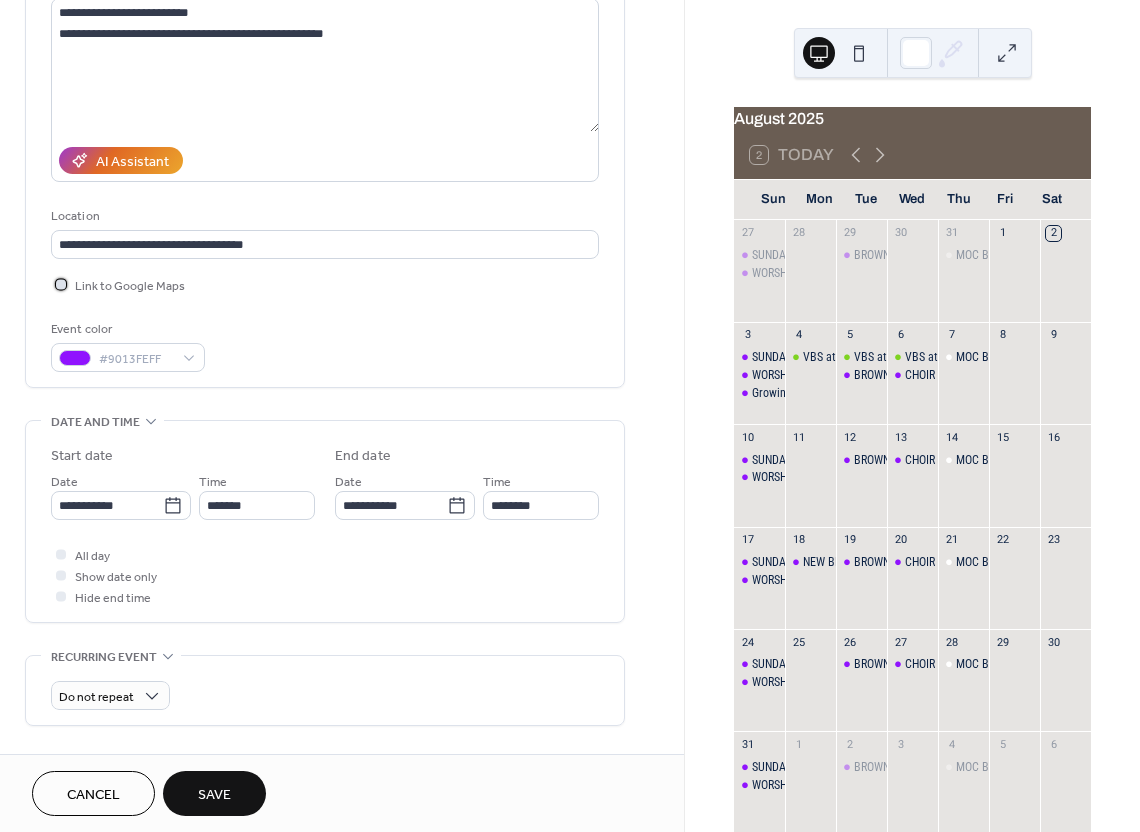 click on "Link to Google Maps" at bounding box center (130, 286) 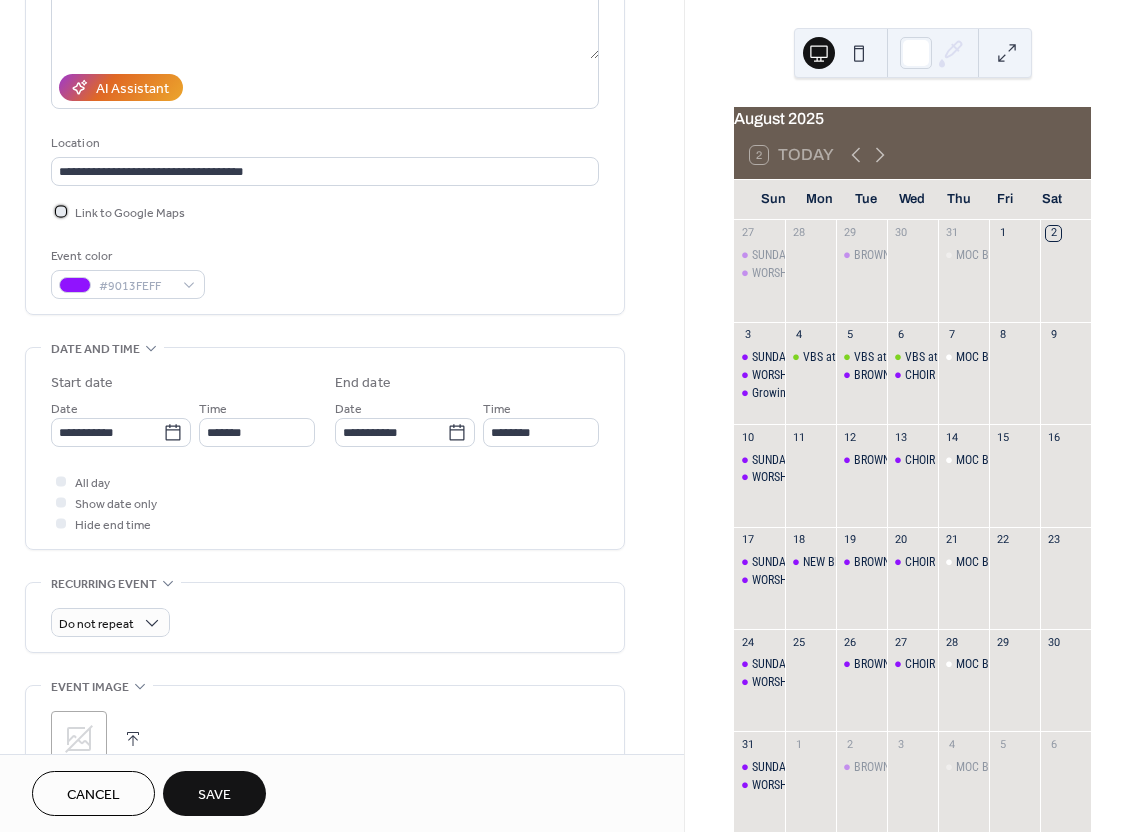 scroll, scrollTop: 342, scrollLeft: 0, axis: vertical 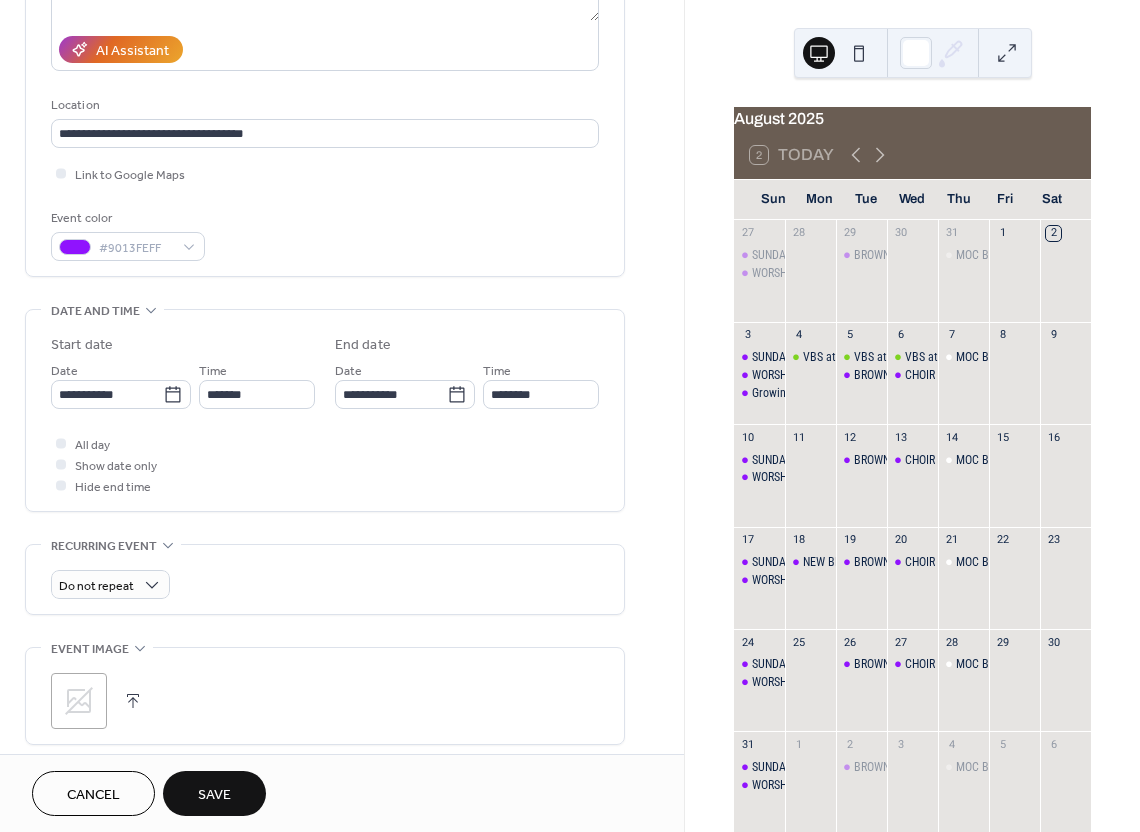 click on "Save" at bounding box center (214, 795) 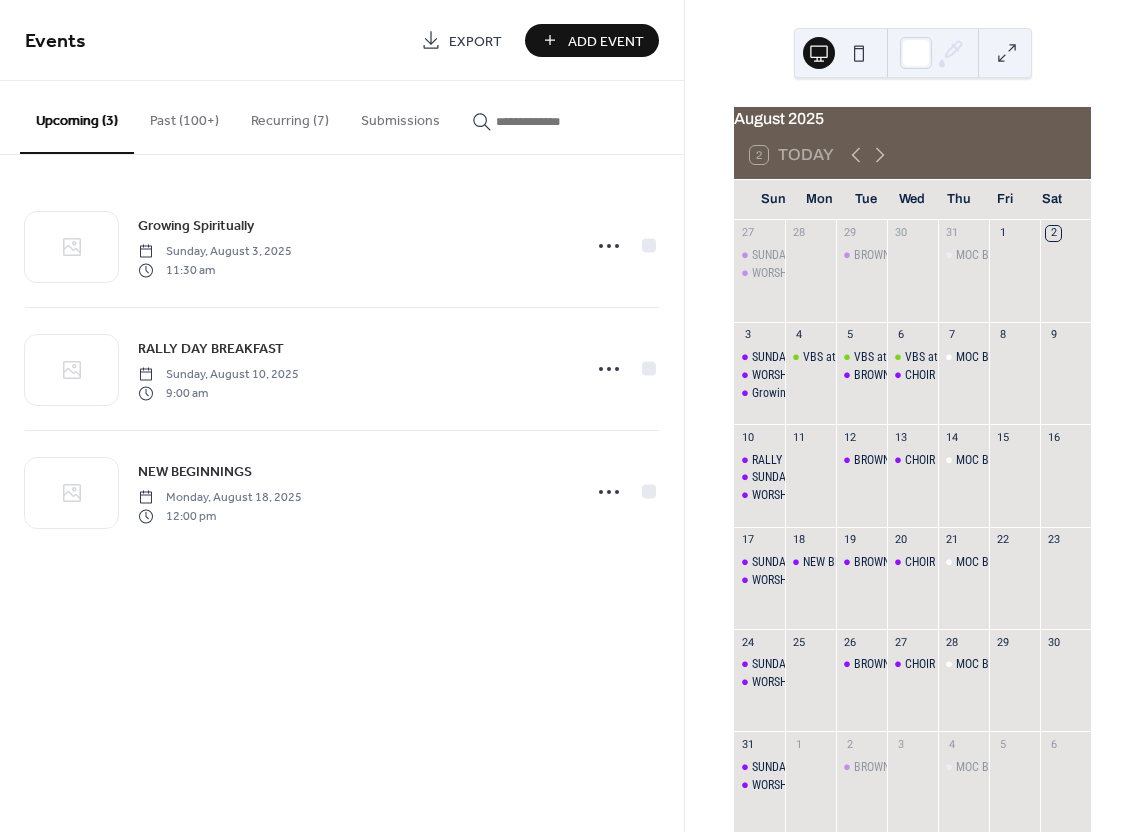 click on "Add Event" at bounding box center (592, 40) 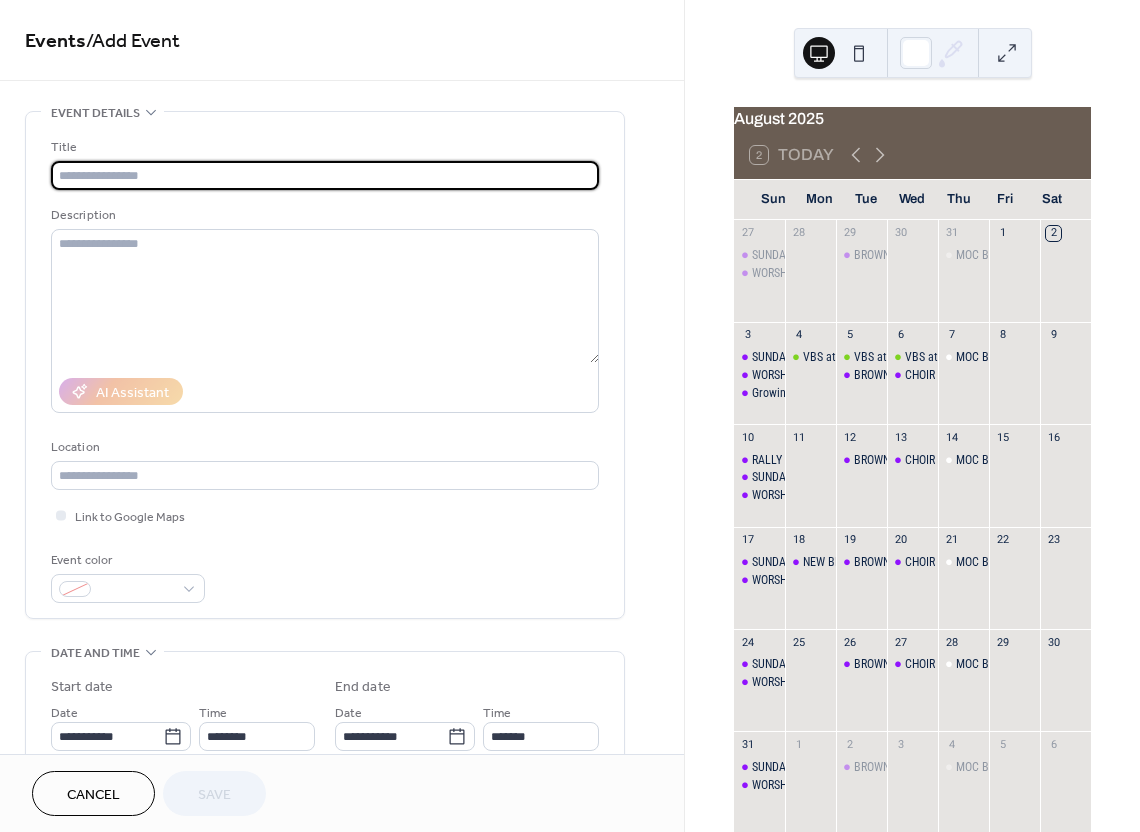 click at bounding box center [325, 175] 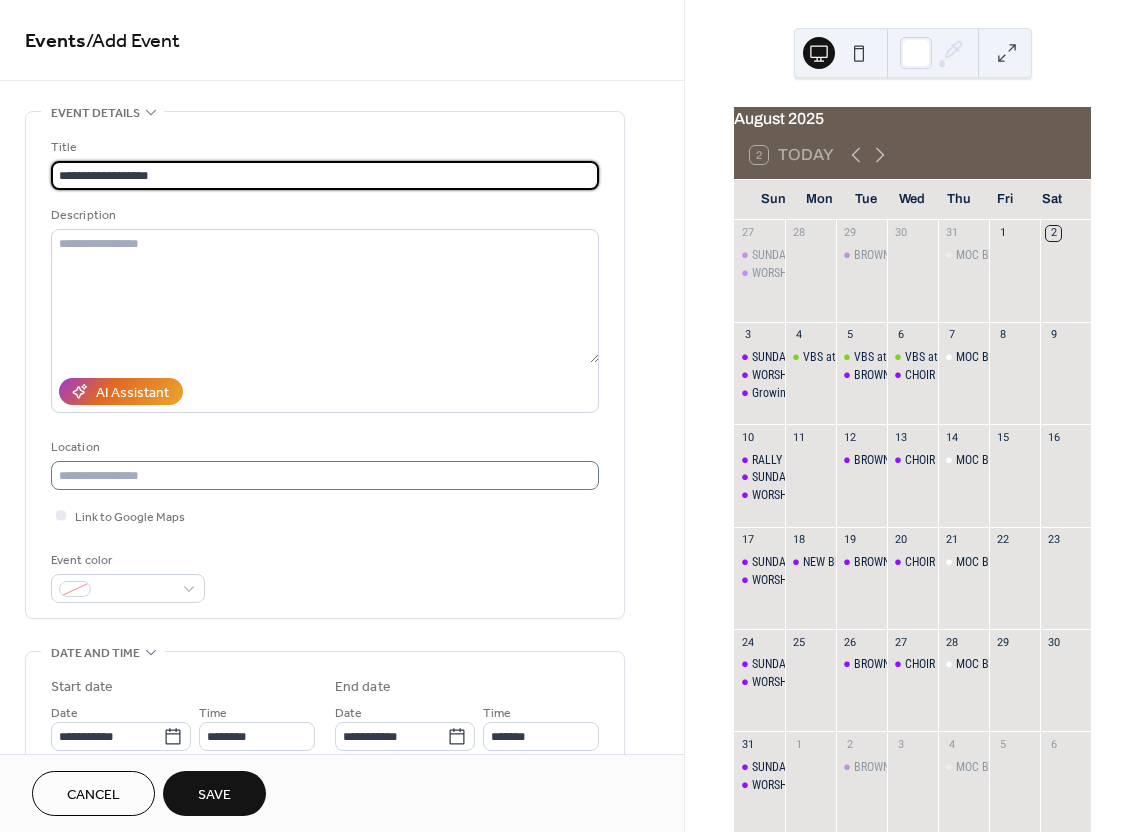 type on "**********" 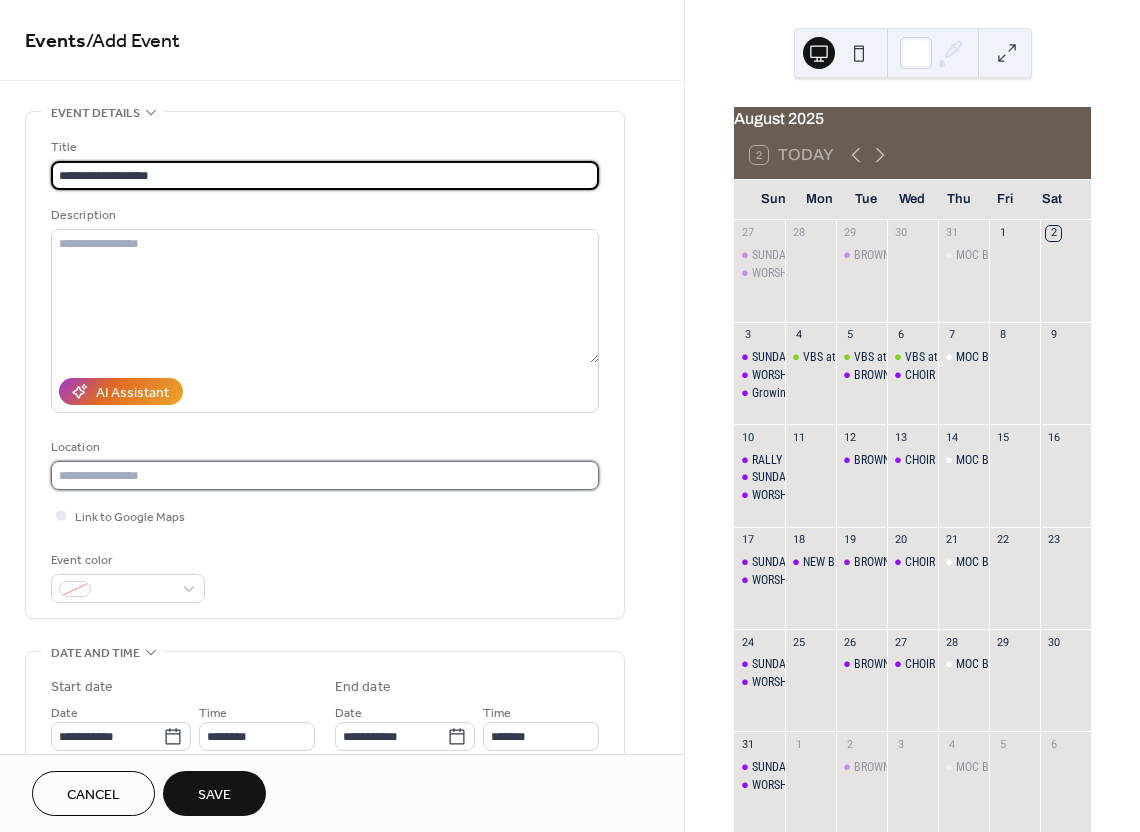 click at bounding box center [325, 475] 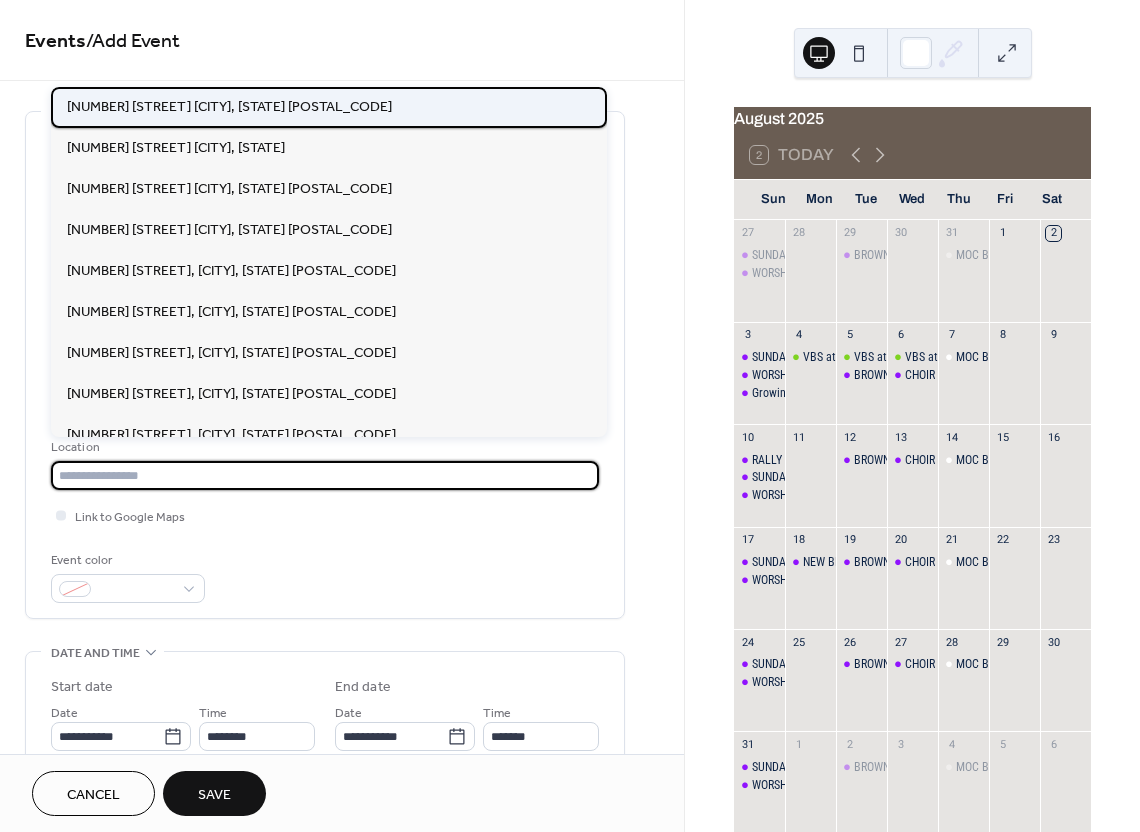 click on "115 N 25st Ave. Hattiesburg, MS 39401" at bounding box center (229, 107) 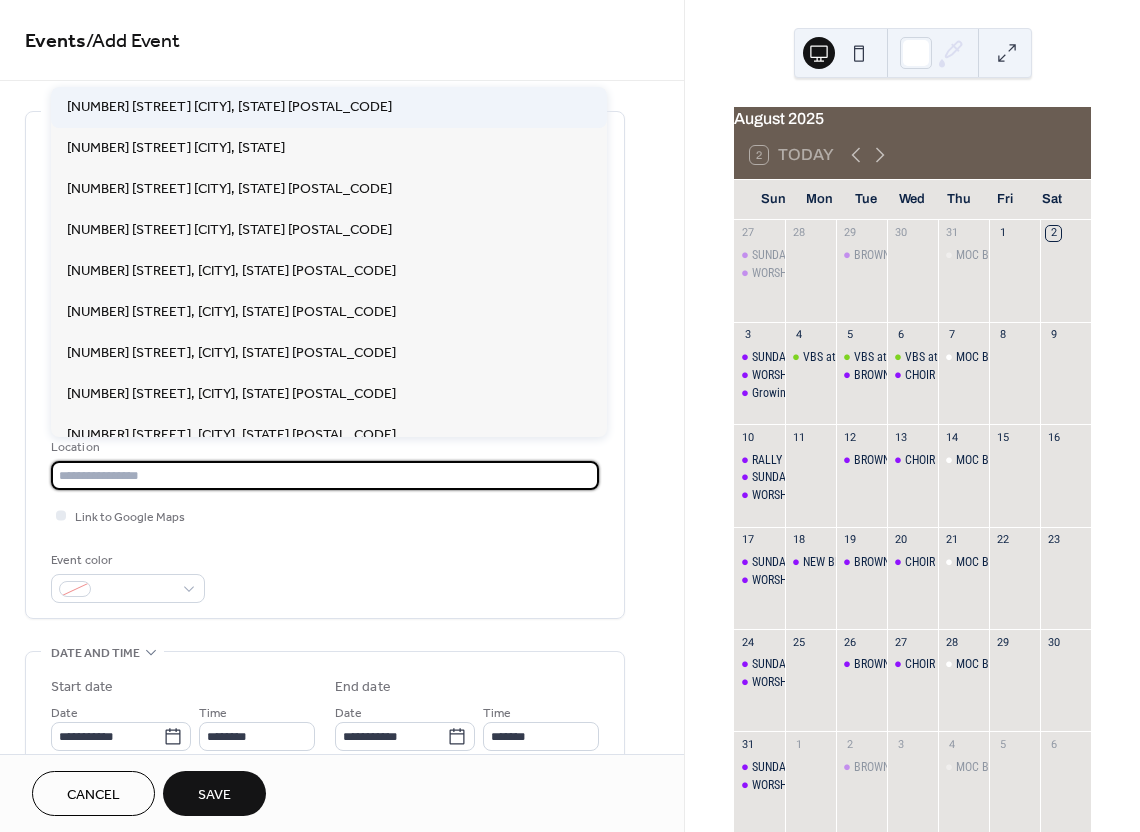 type on "**********" 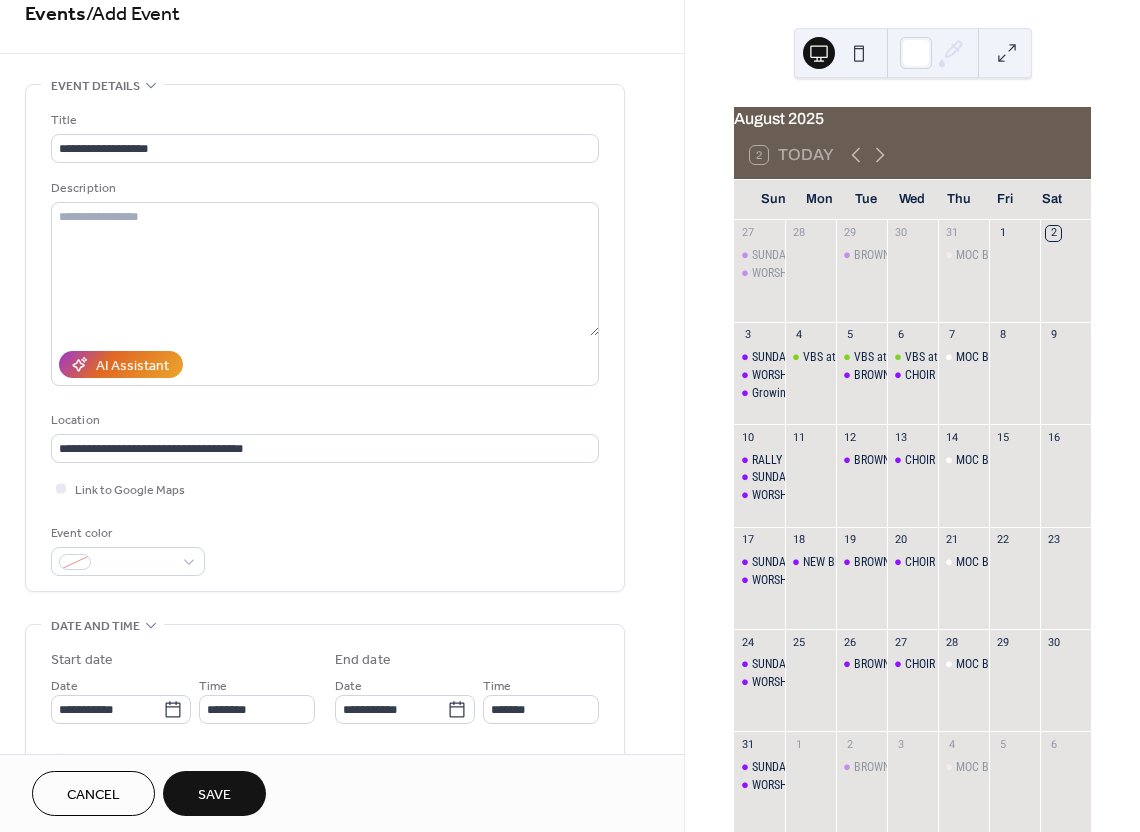 scroll, scrollTop: 47, scrollLeft: 0, axis: vertical 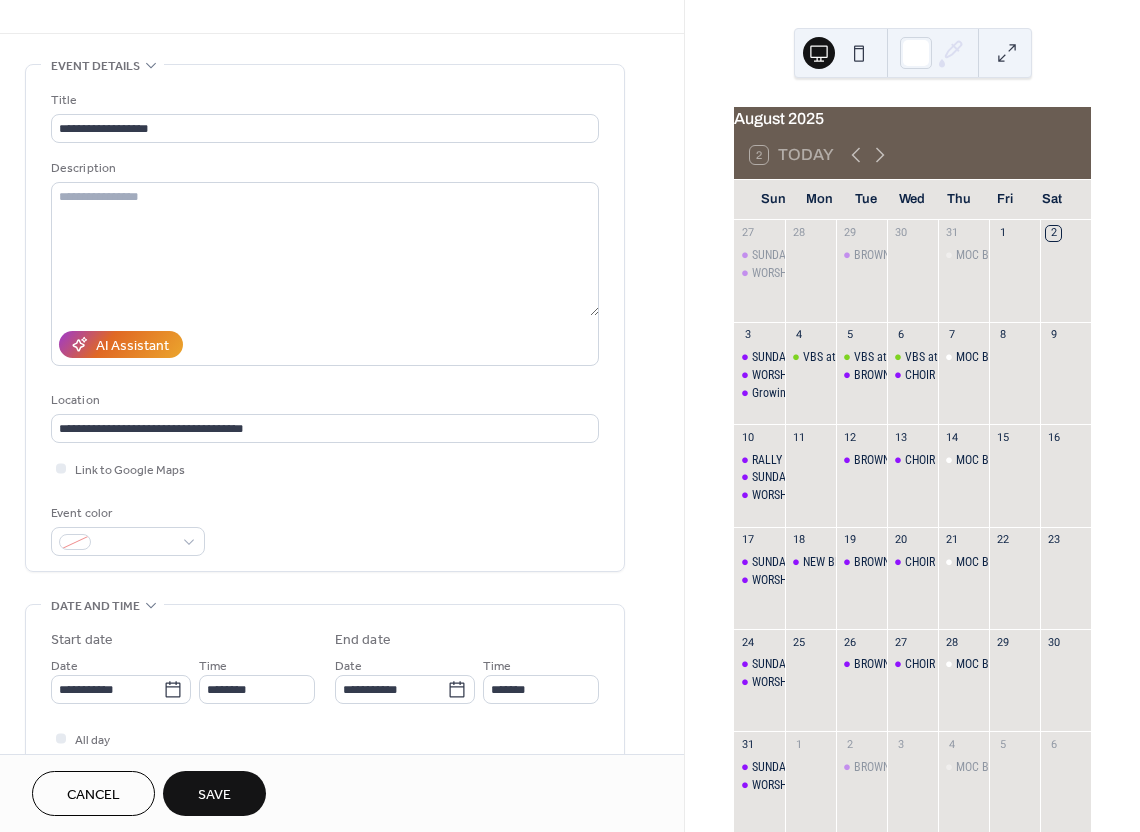 click on "Event color" at bounding box center (126, 513) 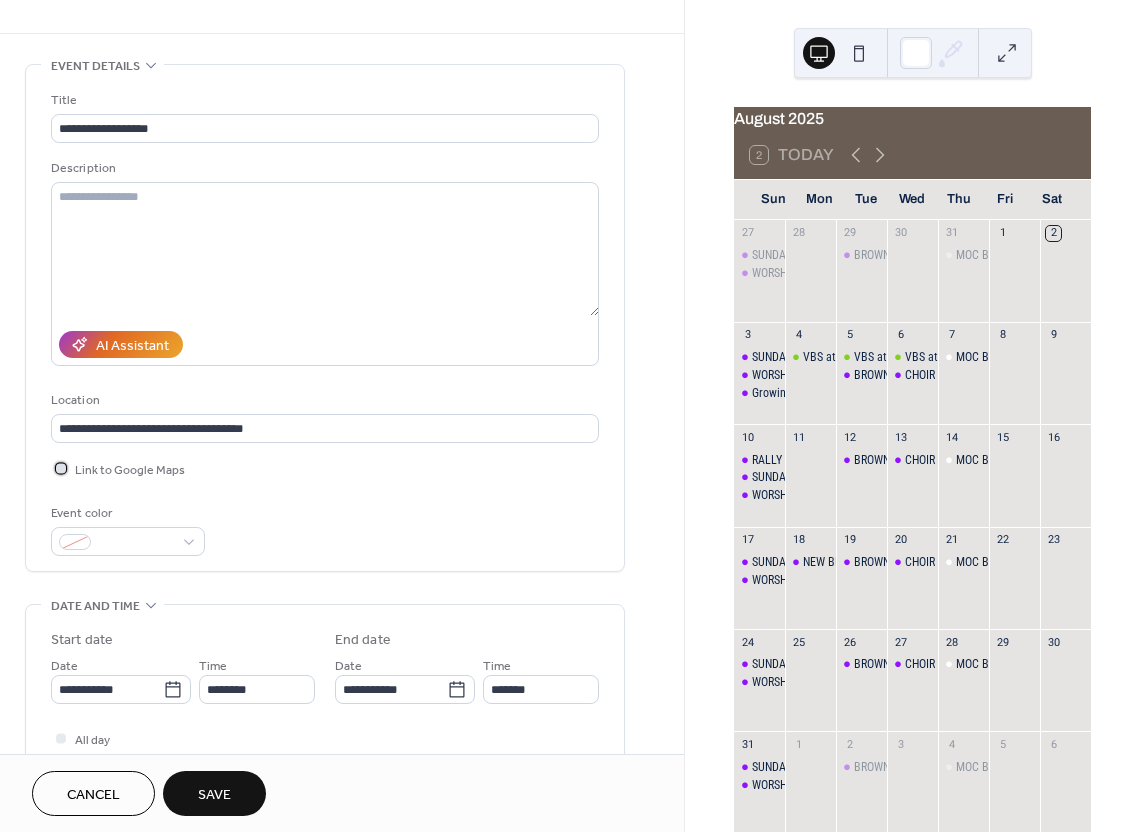 click on "Link to Google Maps" at bounding box center [130, 470] 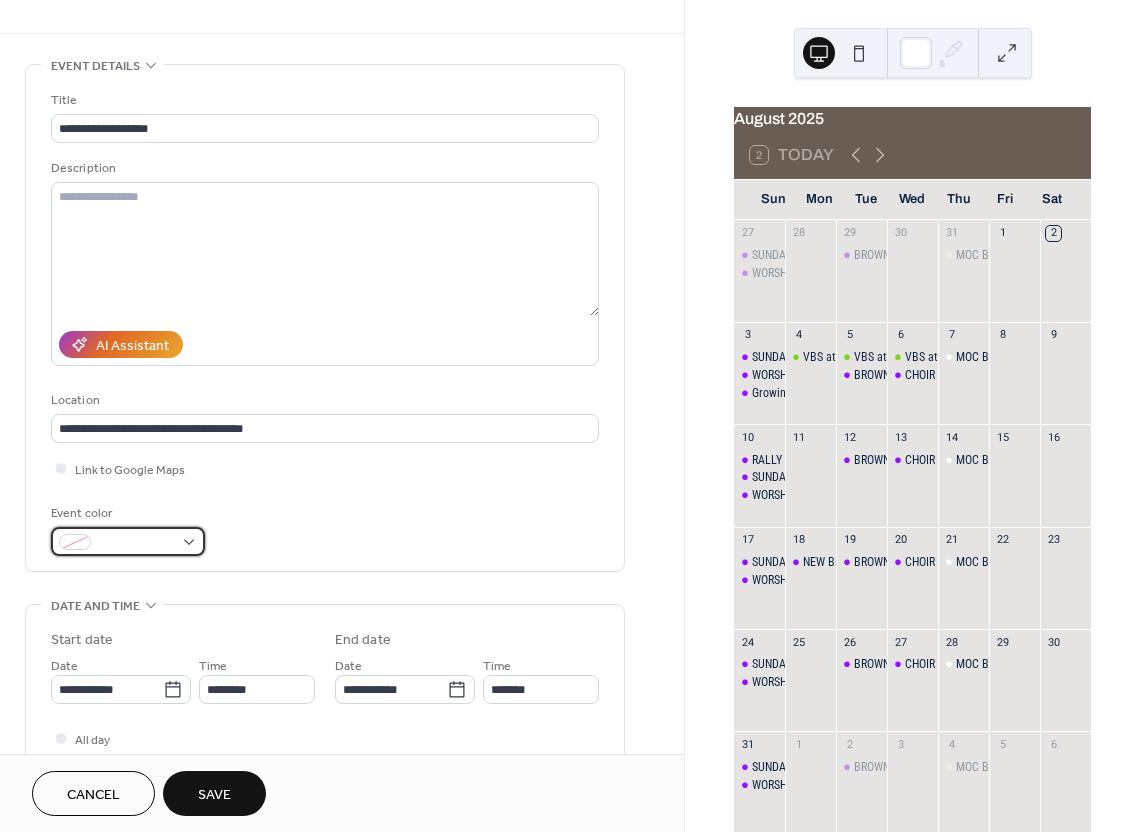click at bounding box center (128, 541) 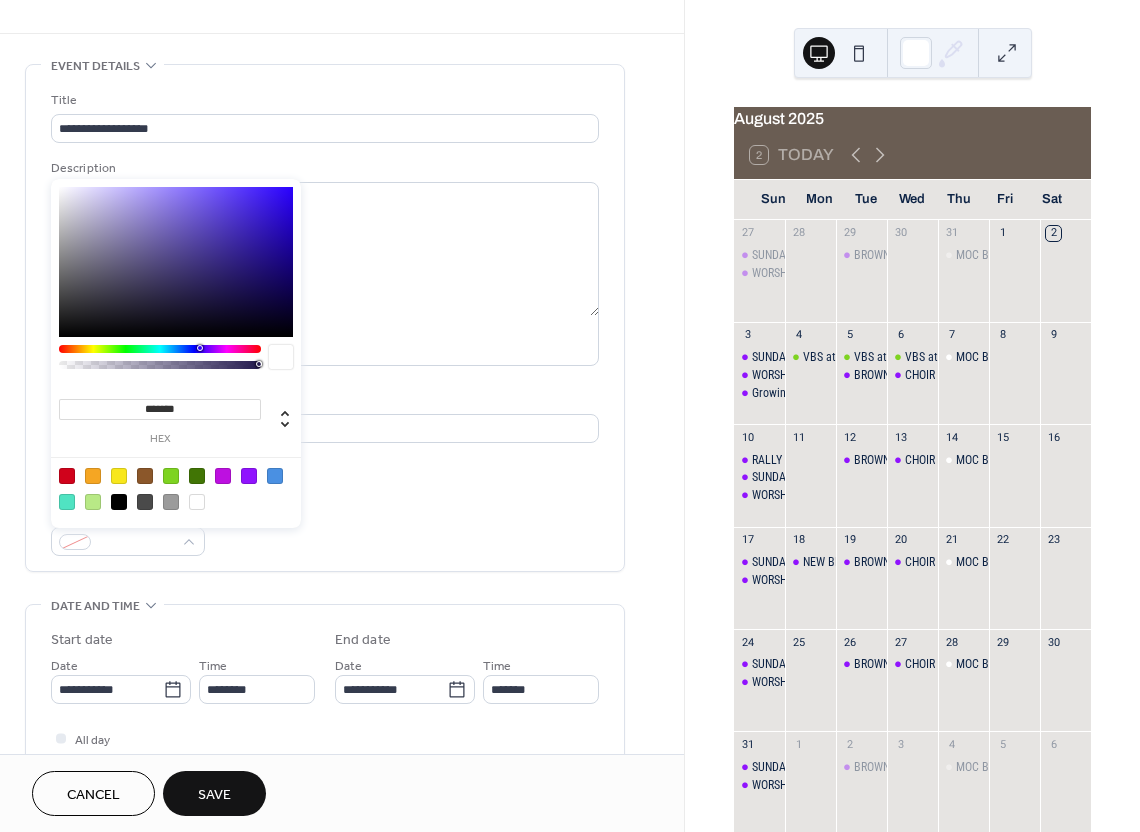 click at bounding box center (67, 502) 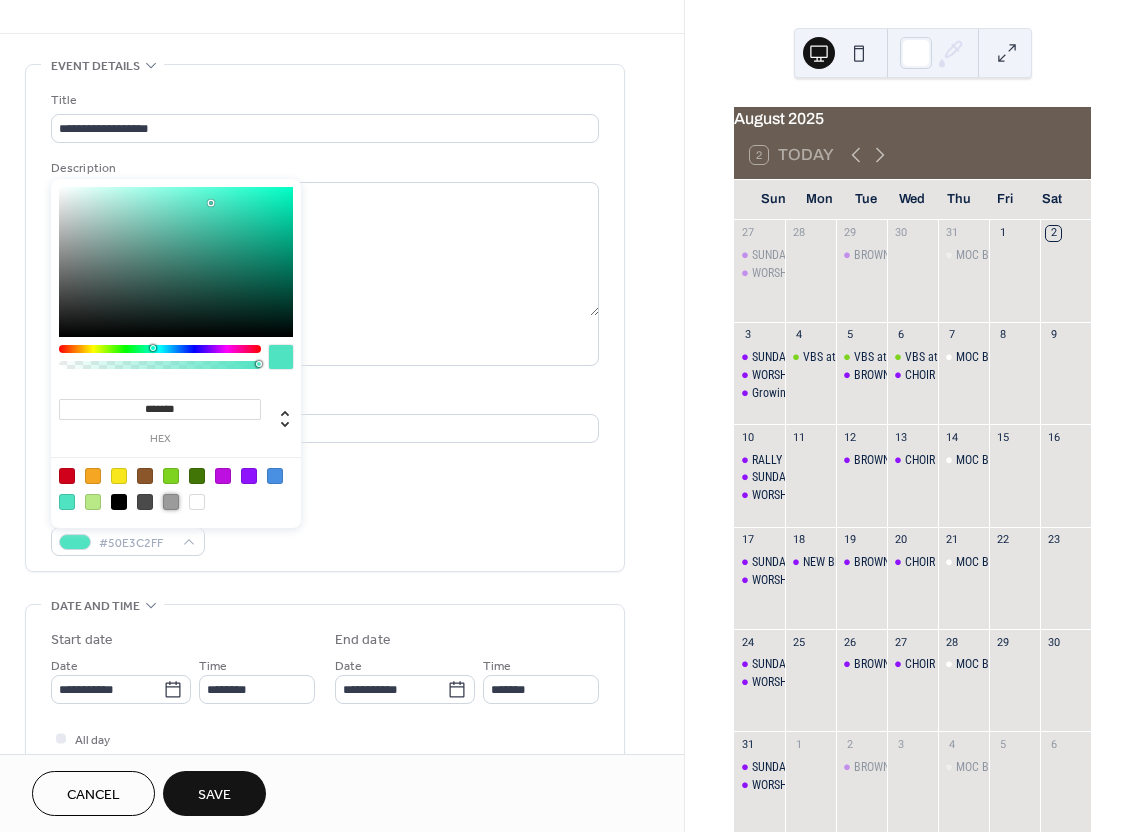 click at bounding box center [171, 502] 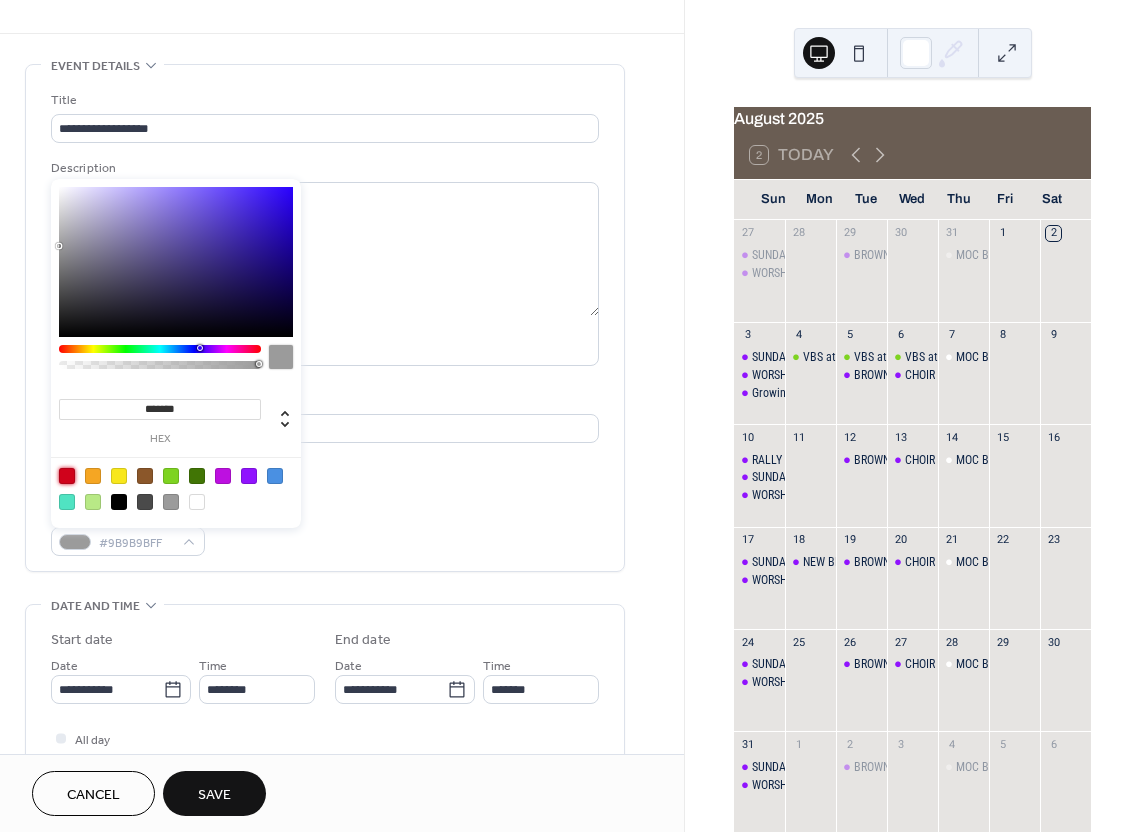 click at bounding box center [67, 476] 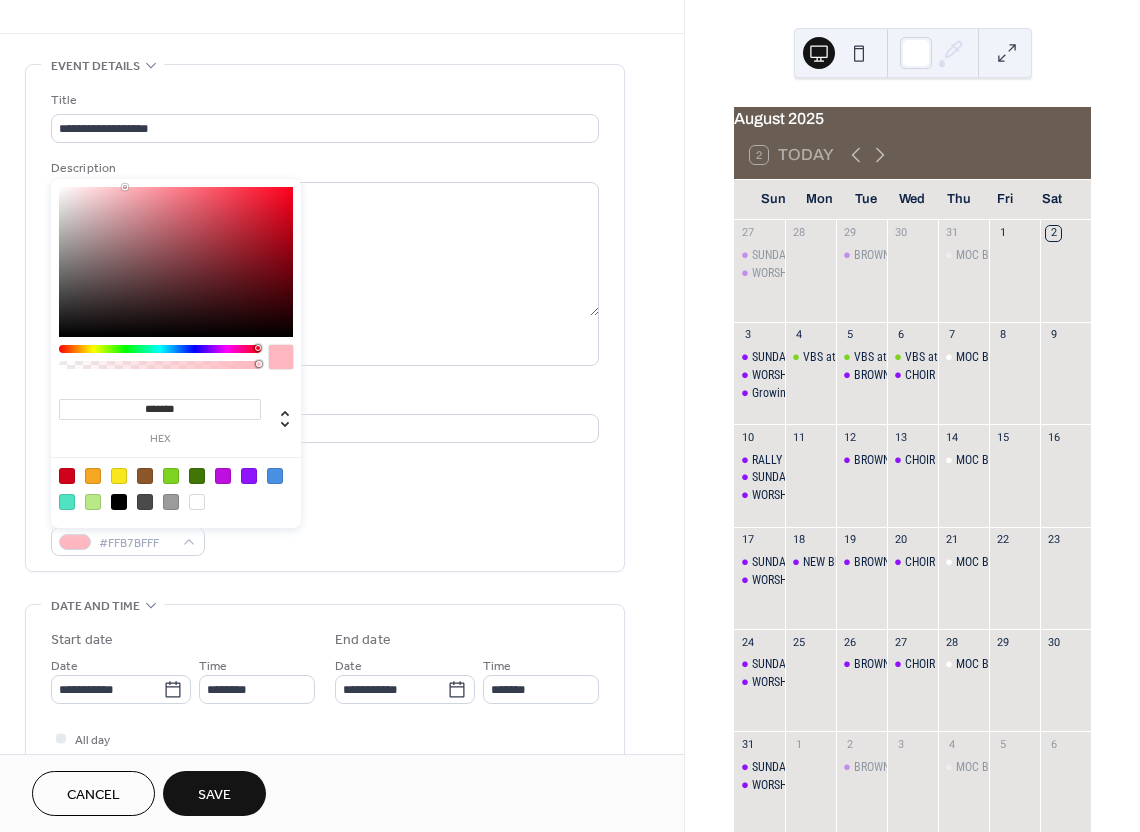 type on "*******" 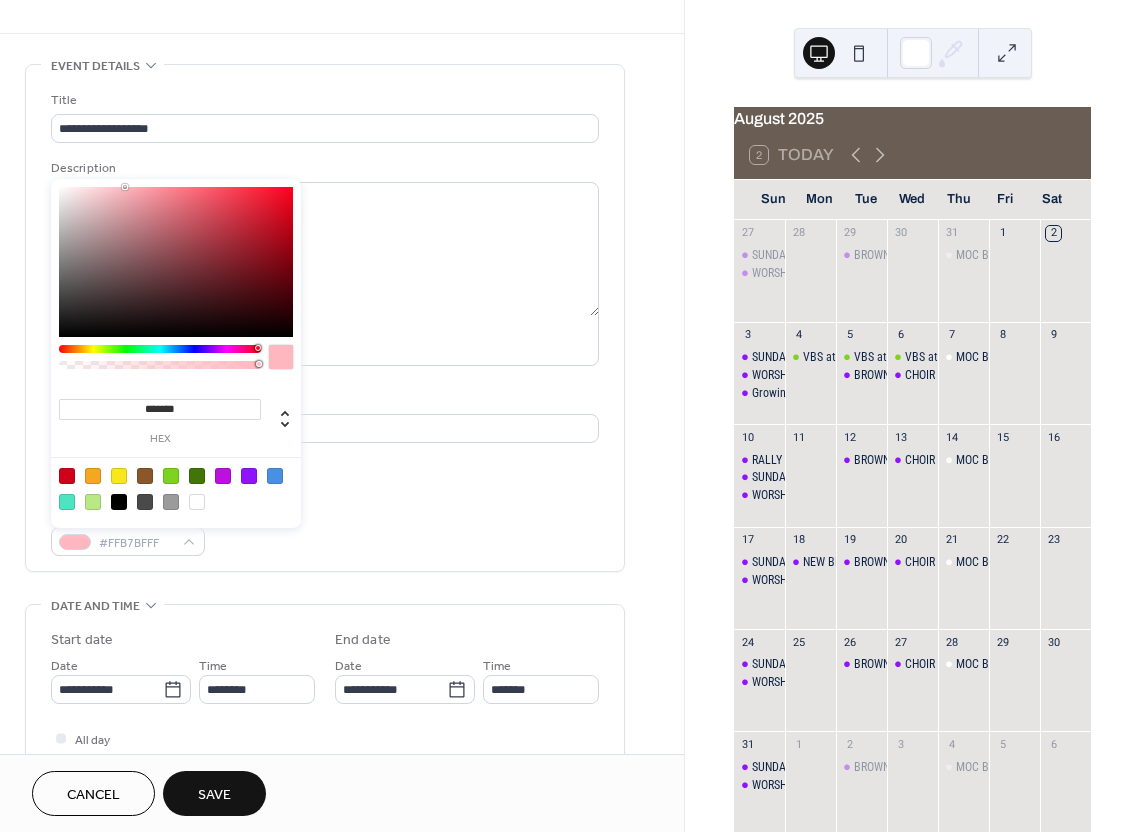 drag, startPoint x: 197, startPoint y: 209, endPoint x: 124, endPoint y: 169, distance: 83.240616 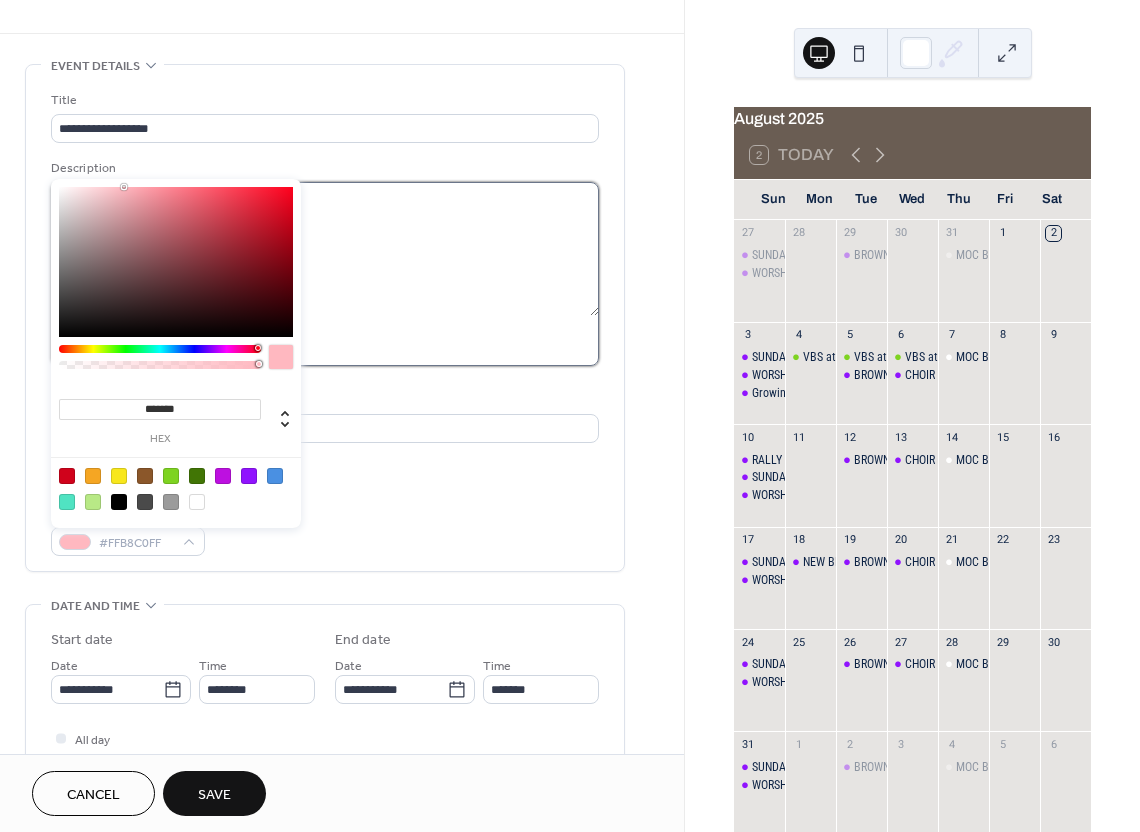 click at bounding box center (325, 249) 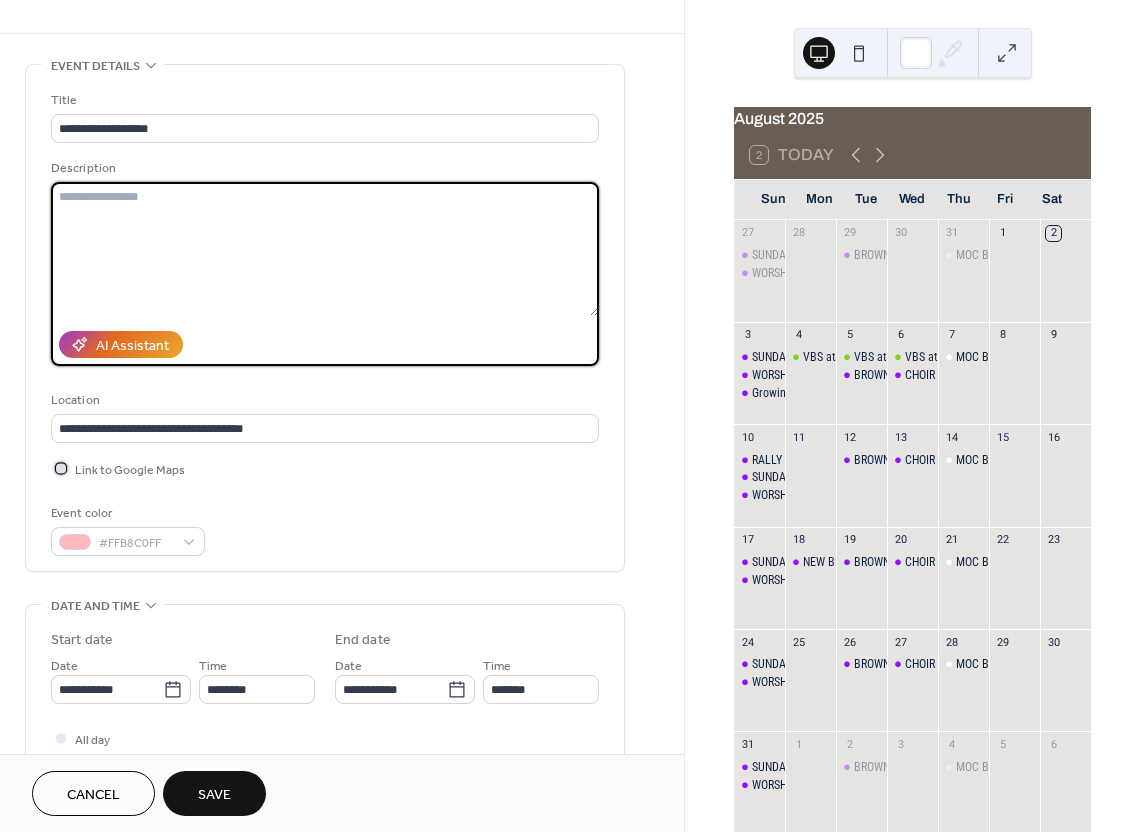 click on "Link to Google Maps" at bounding box center (130, 470) 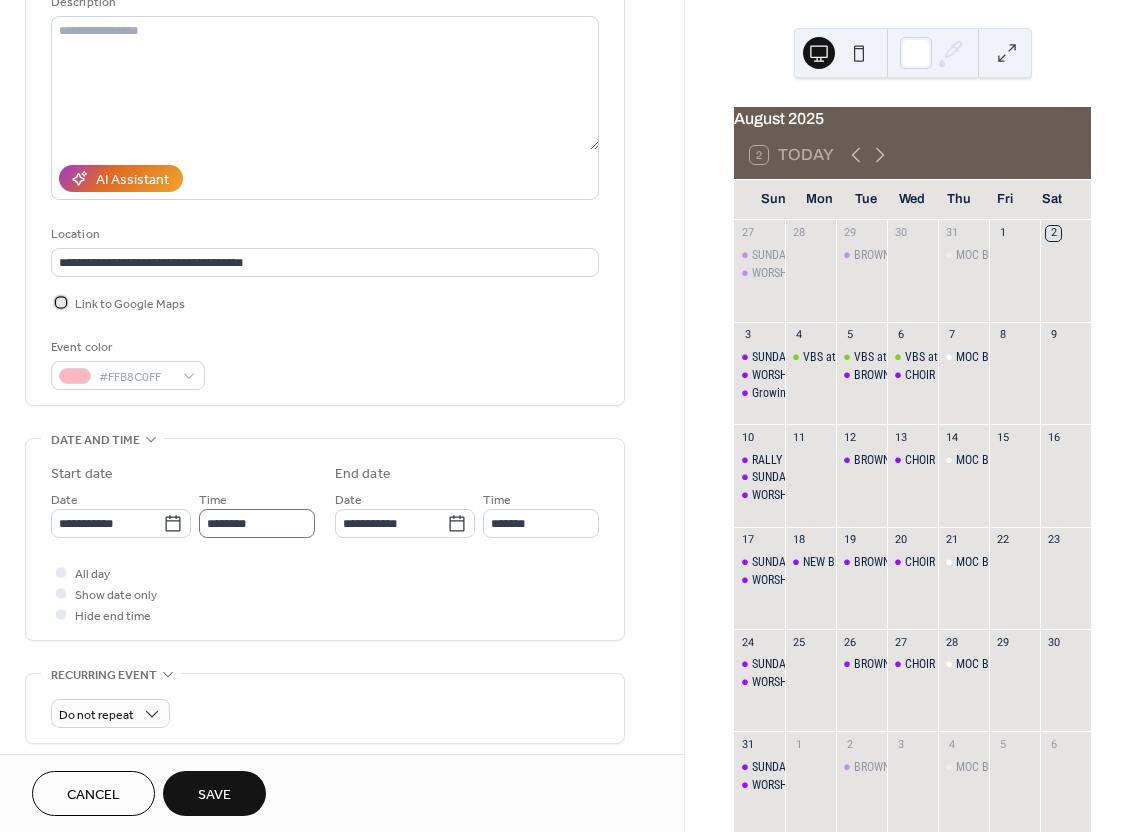 scroll, scrollTop: 215, scrollLeft: 0, axis: vertical 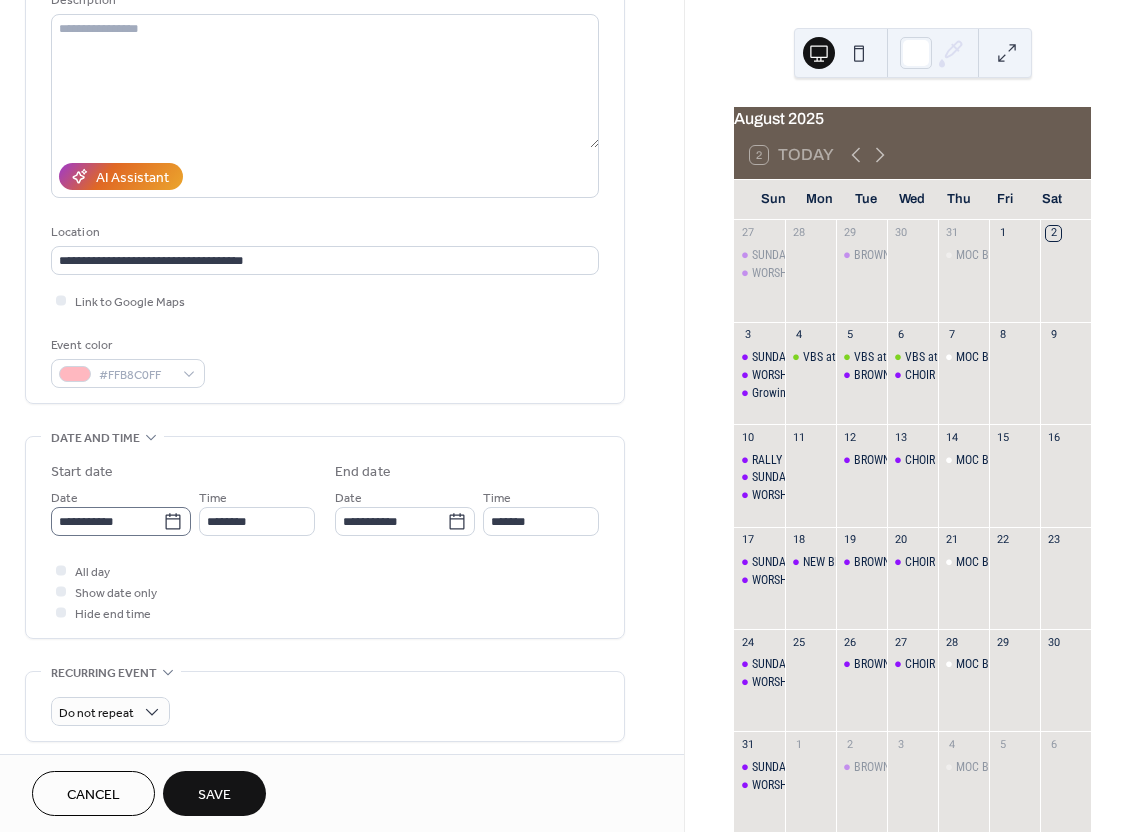 click 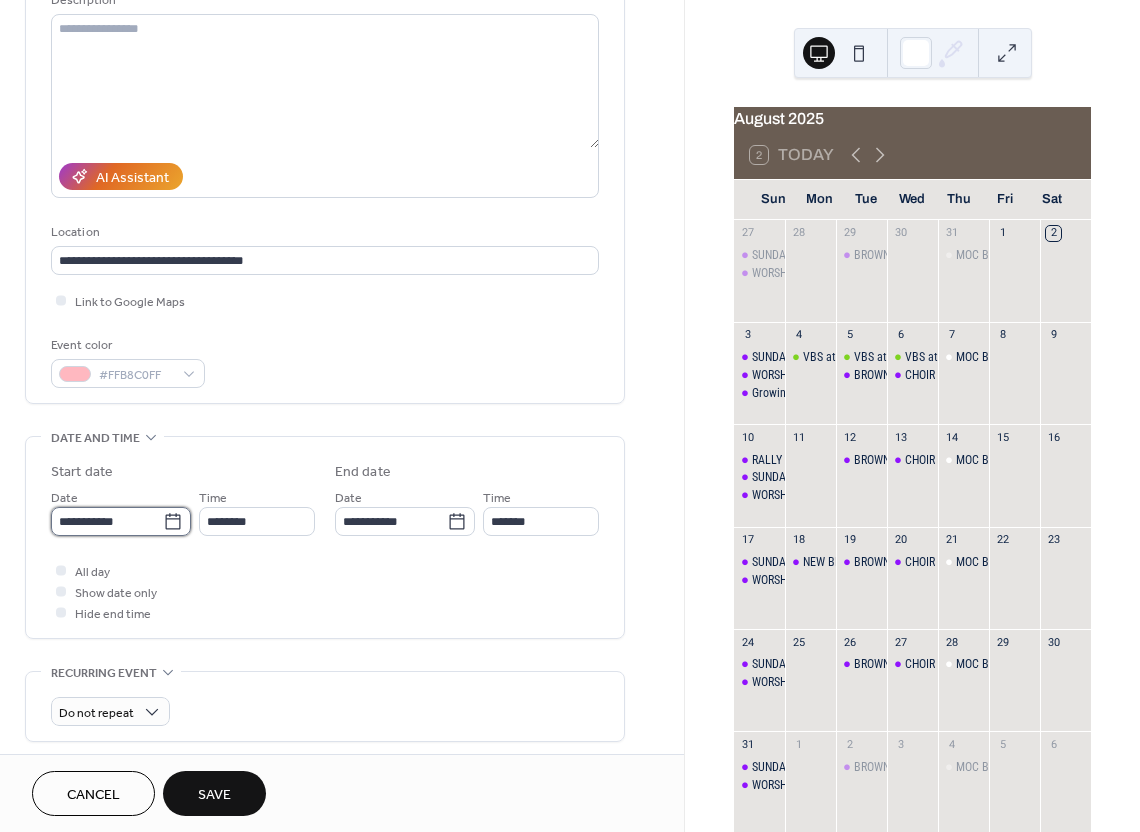 click on "**********" at bounding box center (107, 521) 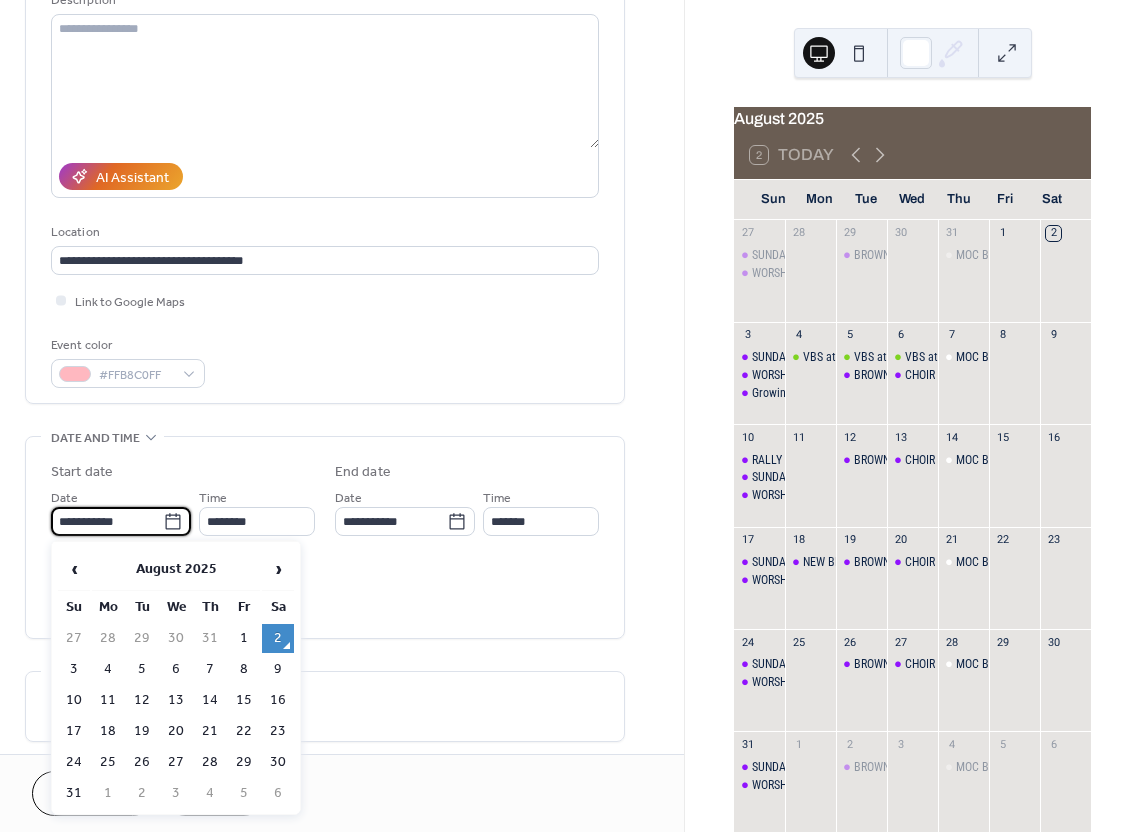 click on "19" at bounding box center [142, 731] 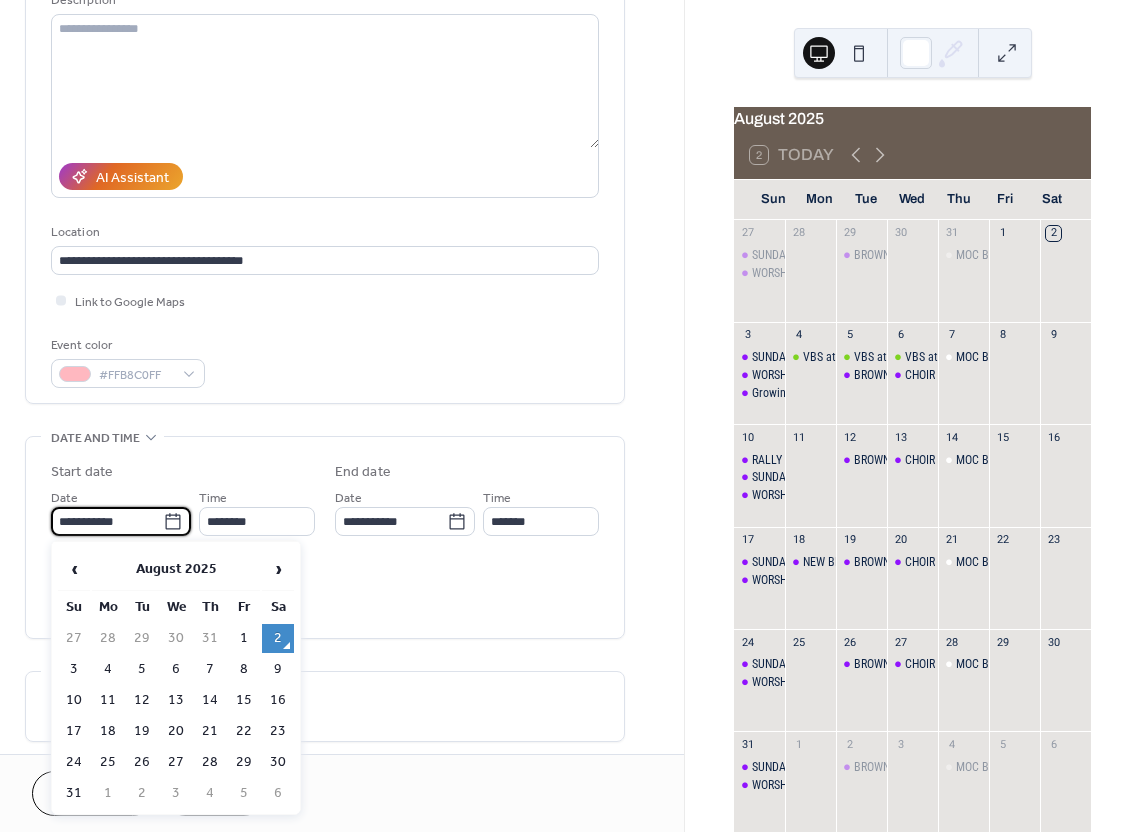 type on "**********" 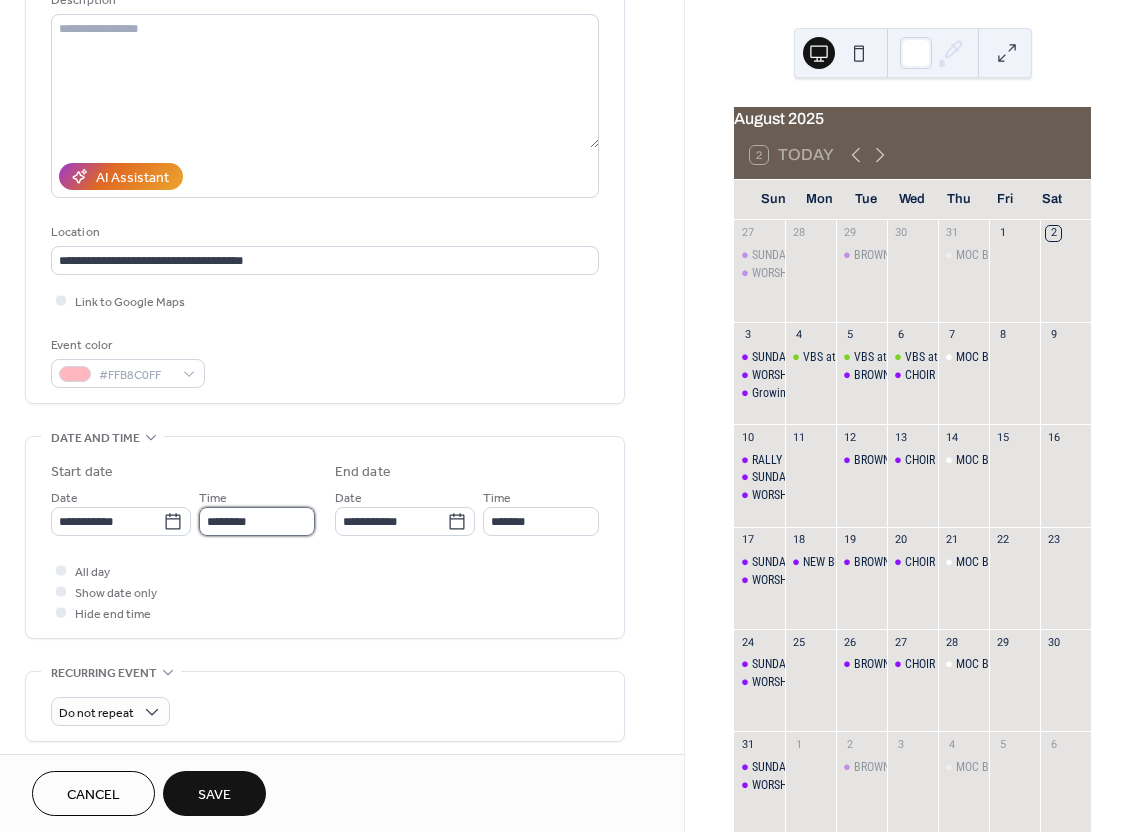 click on "********" at bounding box center (257, 521) 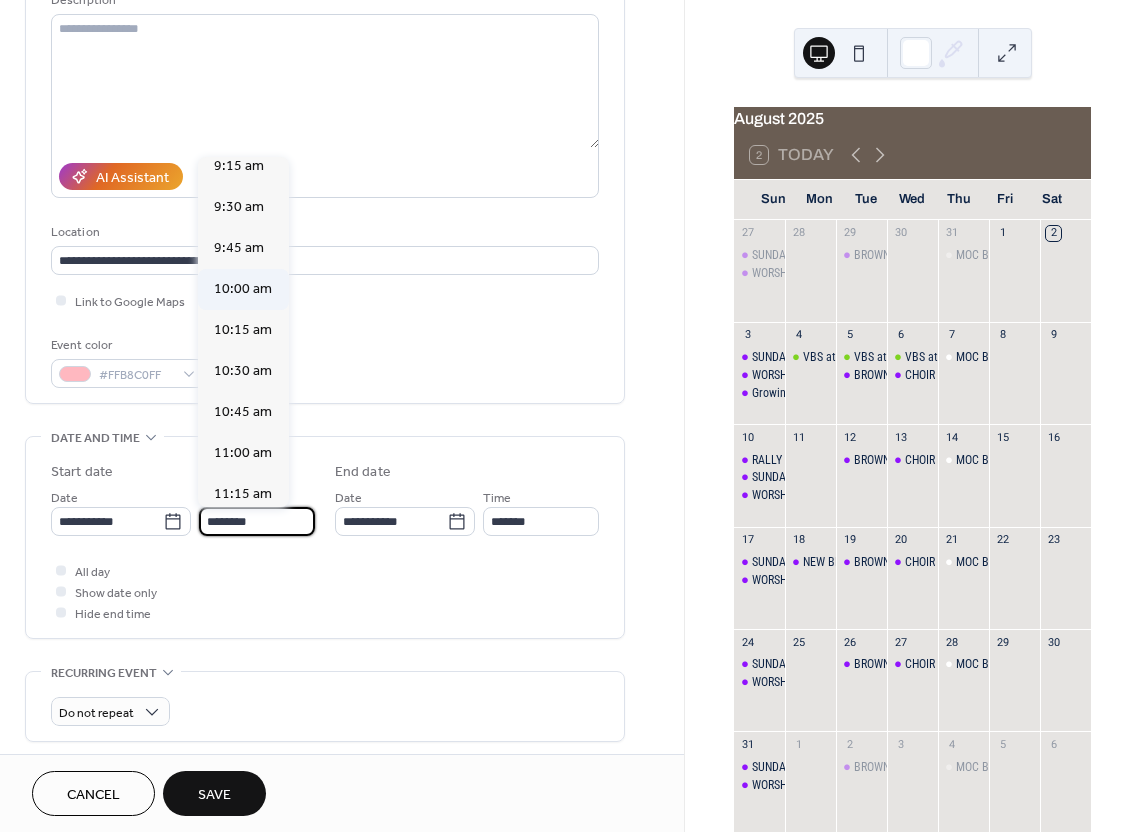 scroll, scrollTop: 1513, scrollLeft: 0, axis: vertical 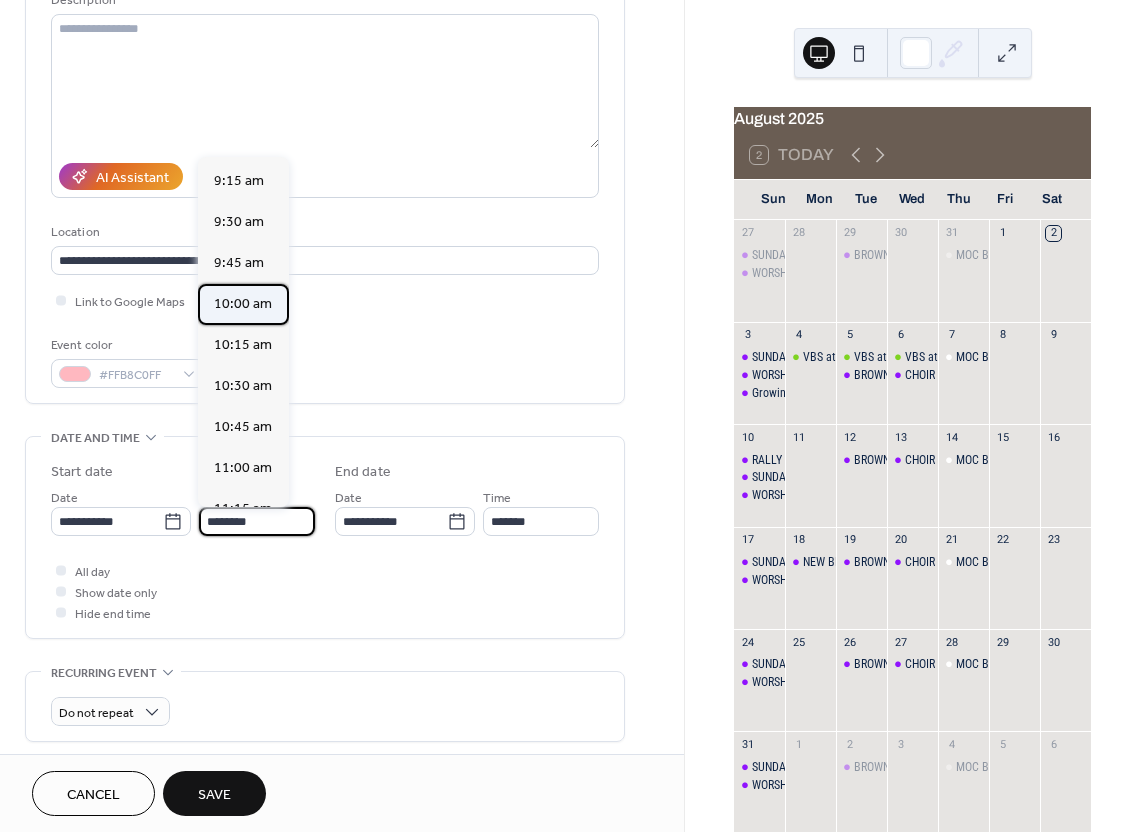click on "10:00 am" at bounding box center (243, 304) 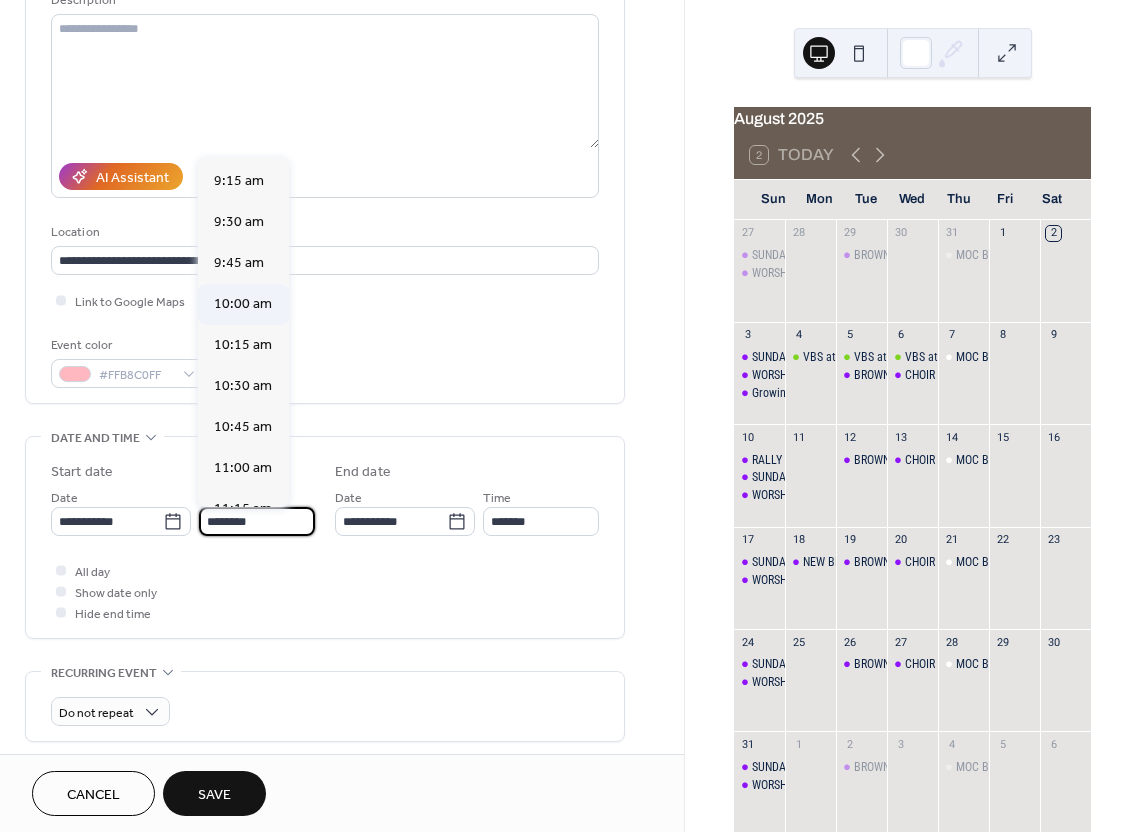 type on "********" 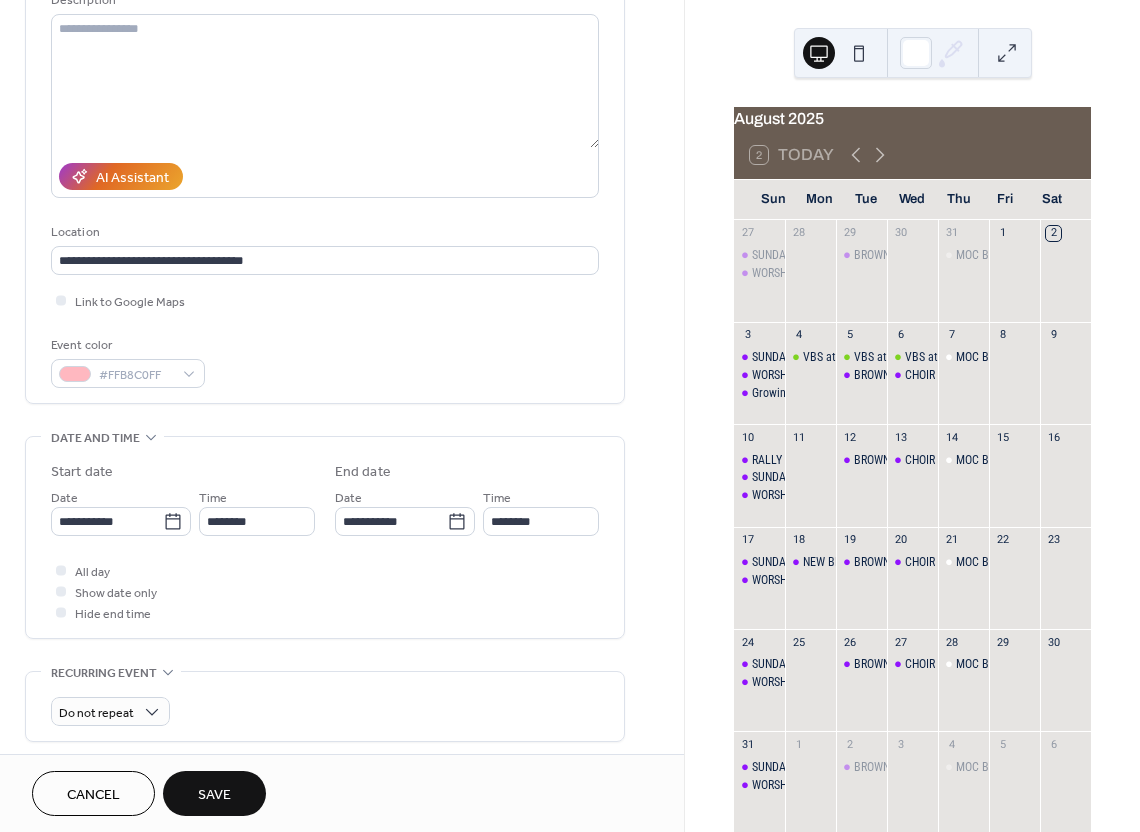 click on "Save" at bounding box center [214, 795] 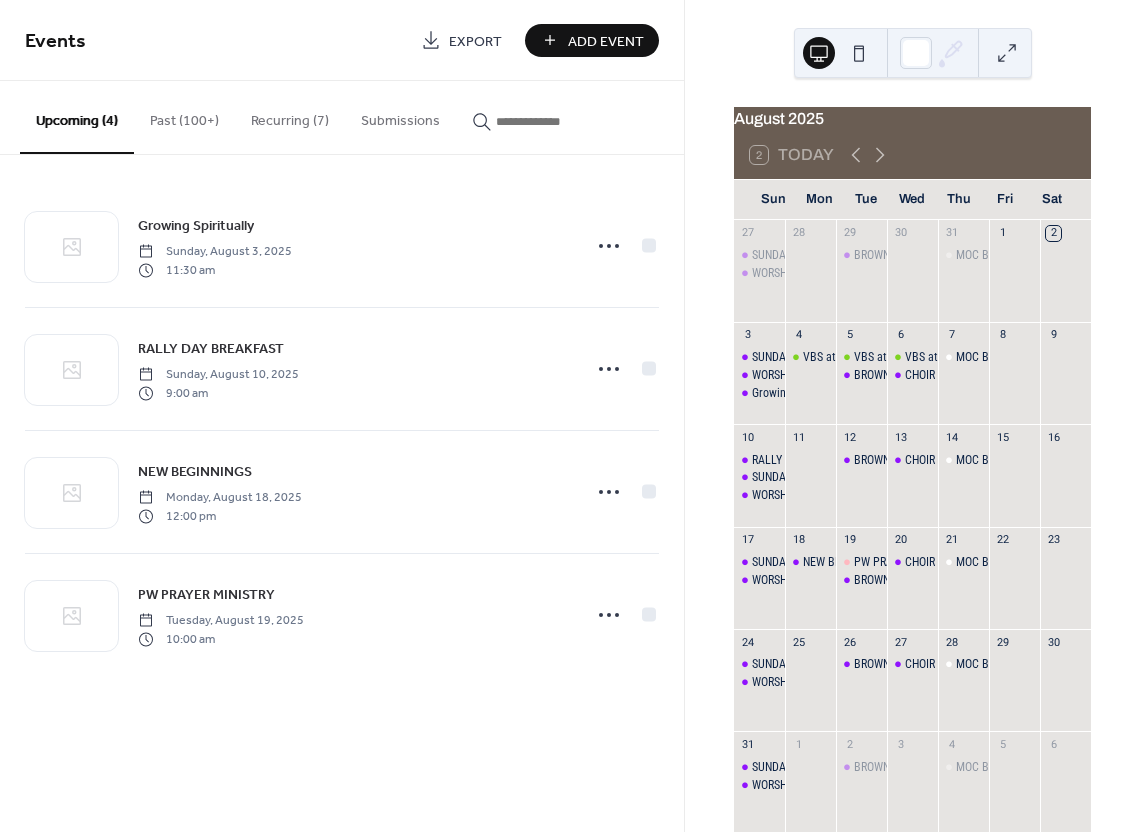 click on "Add Event" at bounding box center (592, 40) 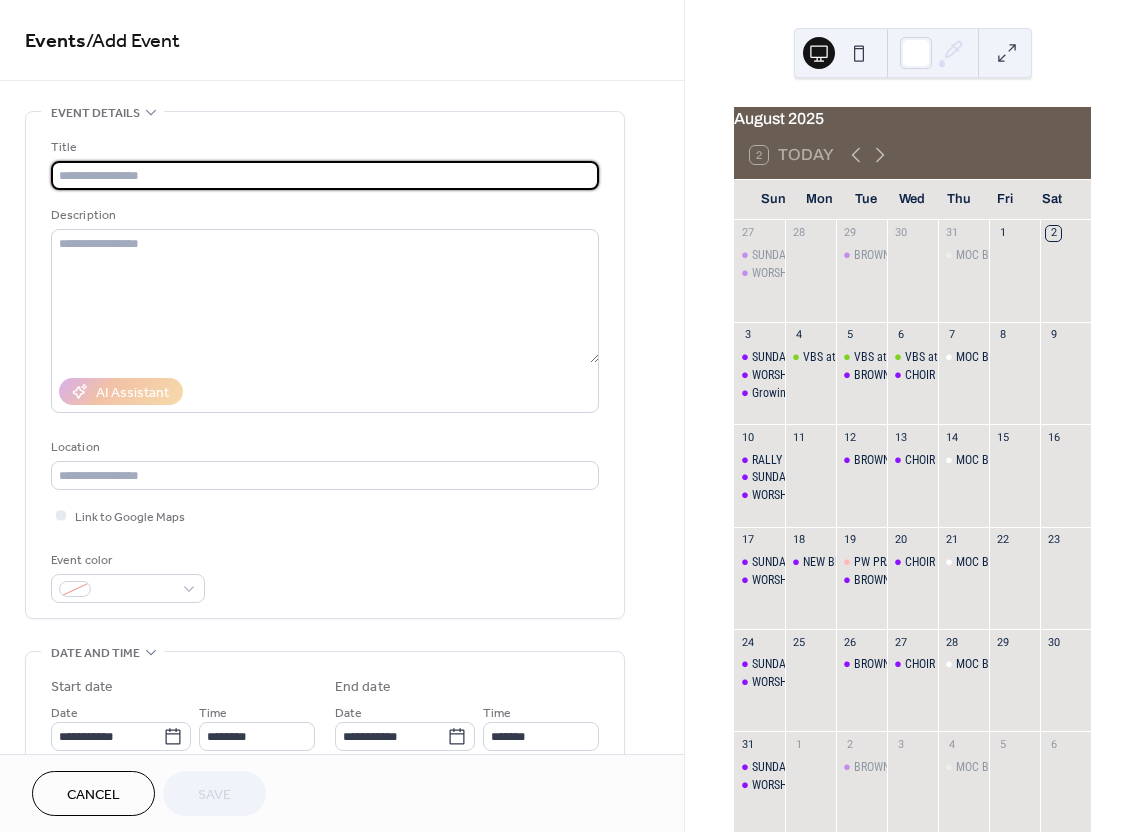 click at bounding box center (325, 175) 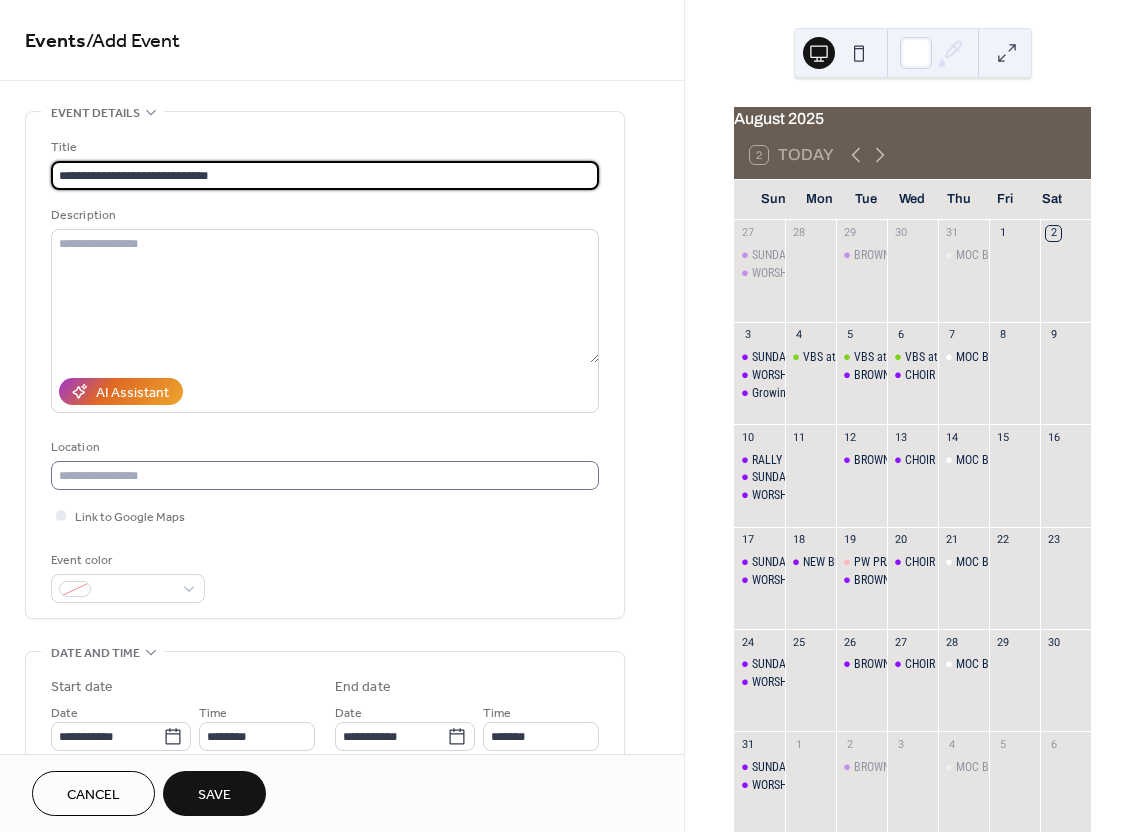 type on "**********" 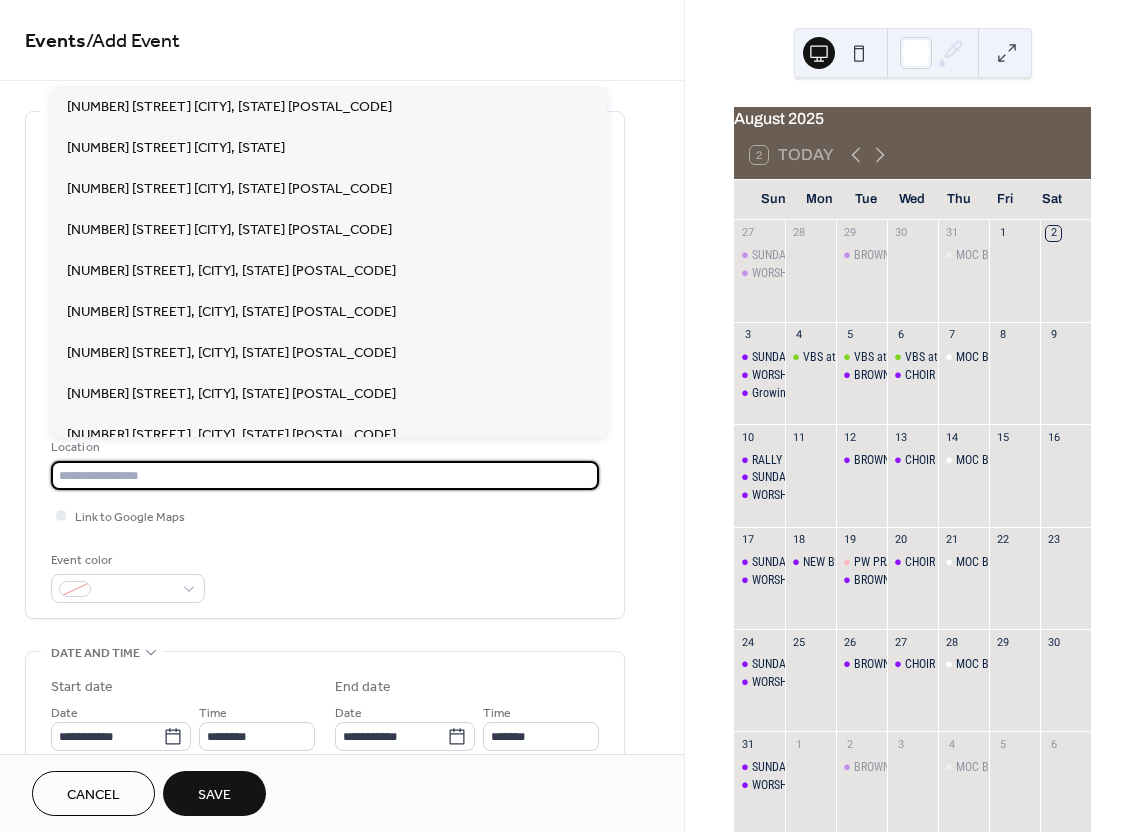click at bounding box center (325, 475) 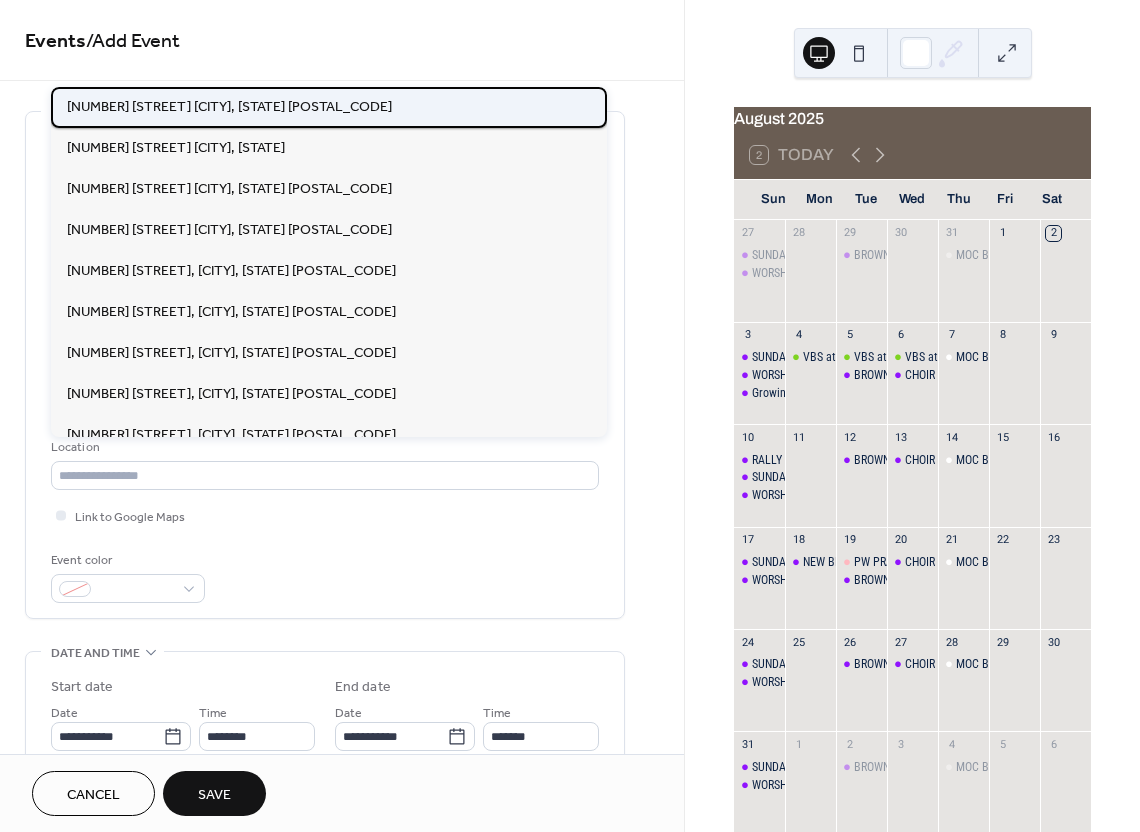 click on "115 N 25st Ave. Hattiesburg, MS 39401" at bounding box center [229, 107] 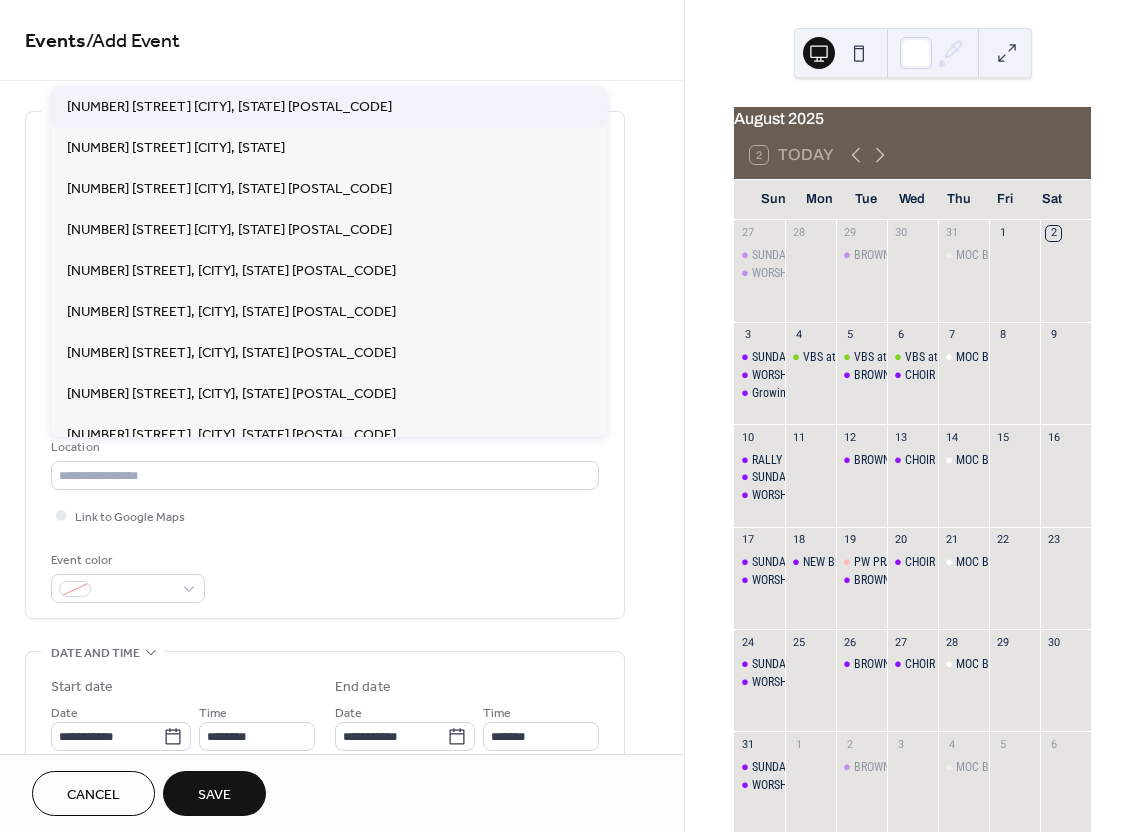type on "**********" 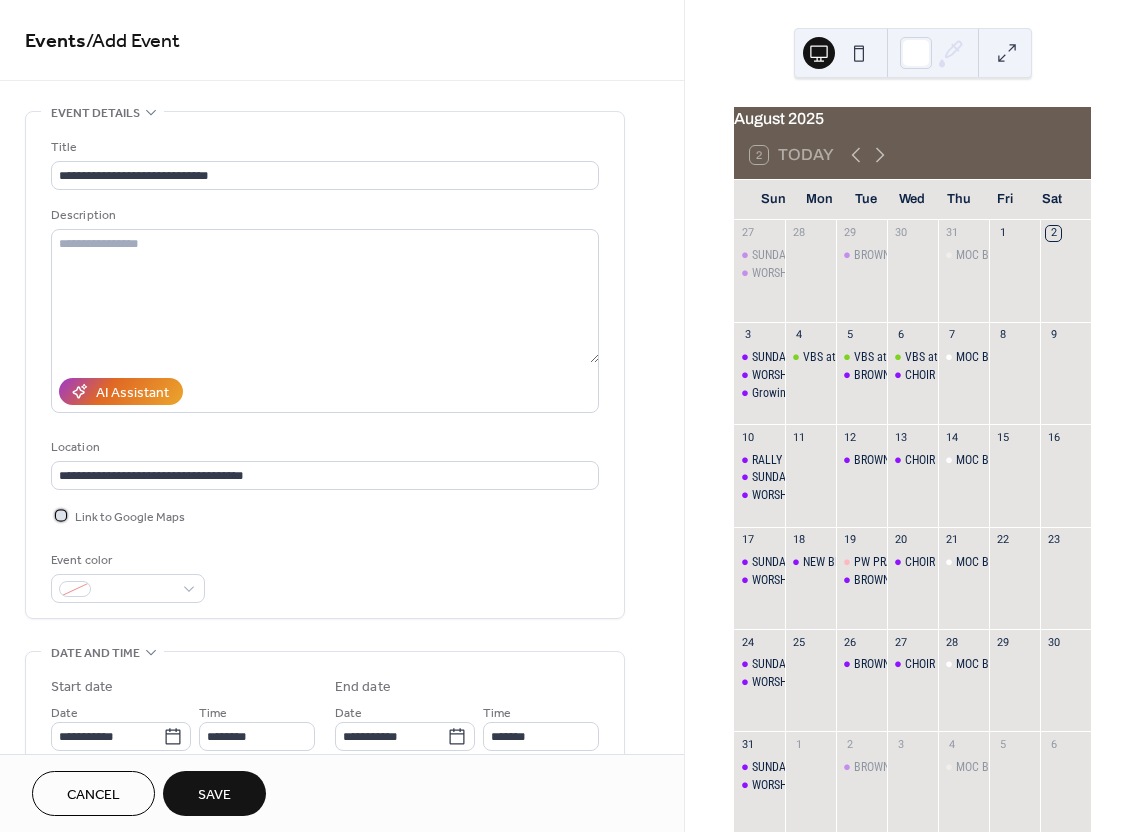 click on "Link to Google Maps" at bounding box center [130, 517] 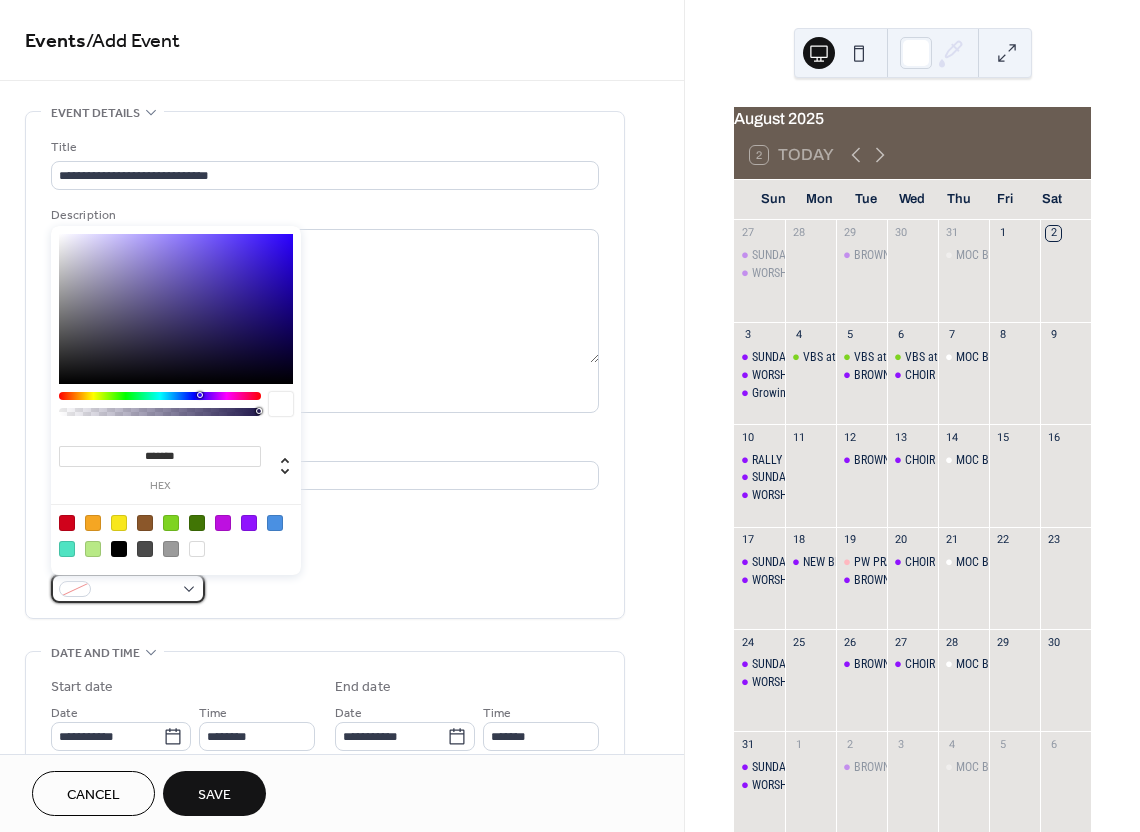 click at bounding box center [136, 590] 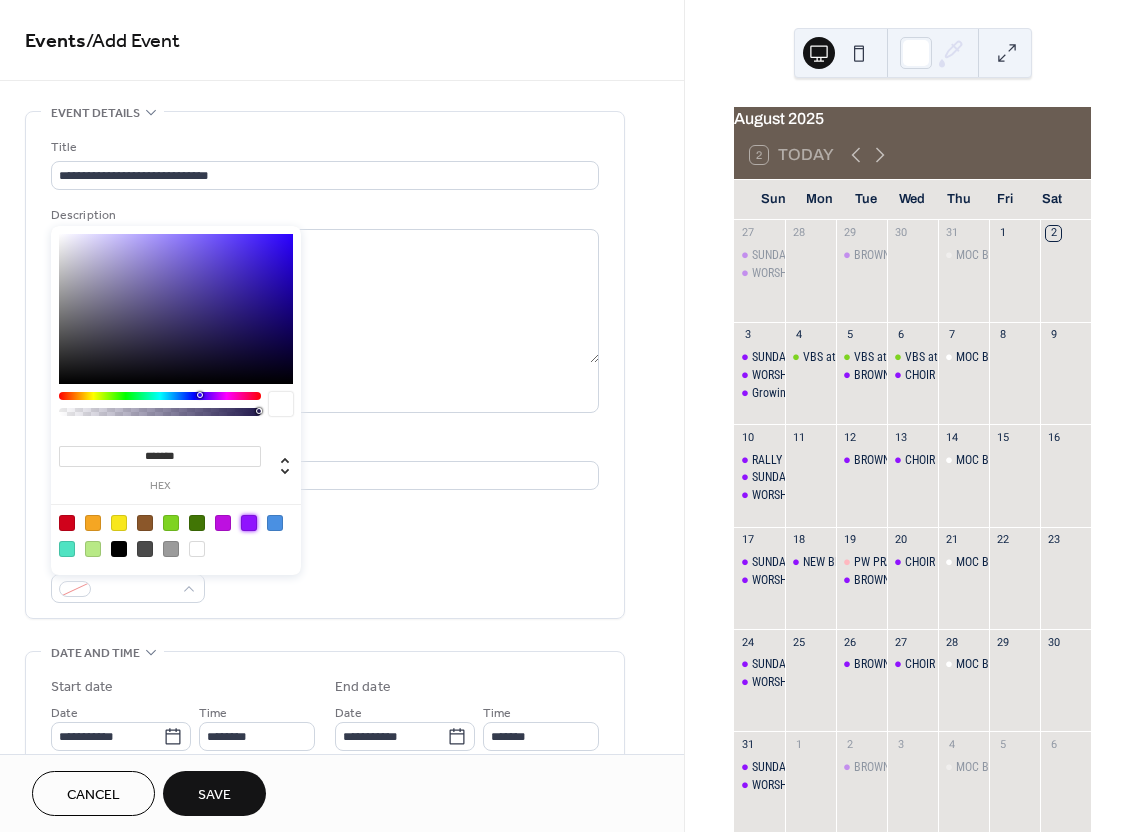 click at bounding box center (249, 523) 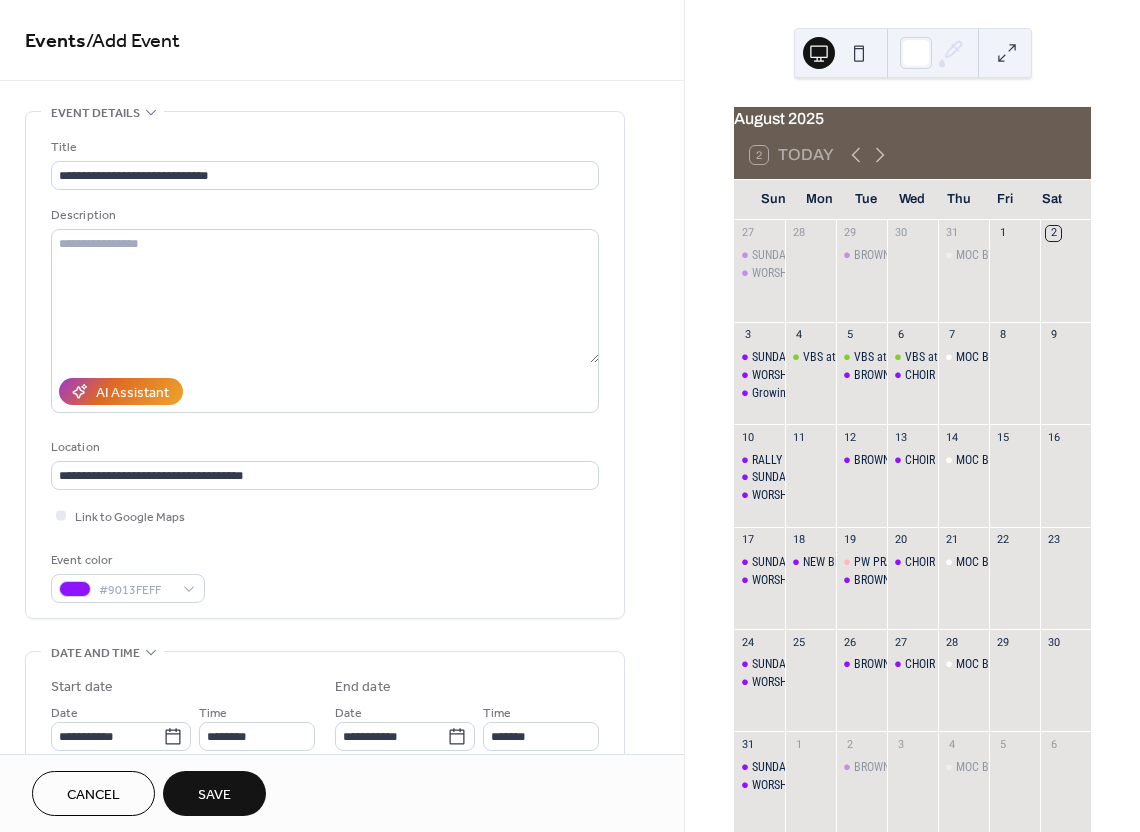 click on "Event color #9013FEFF" at bounding box center [325, 576] 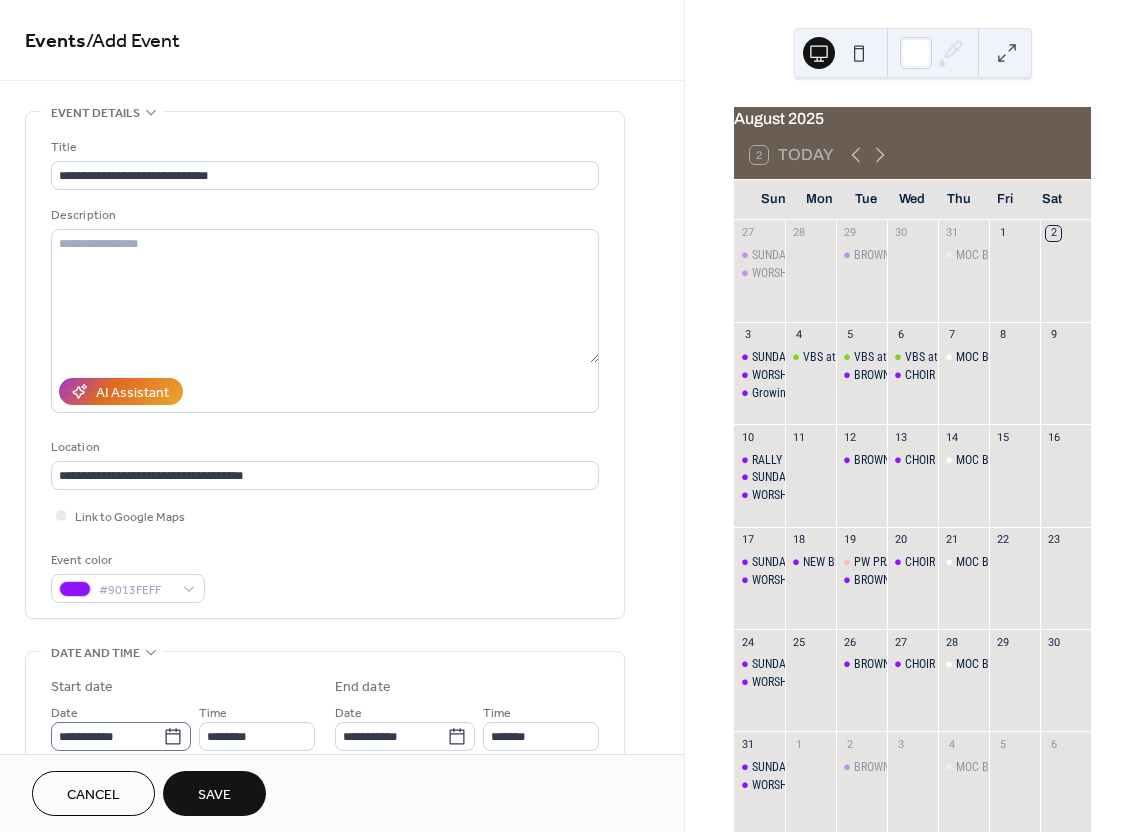 click 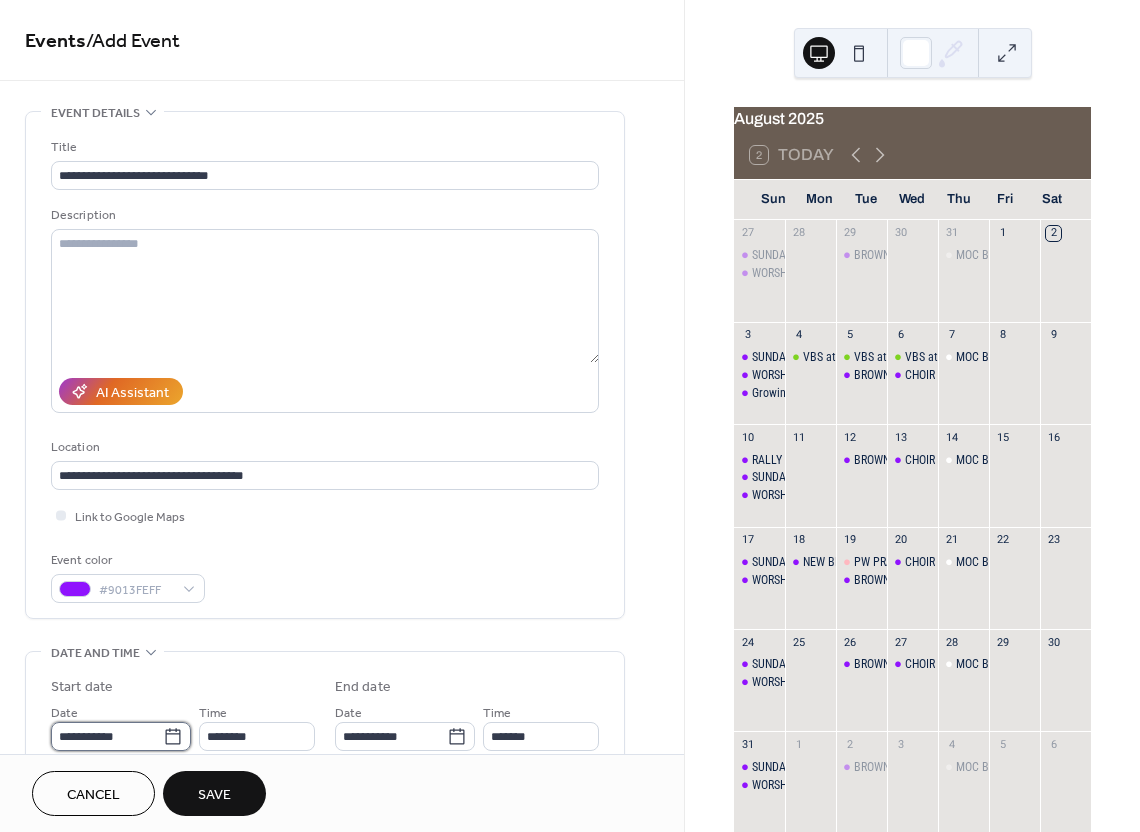 click on "**********" at bounding box center (107, 736) 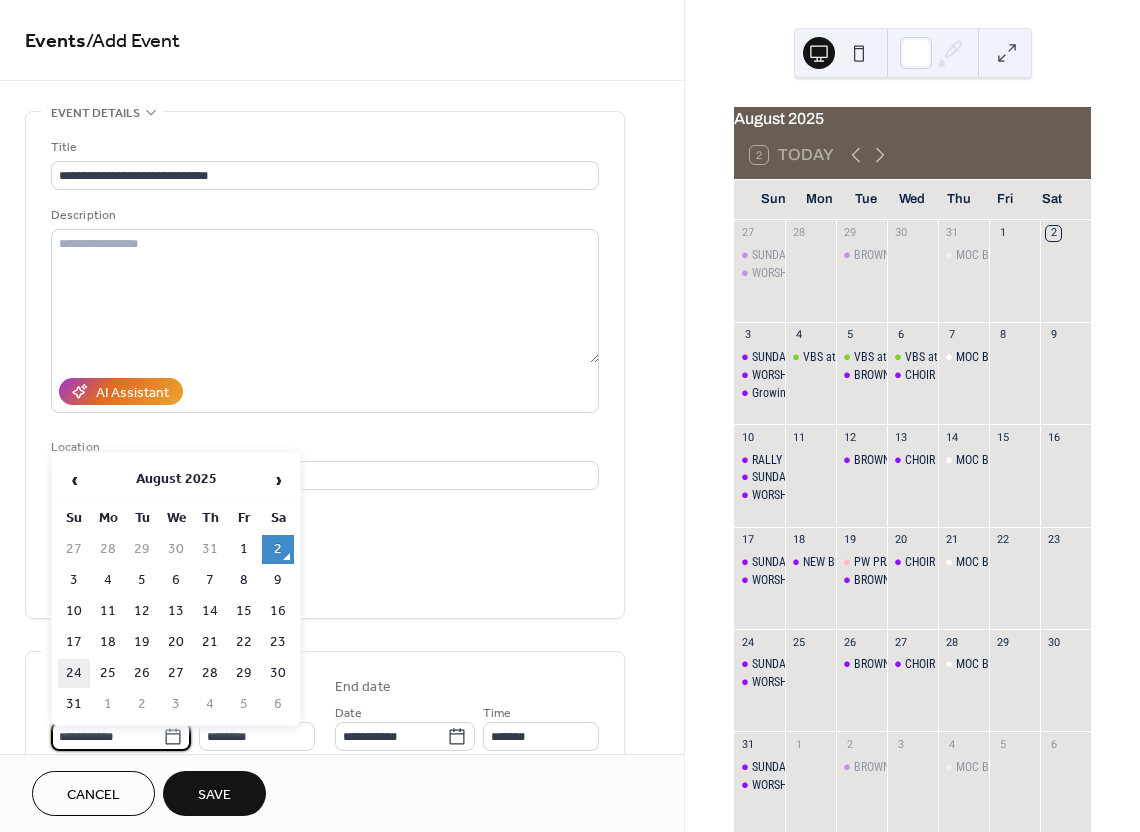 click on "24" at bounding box center (74, 673) 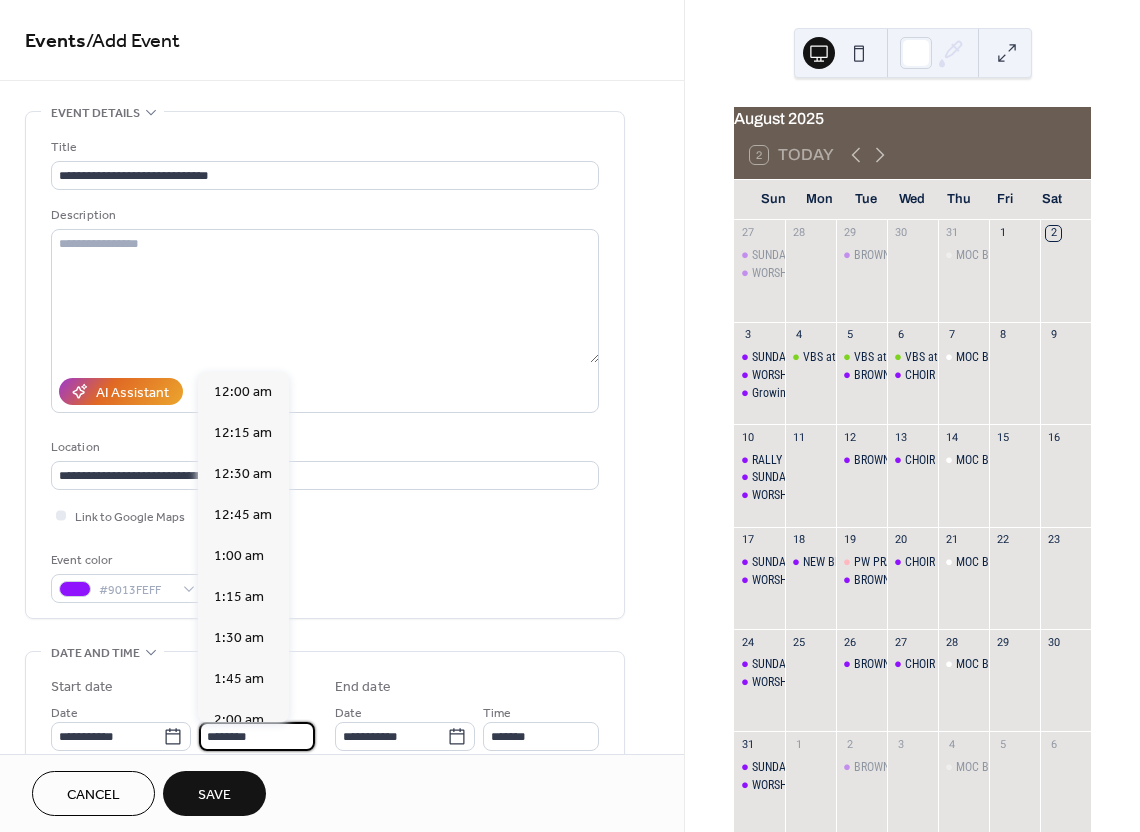 click on "********" at bounding box center [257, 736] 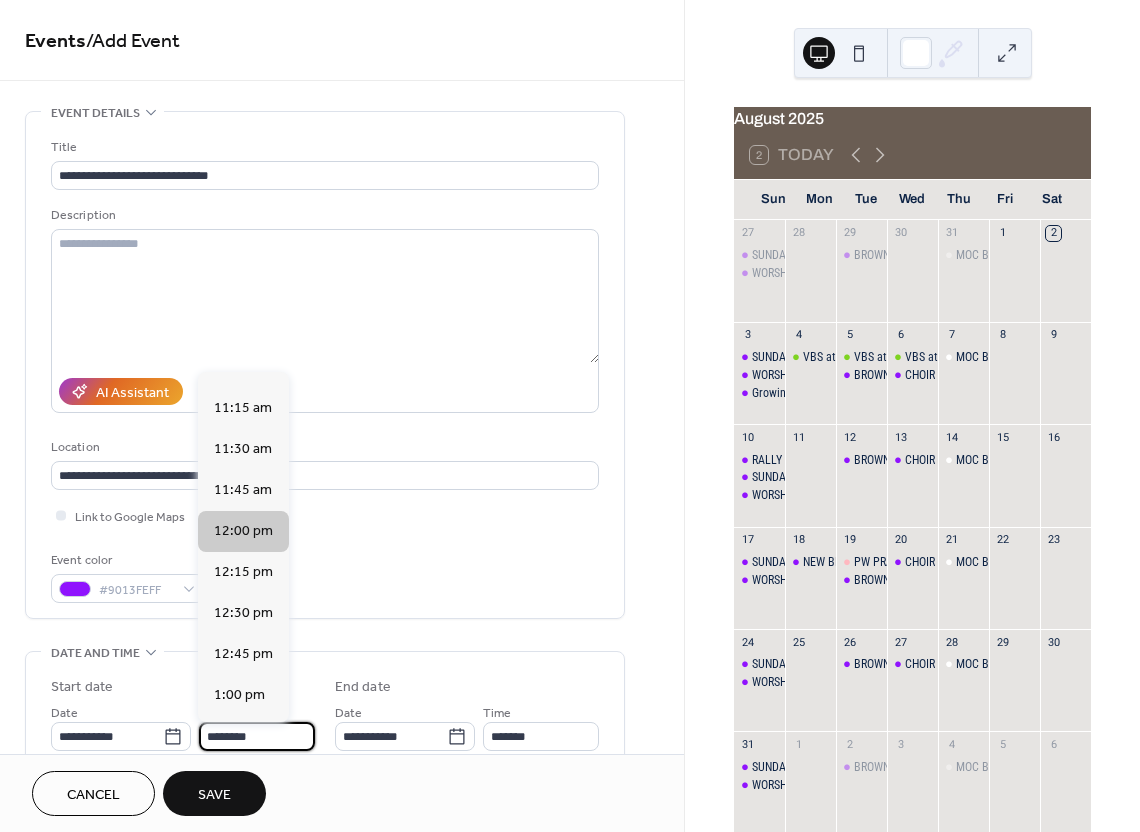 scroll, scrollTop: 1828, scrollLeft: 0, axis: vertical 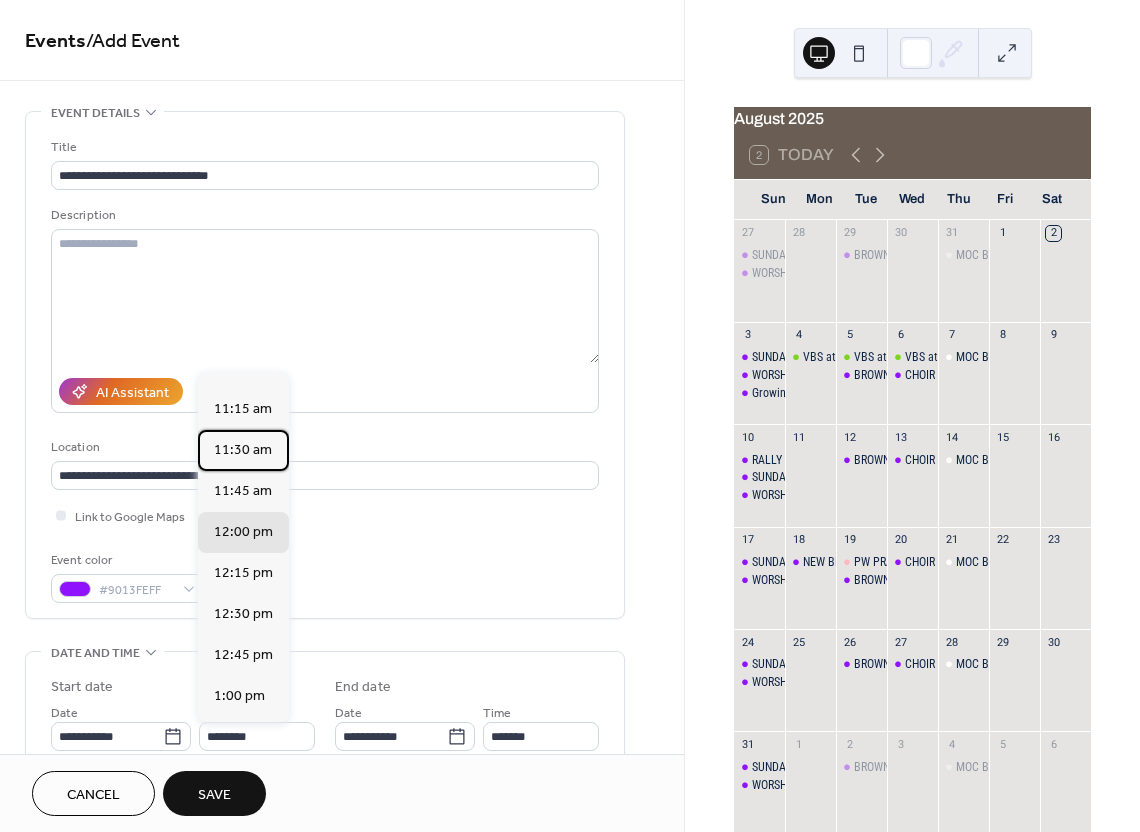 click on "11:30 am" at bounding box center (243, 450) 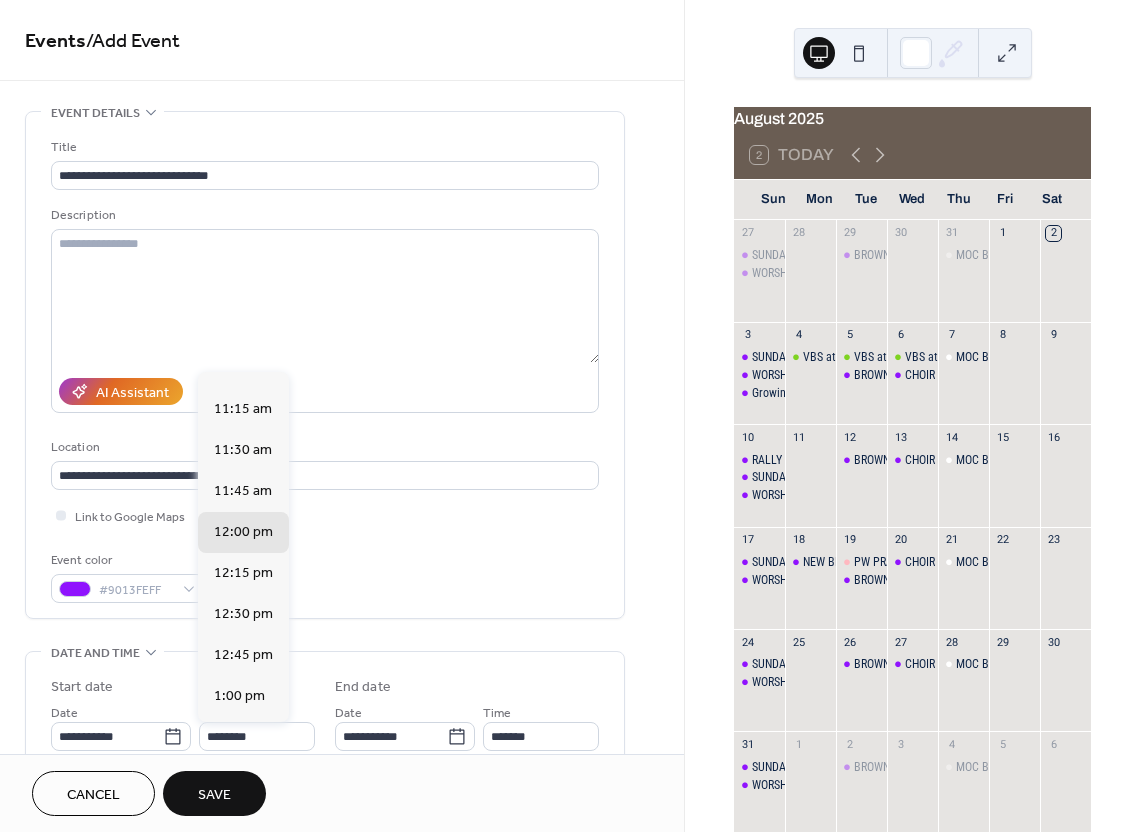 type on "********" 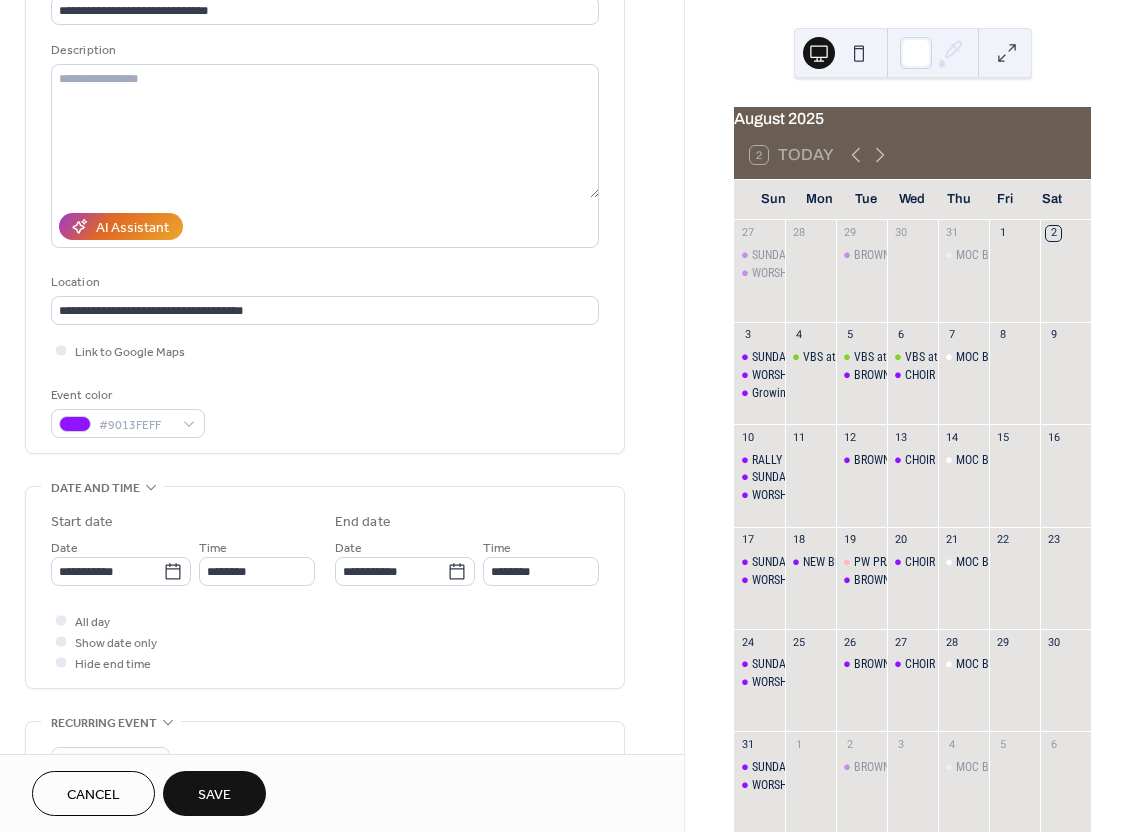 scroll, scrollTop: 167, scrollLeft: 0, axis: vertical 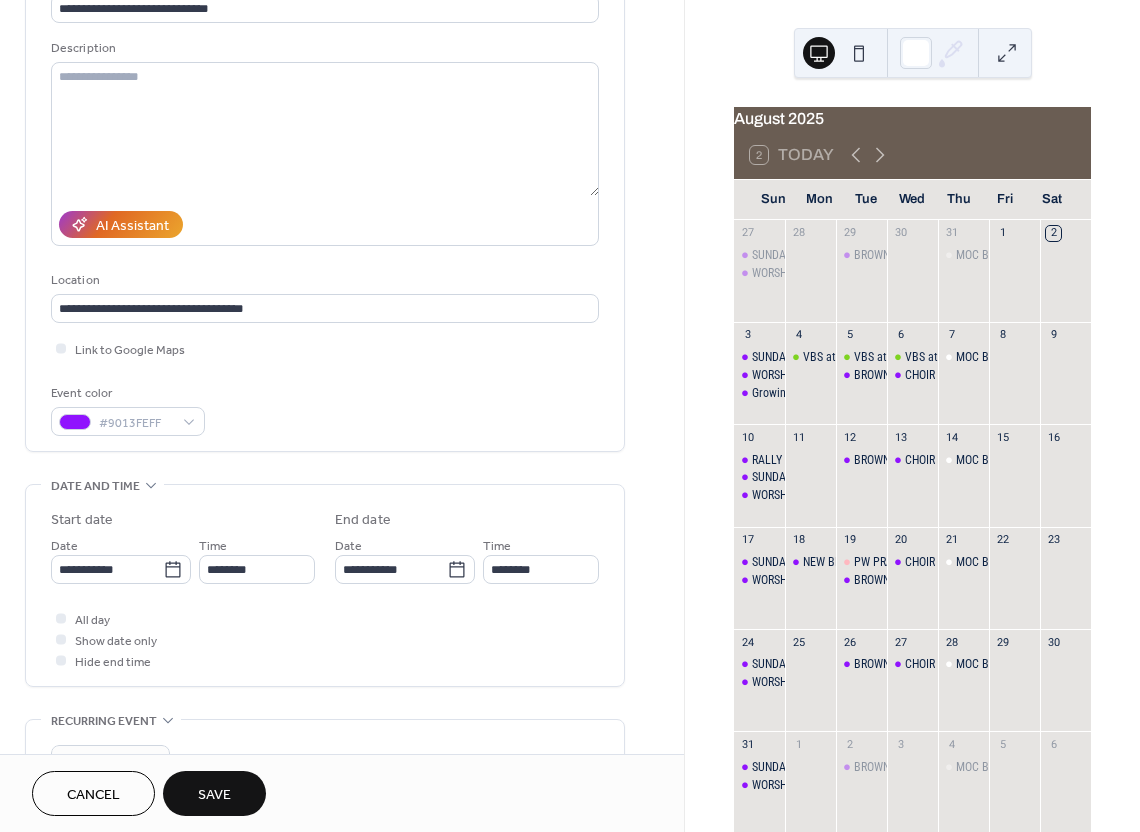 click on "Save" at bounding box center [214, 795] 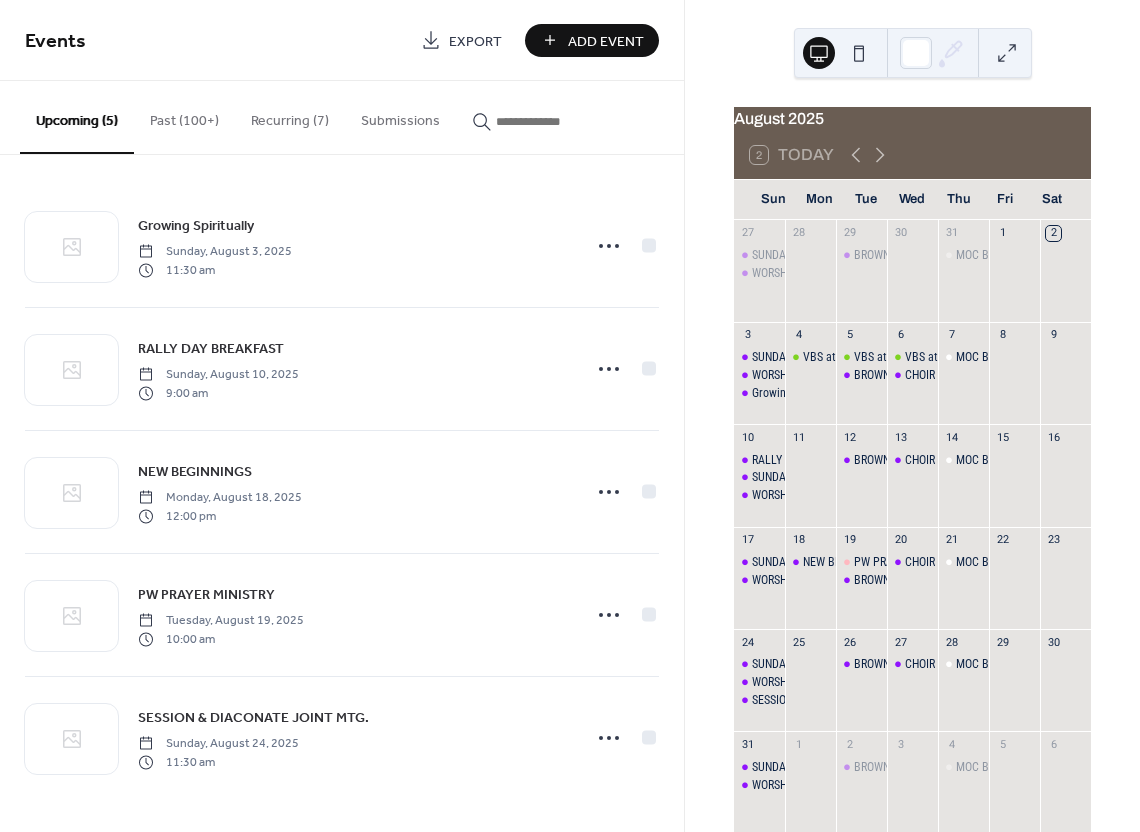 click on "Add Event" at bounding box center [606, 41] 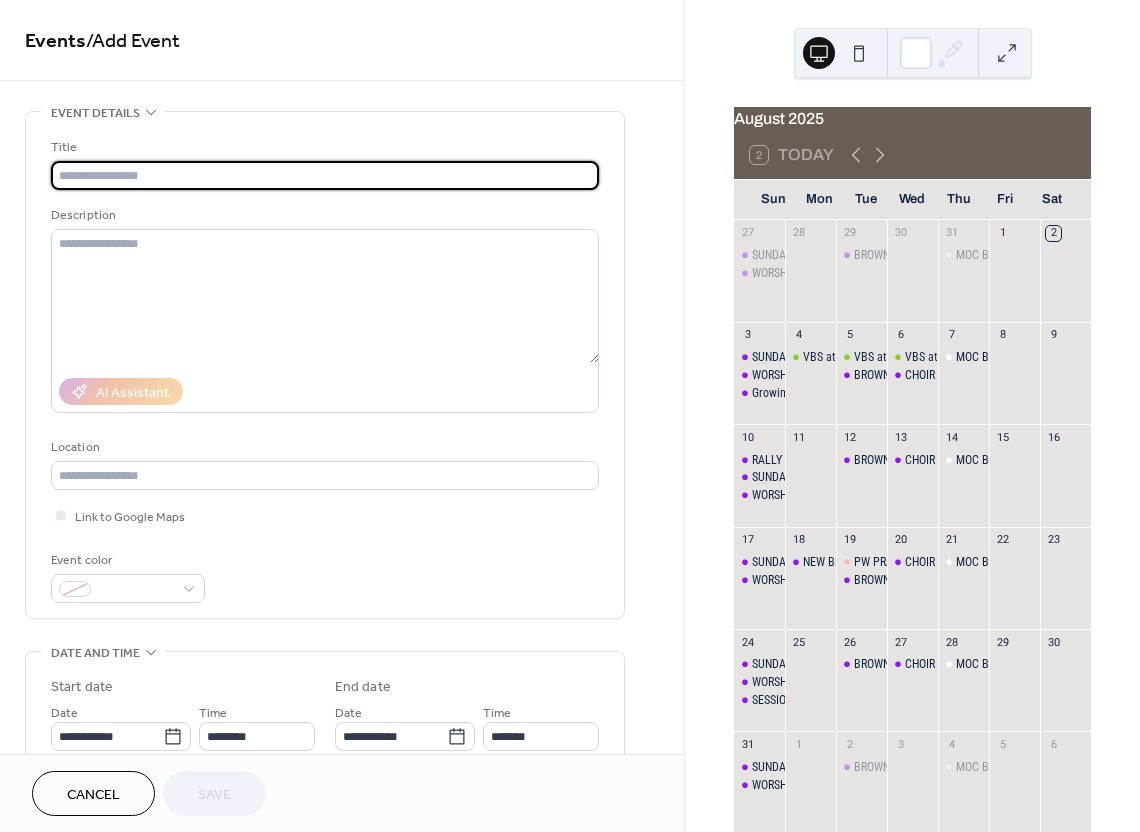 click at bounding box center (325, 175) 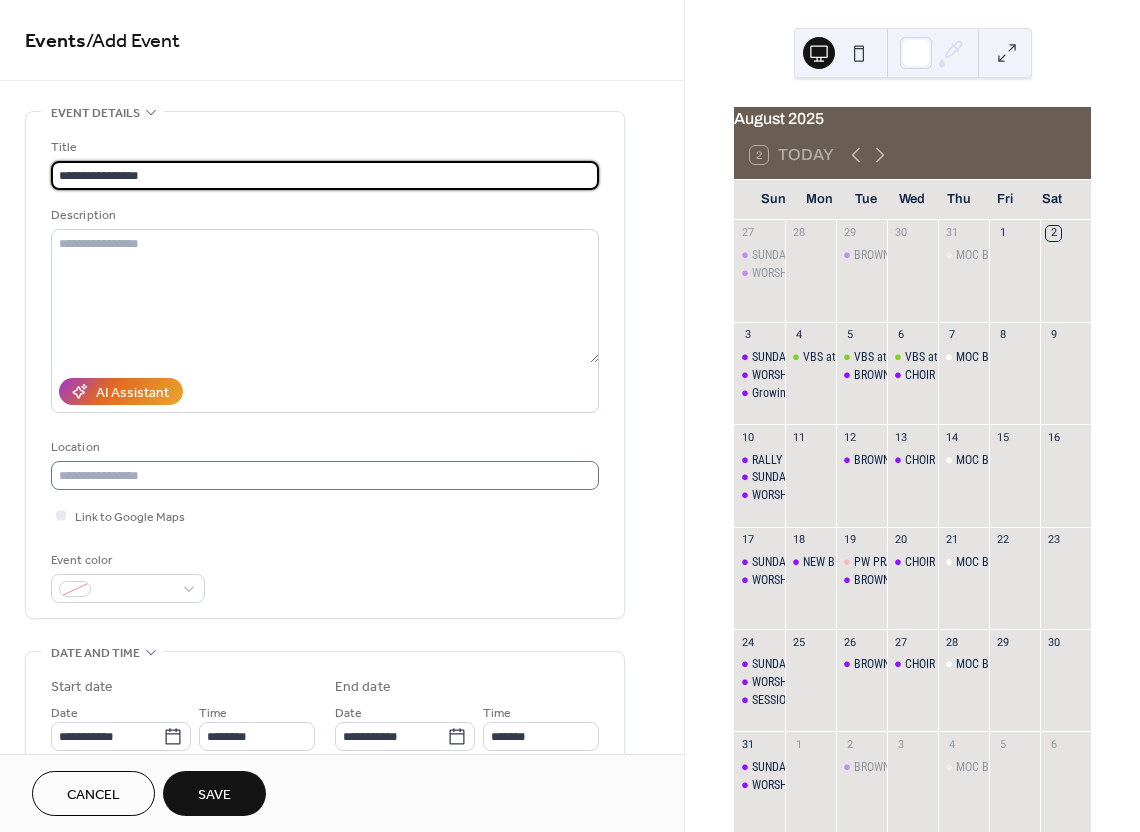 type on "**********" 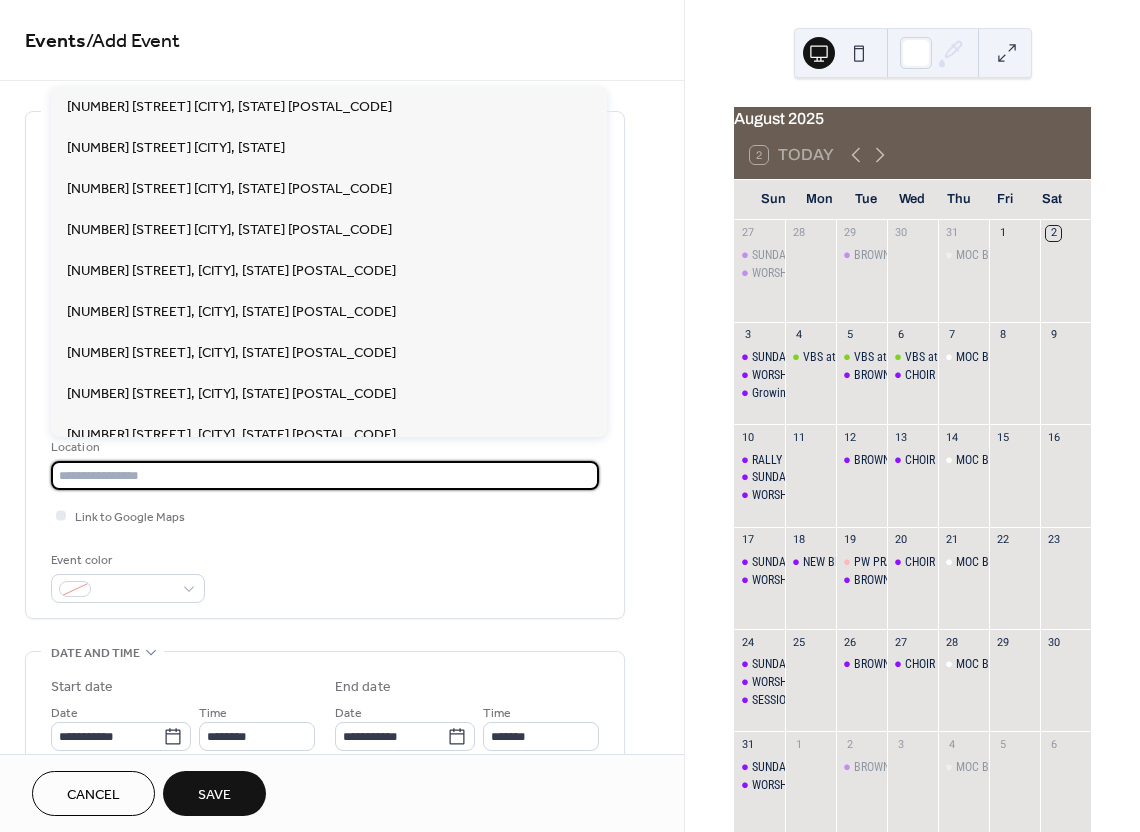 click at bounding box center (325, 475) 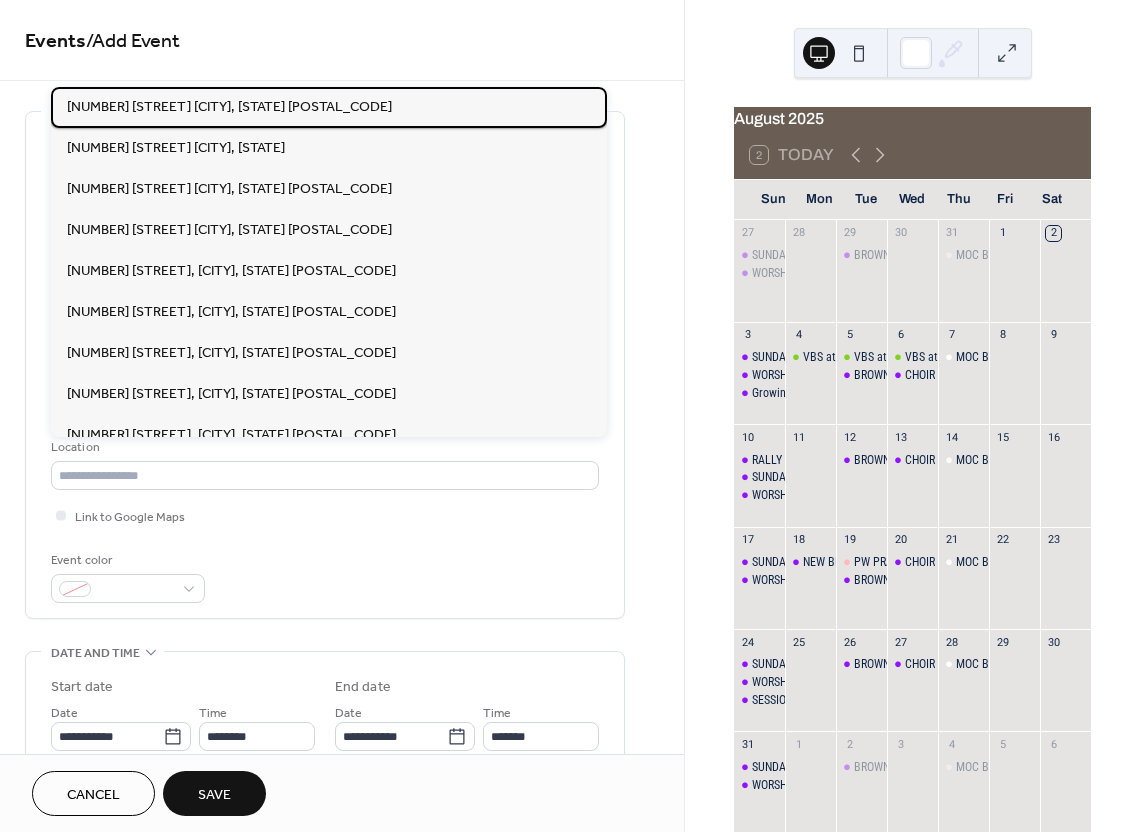 click on "115 N 25st Ave. Hattiesburg, MS 39401" at bounding box center [229, 107] 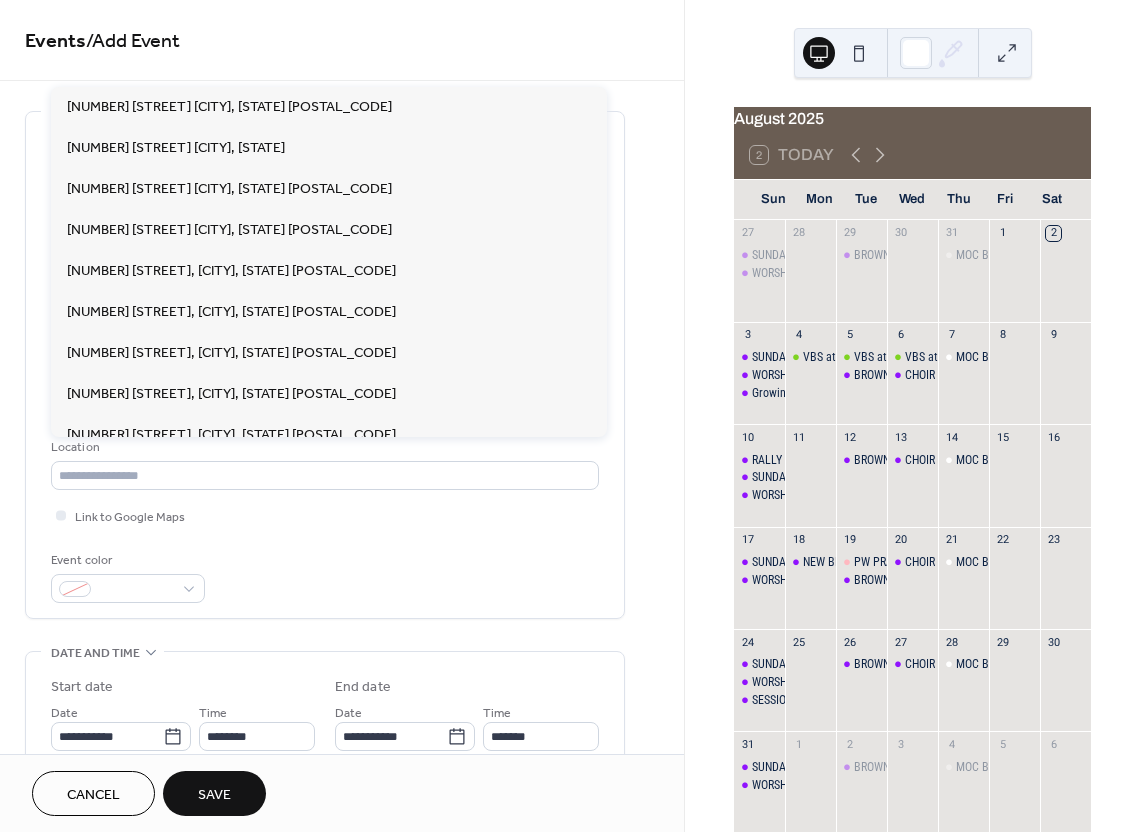 type on "**********" 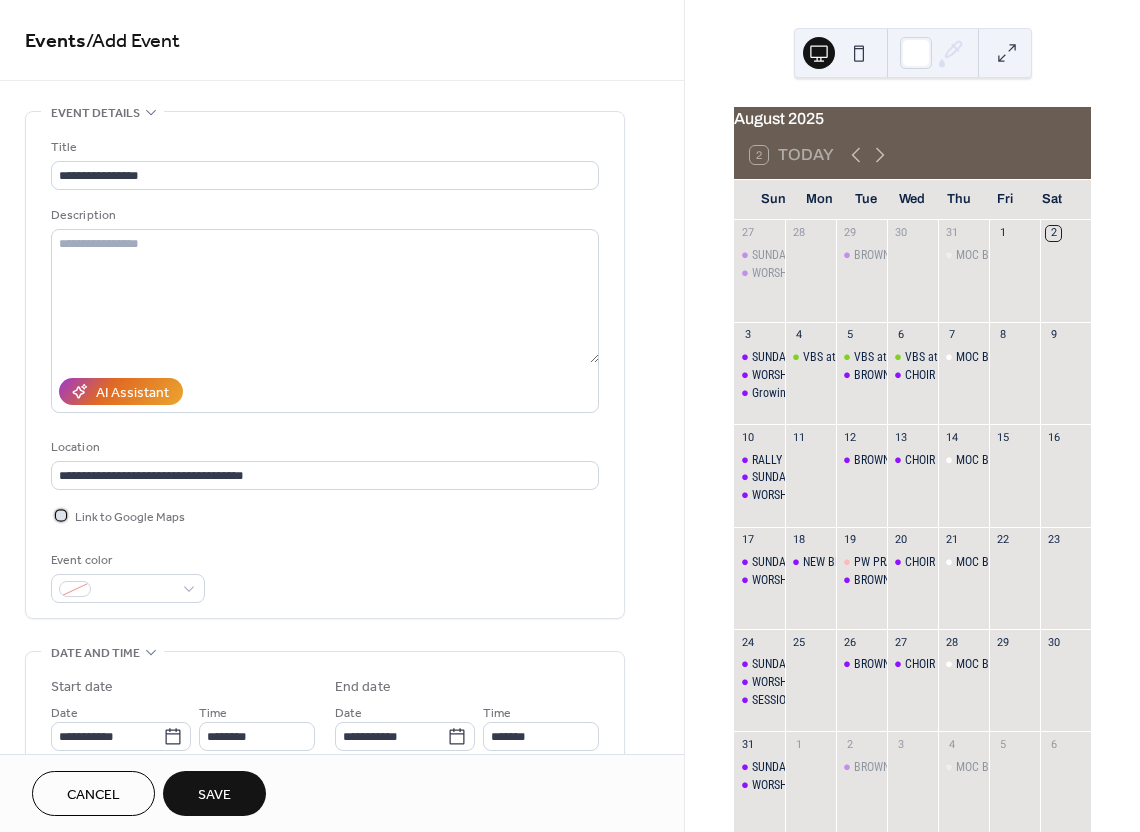 click on "Link to Google Maps" at bounding box center [130, 517] 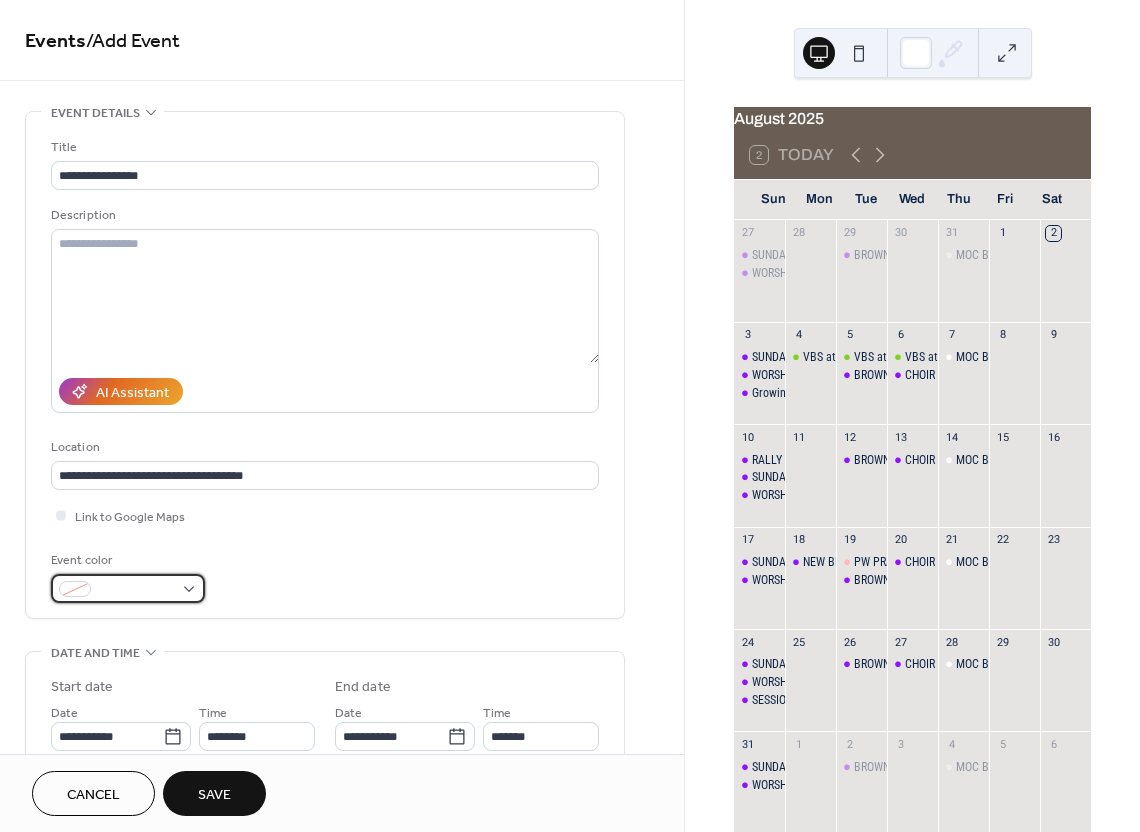 click at bounding box center [75, 589] 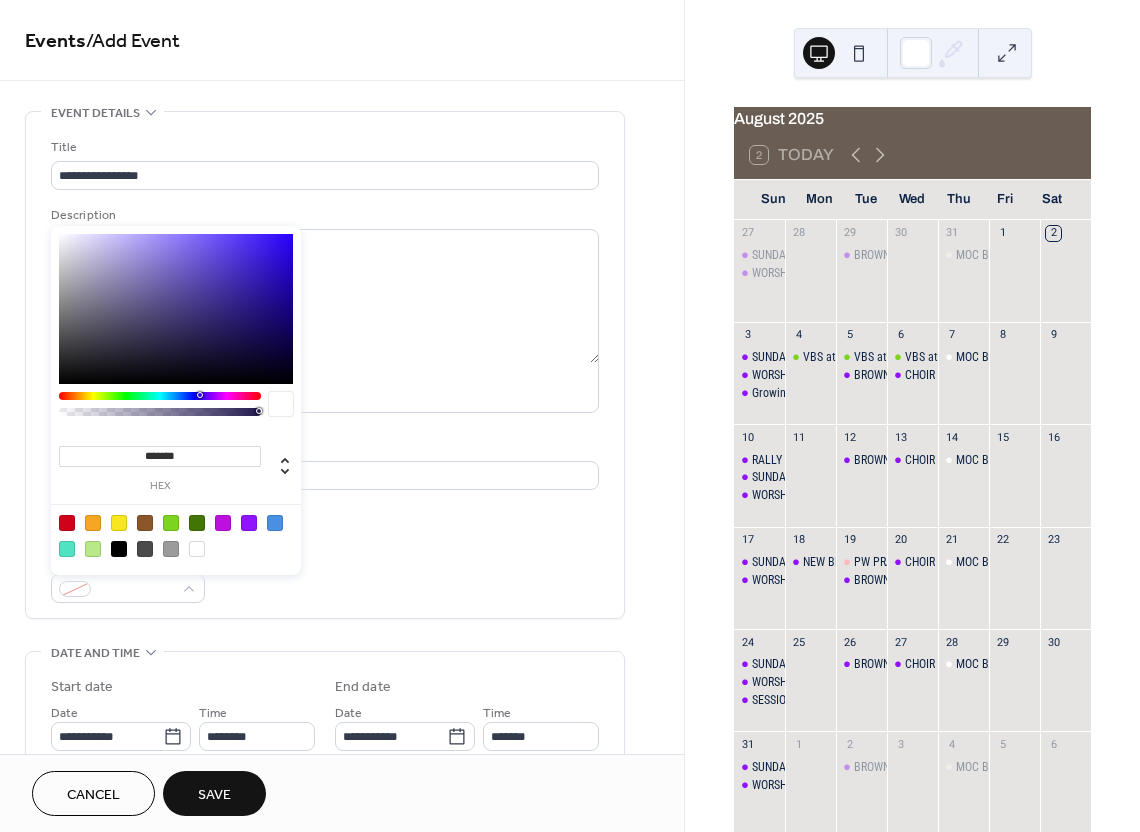 click at bounding box center [67, 523] 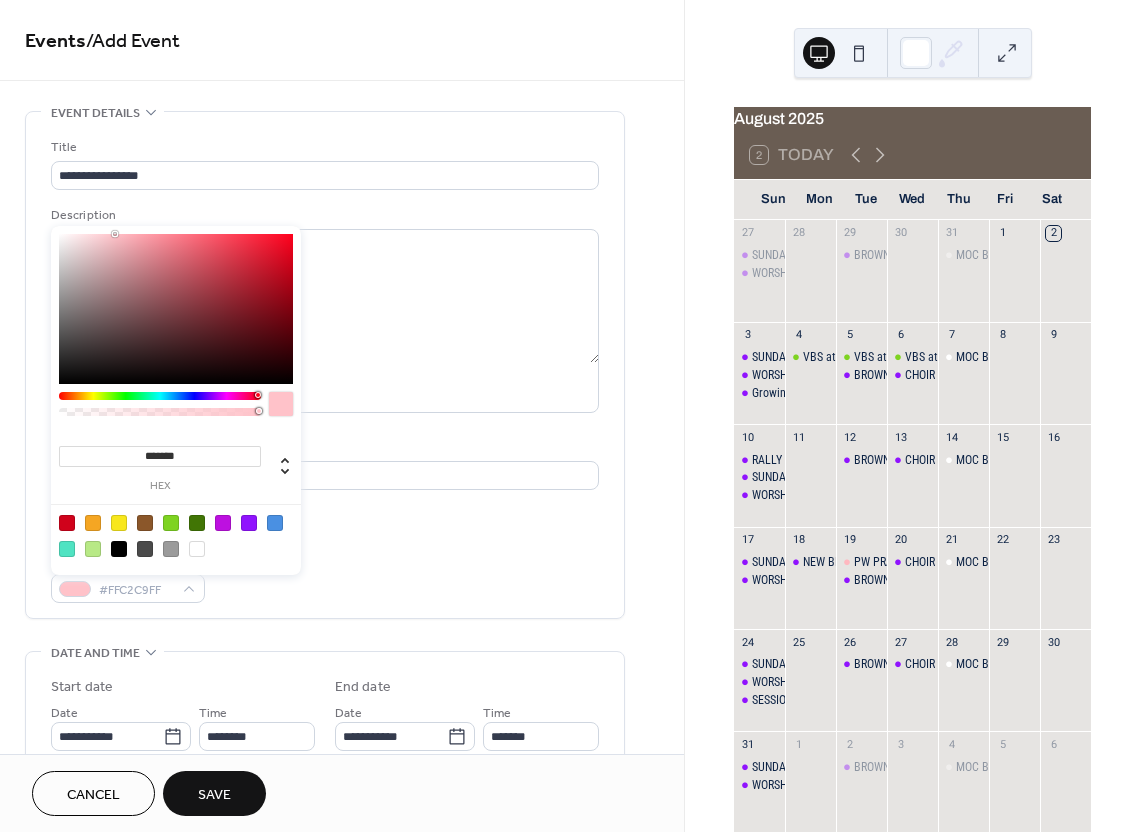 drag, startPoint x: 156, startPoint y: 238, endPoint x: 114, endPoint y: 234, distance: 42.190044 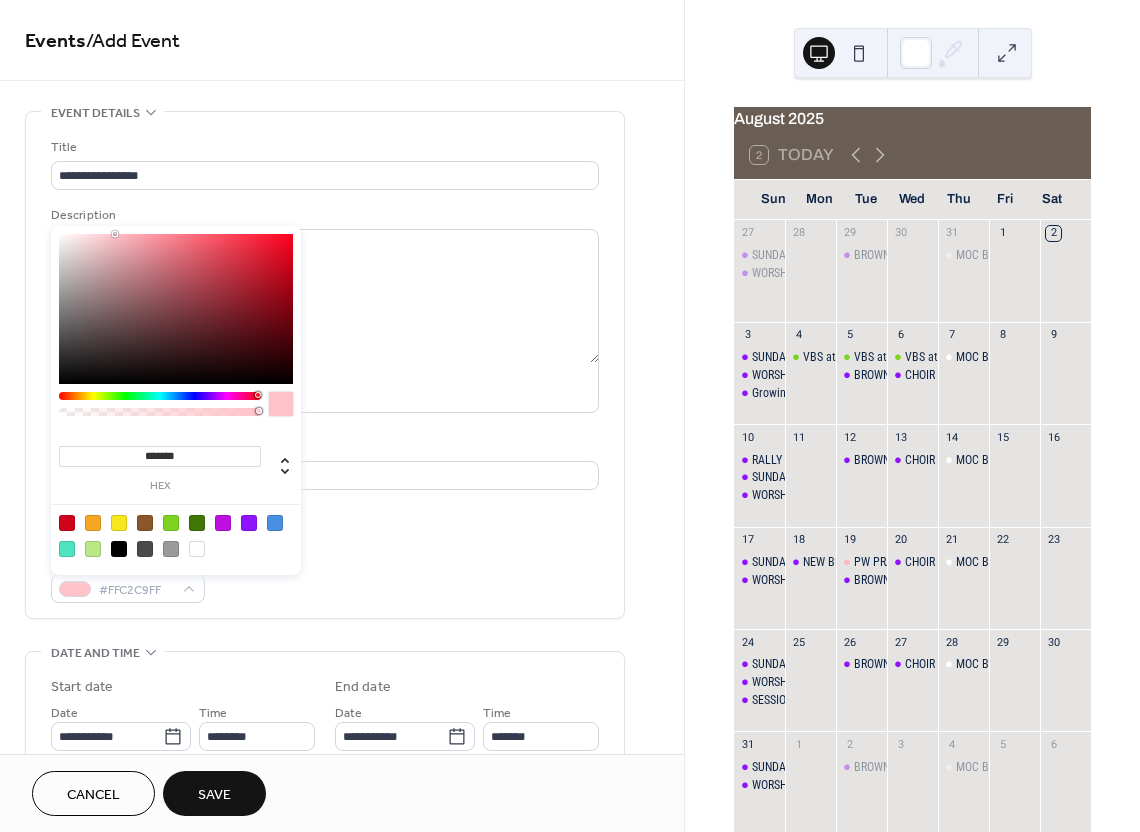 click at bounding box center (176, 309) 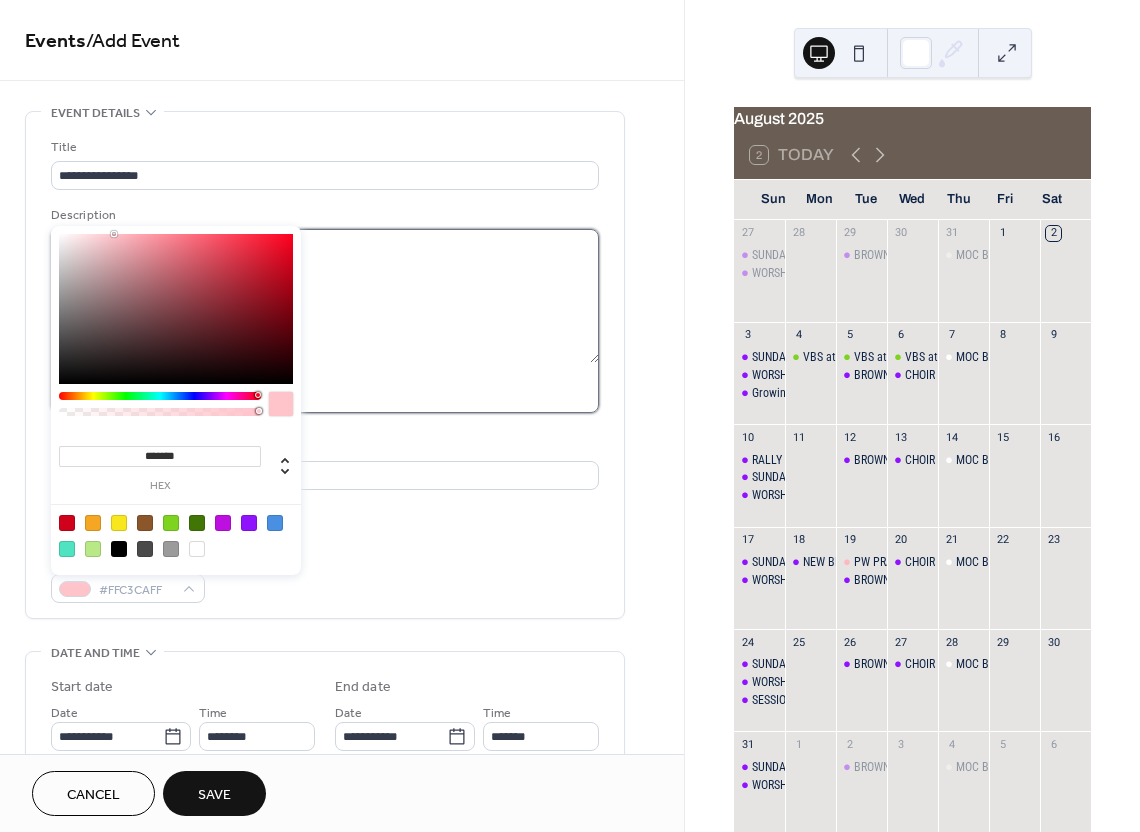 click at bounding box center (325, 296) 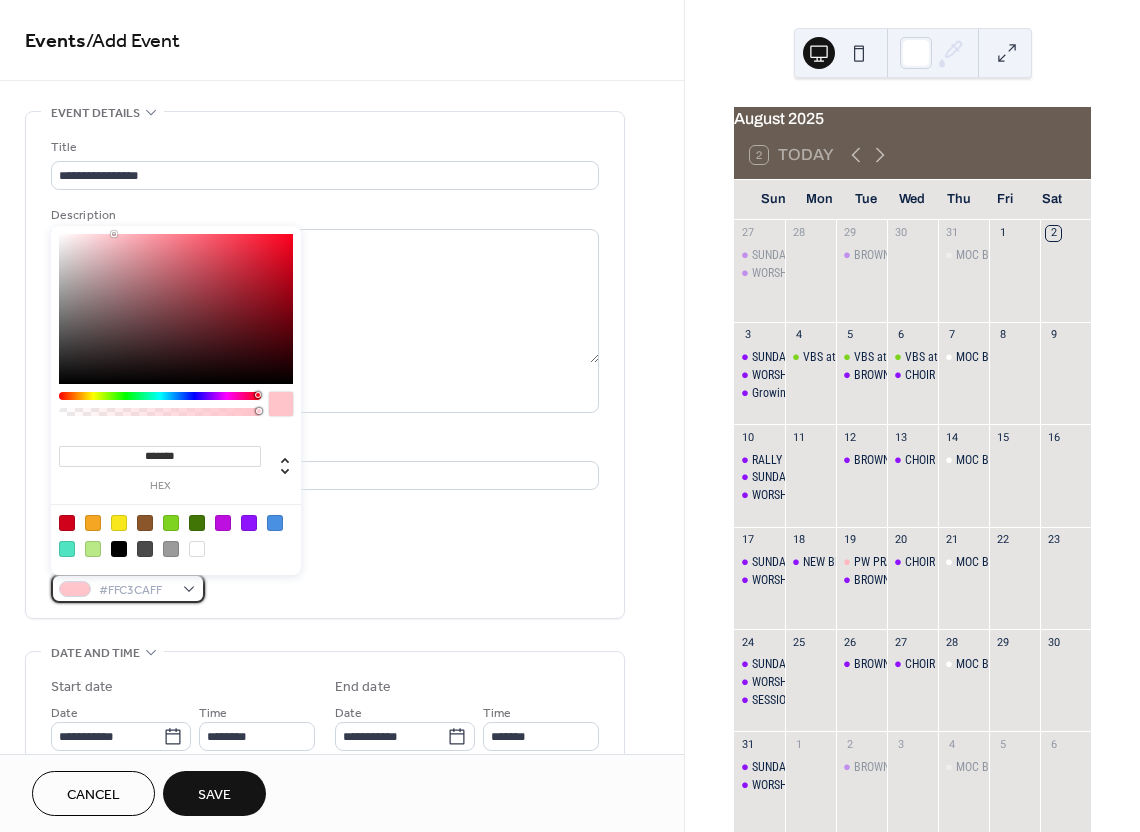 click at bounding box center (75, 589) 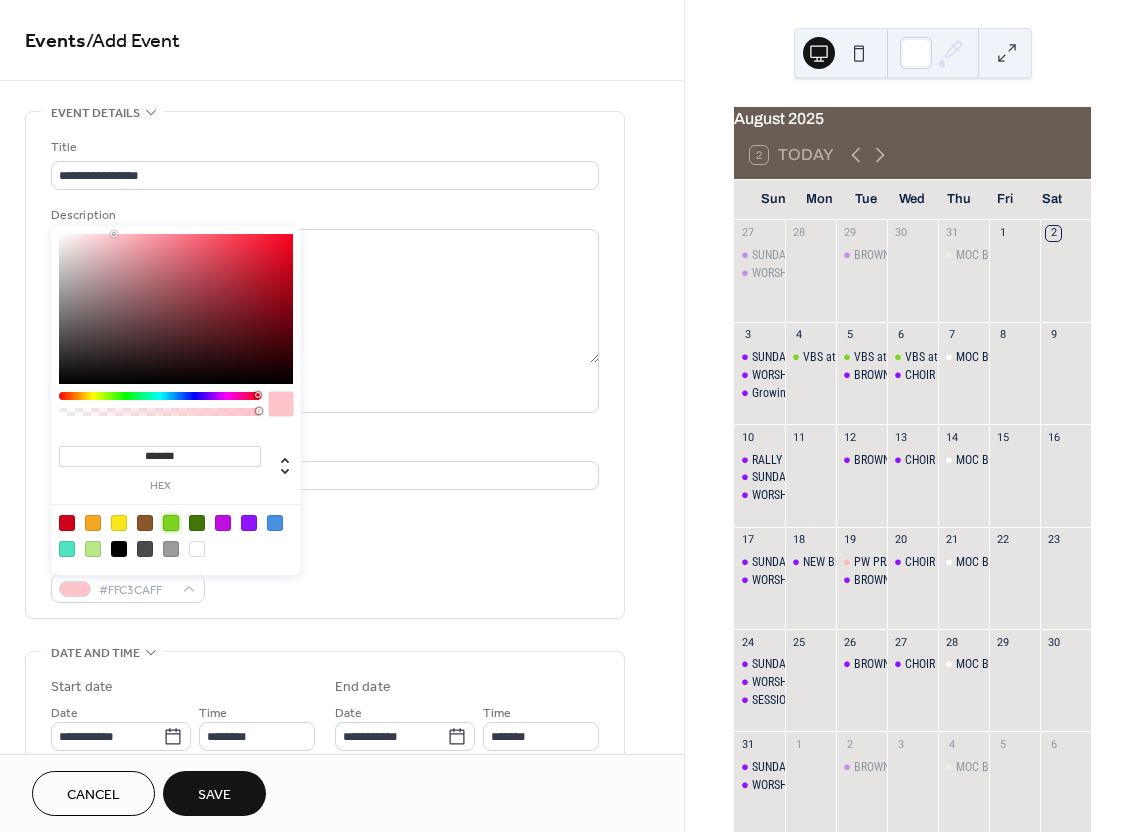 click at bounding box center [171, 523] 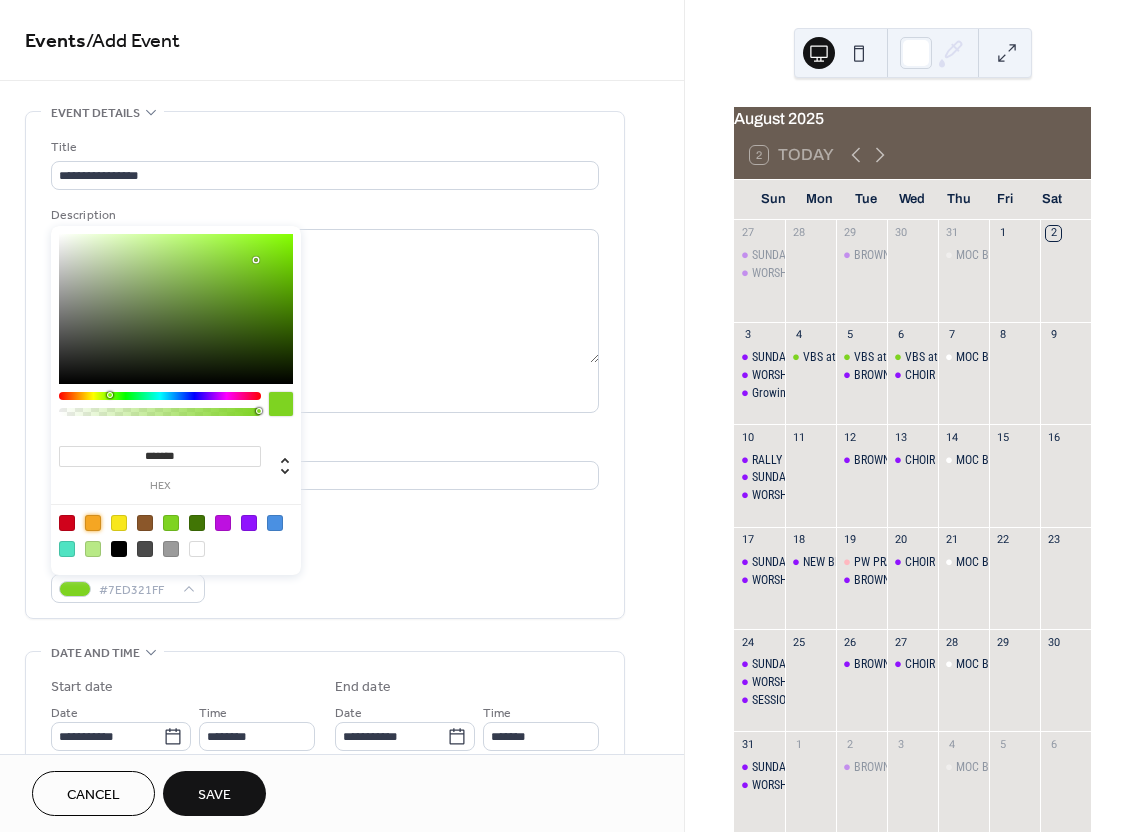 click at bounding box center (93, 523) 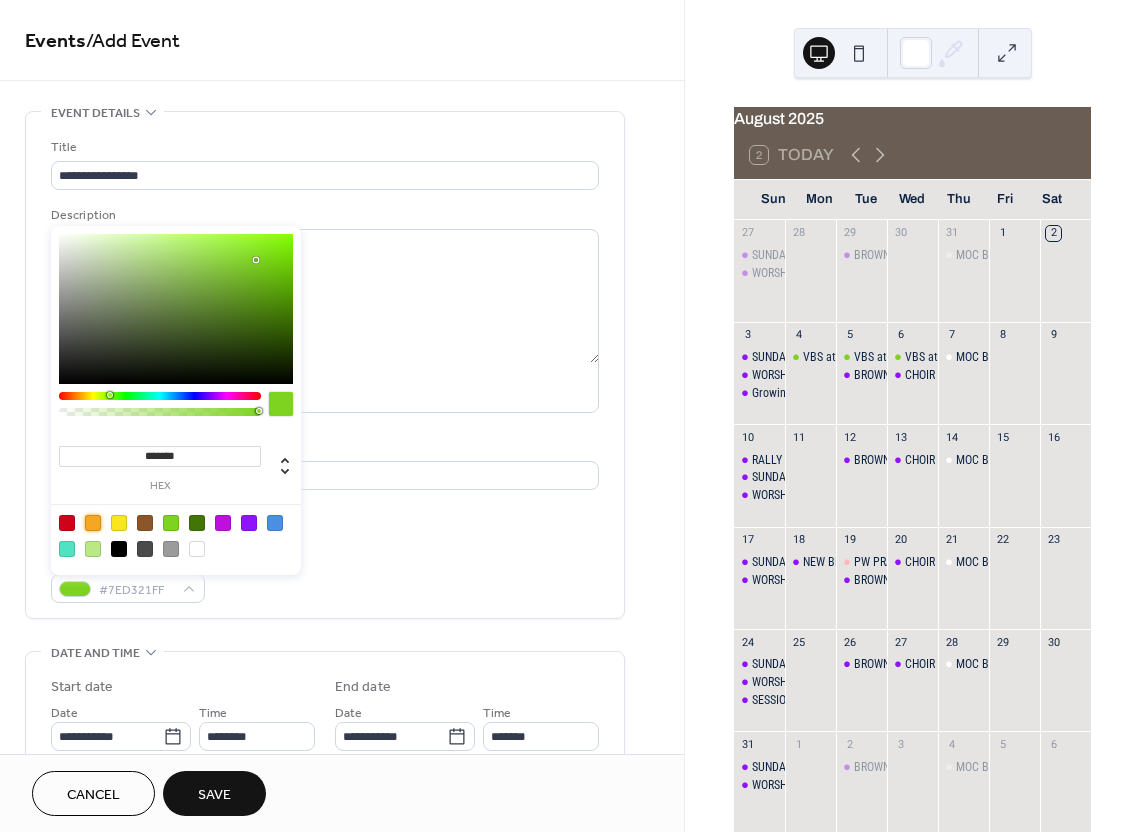 type on "*******" 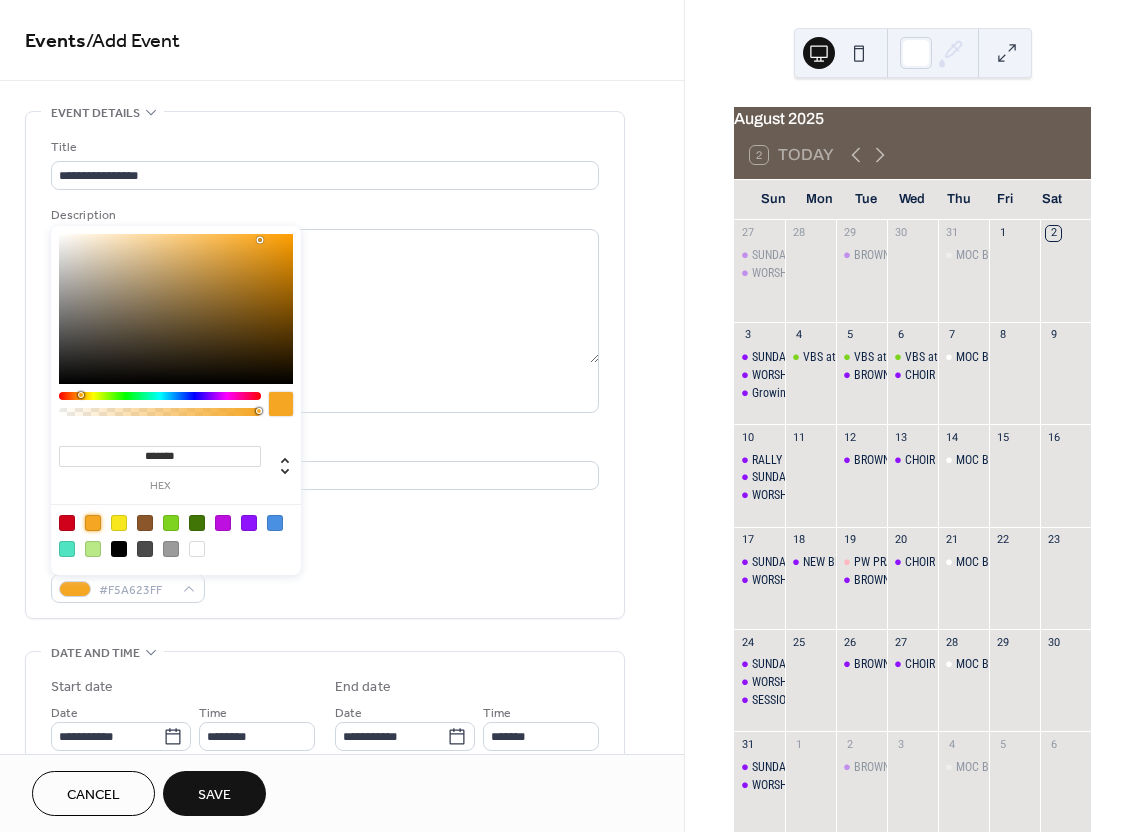 click on "Location" at bounding box center [323, 447] 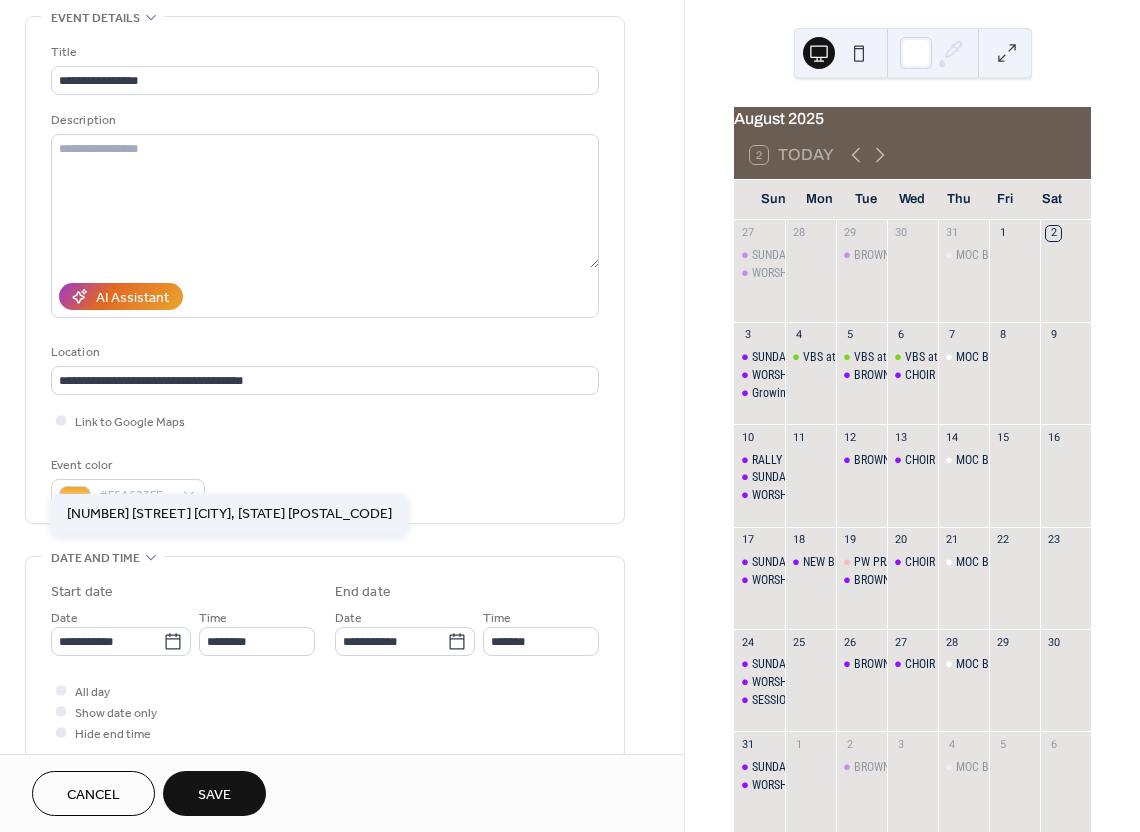 scroll, scrollTop: 139, scrollLeft: 0, axis: vertical 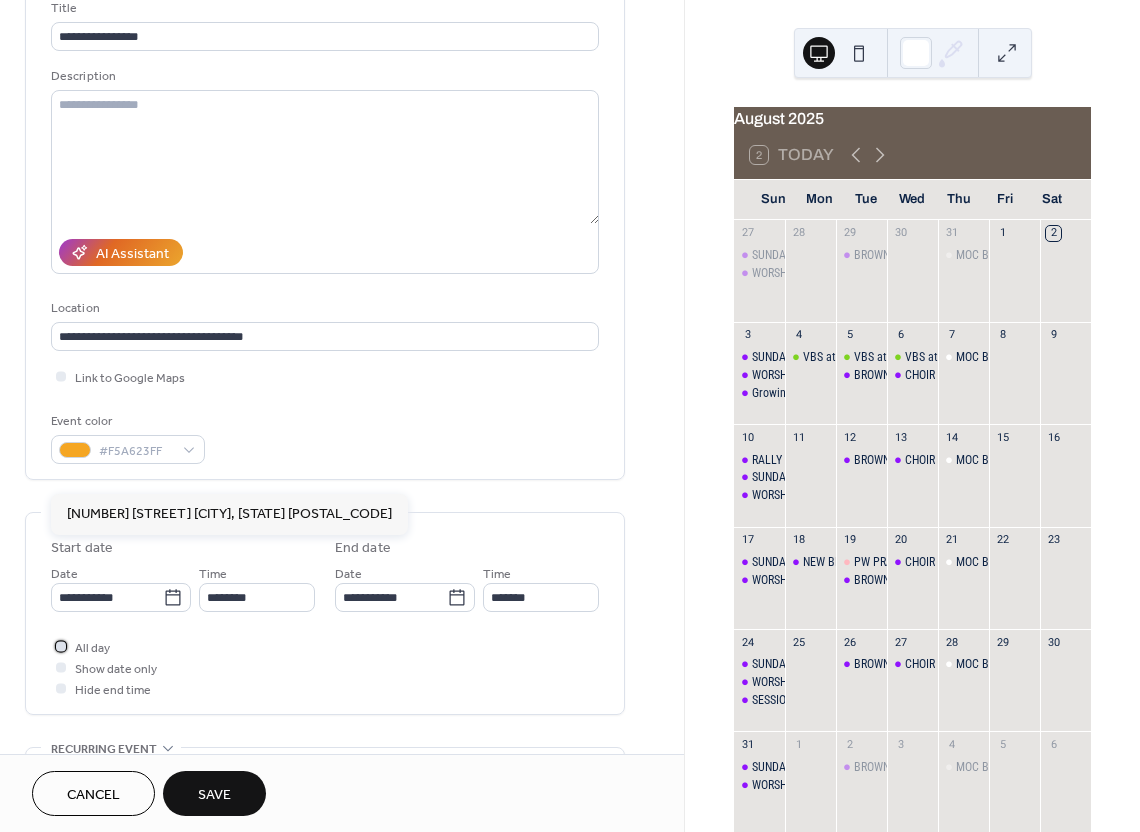 click on "All day" at bounding box center [92, 648] 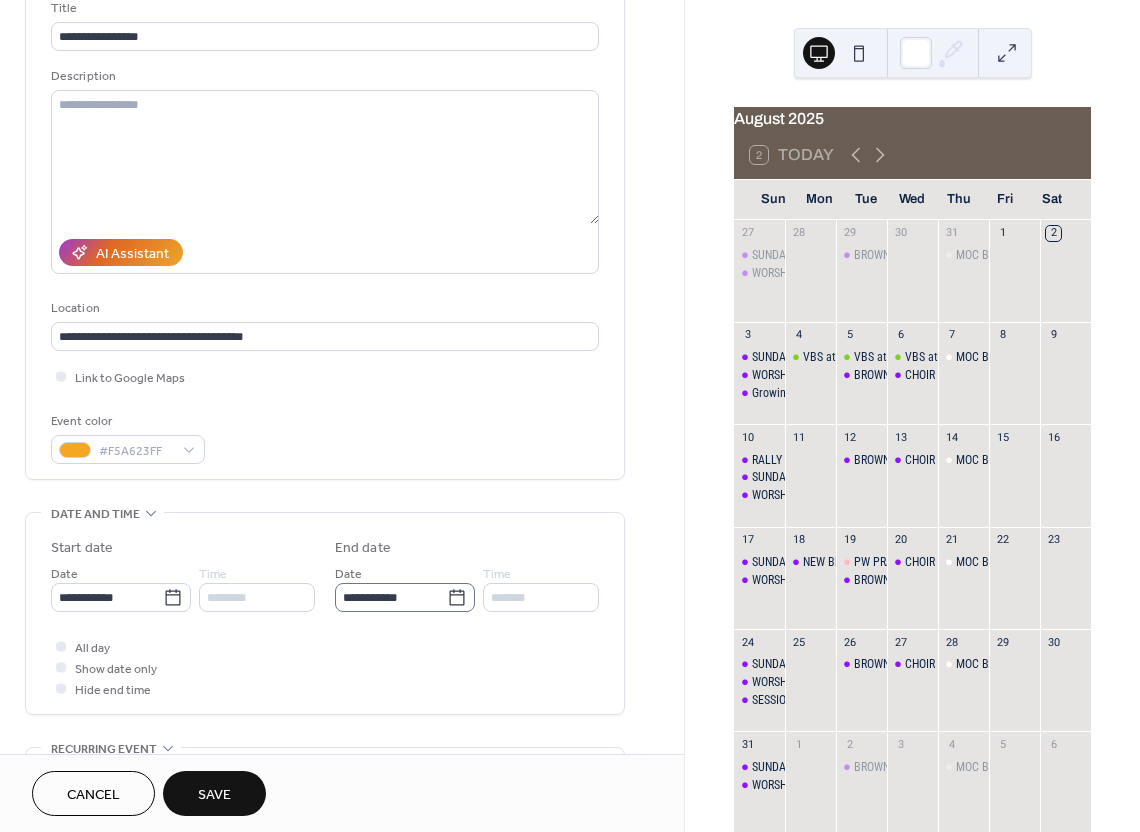 click 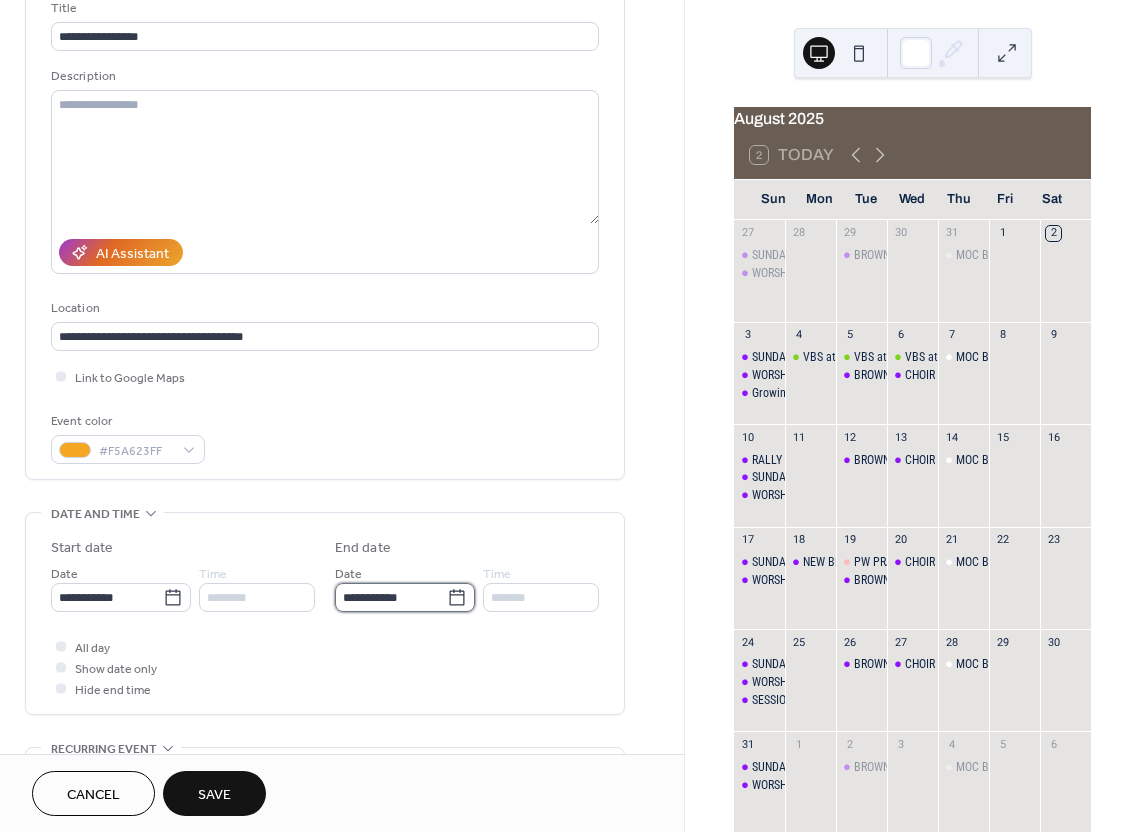 click on "**********" at bounding box center (391, 597) 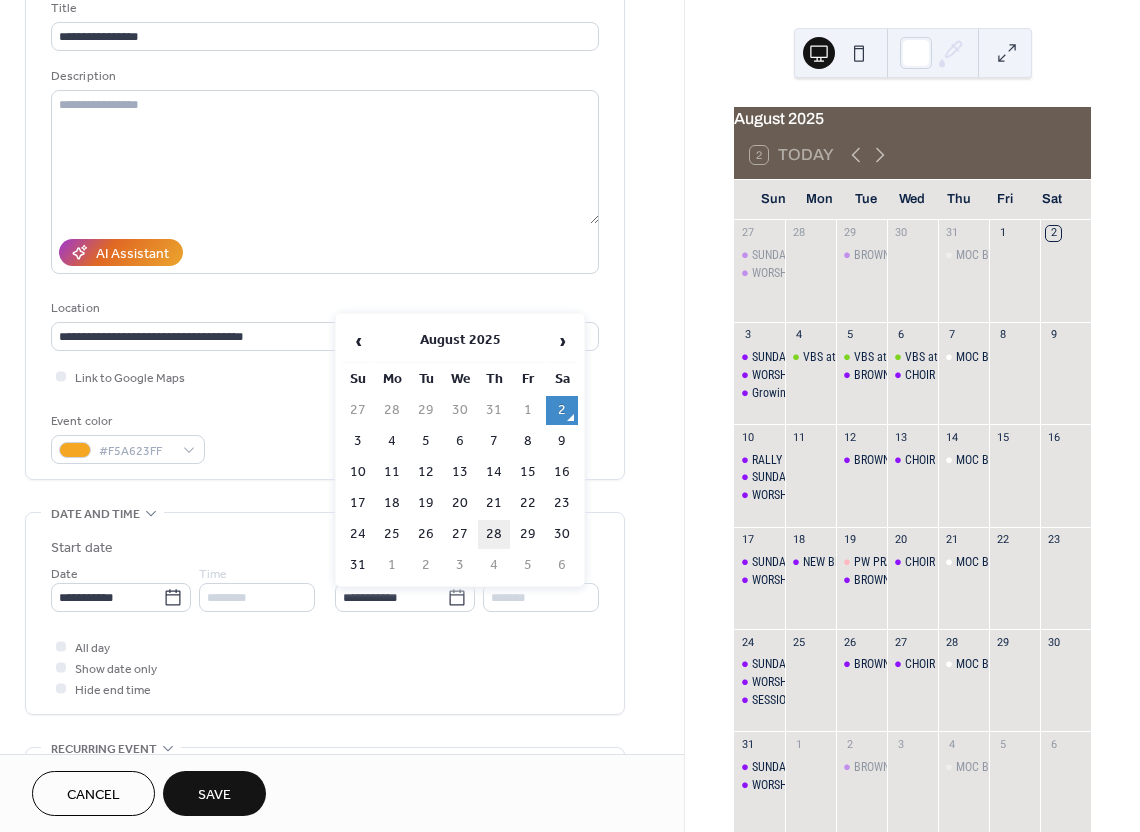 click on "28" at bounding box center (494, 534) 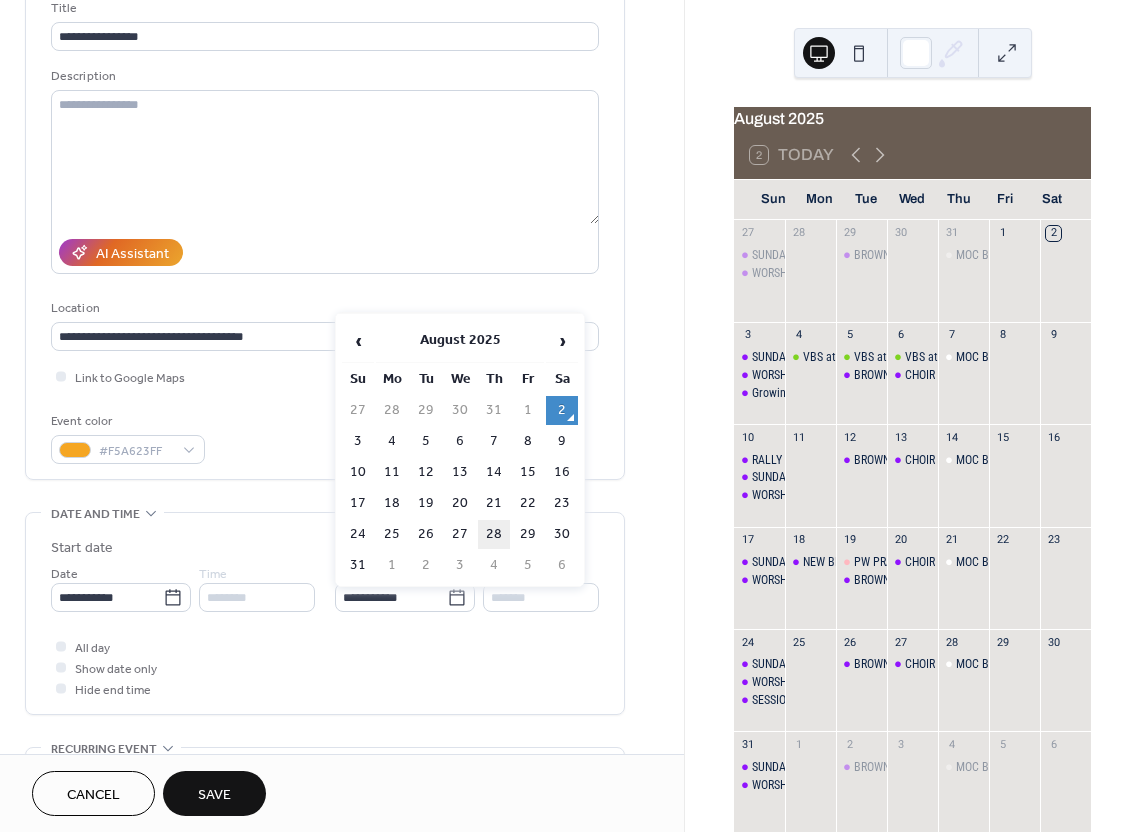 type on "**********" 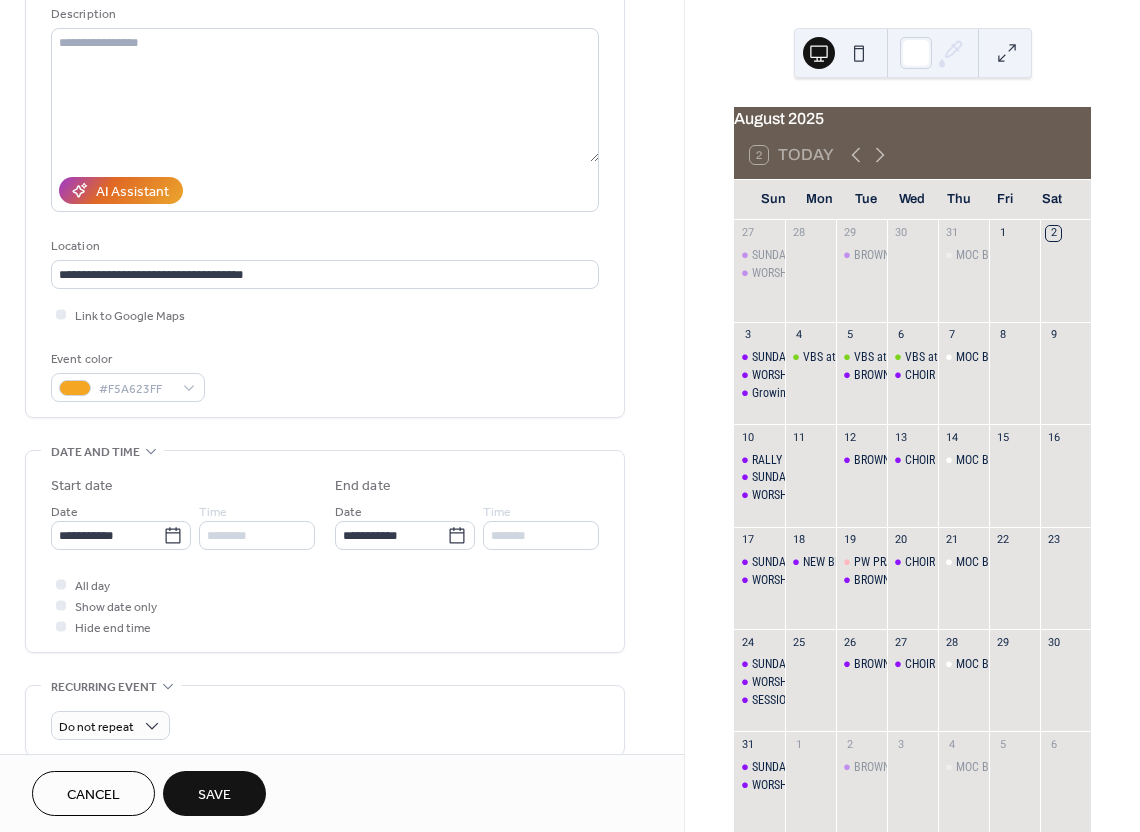 scroll, scrollTop: 202, scrollLeft: 0, axis: vertical 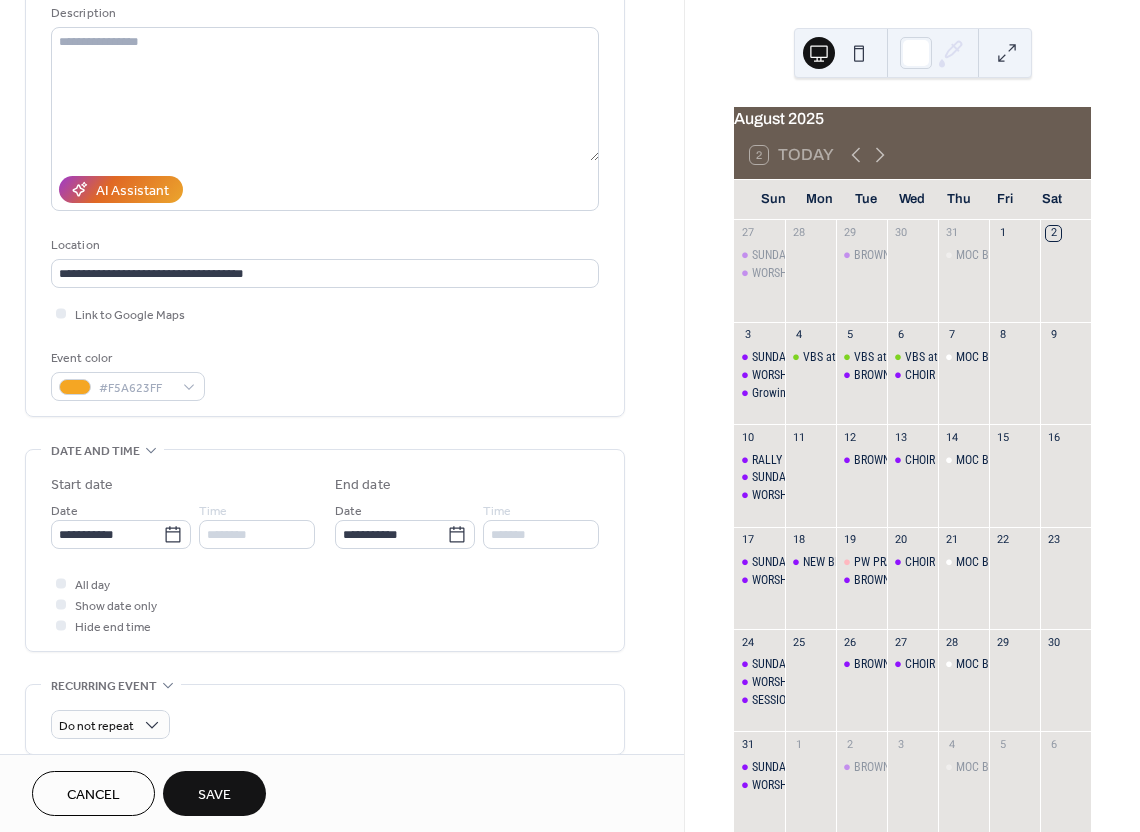 click on "Save" at bounding box center [214, 795] 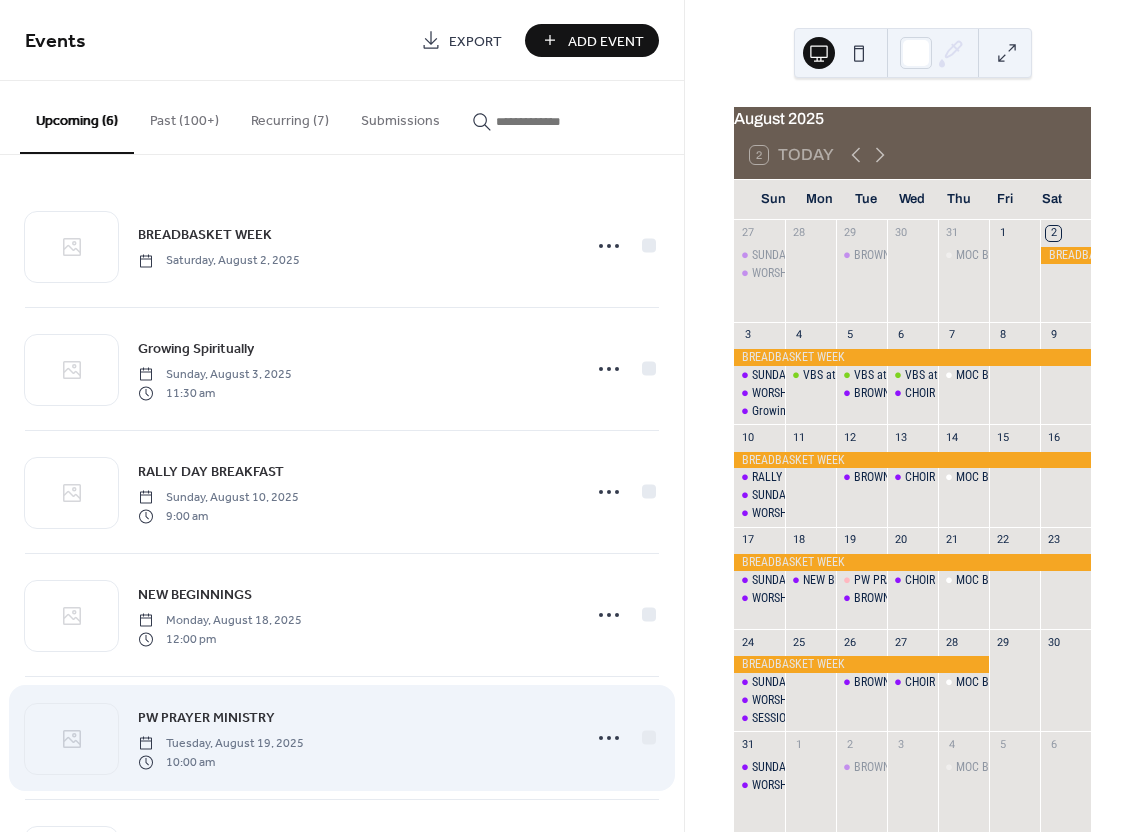 scroll, scrollTop: 120, scrollLeft: 0, axis: vertical 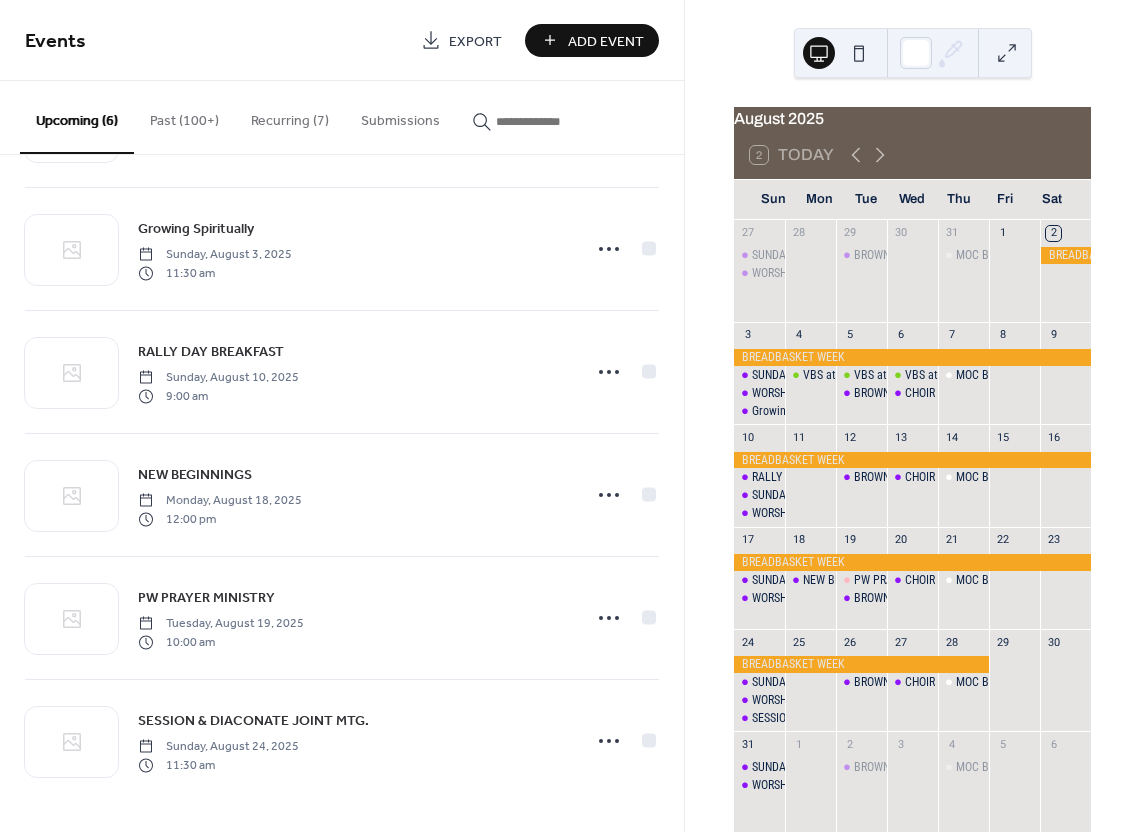 click on "Recurring (7)" at bounding box center [290, 116] 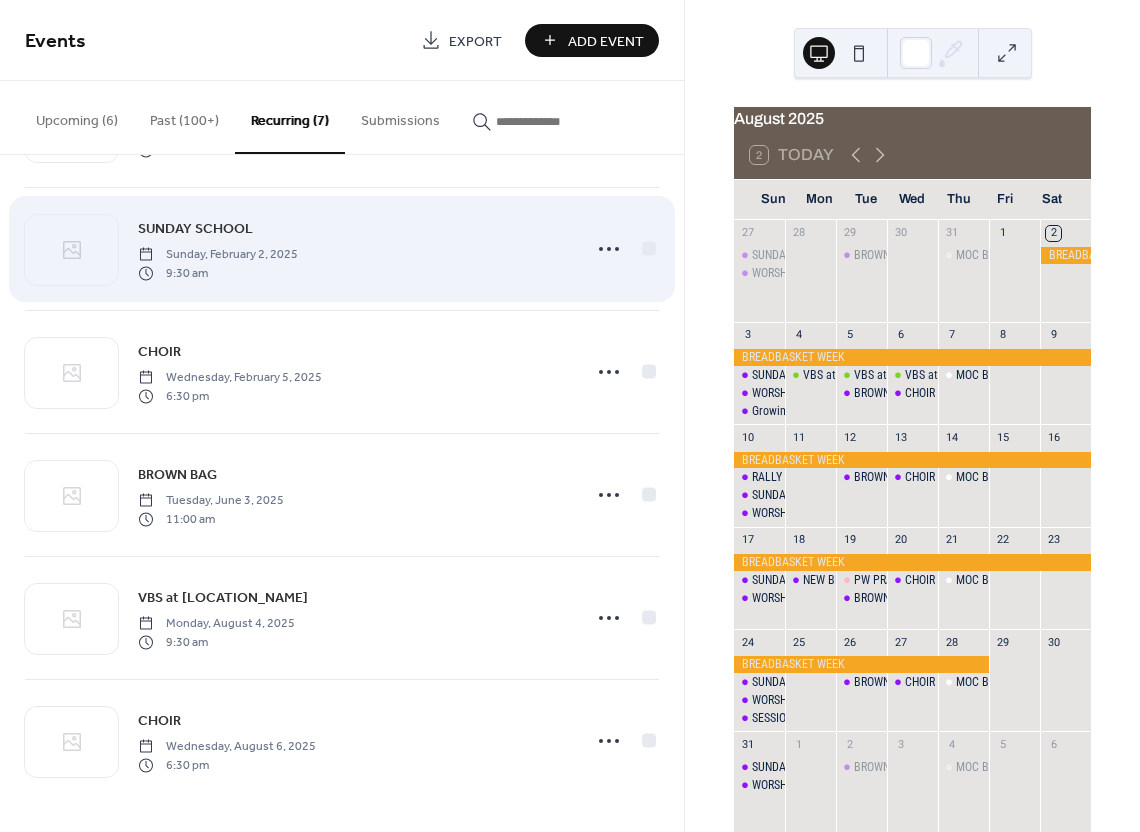 scroll, scrollTop: 0, scrollLeft: 0, axis: both 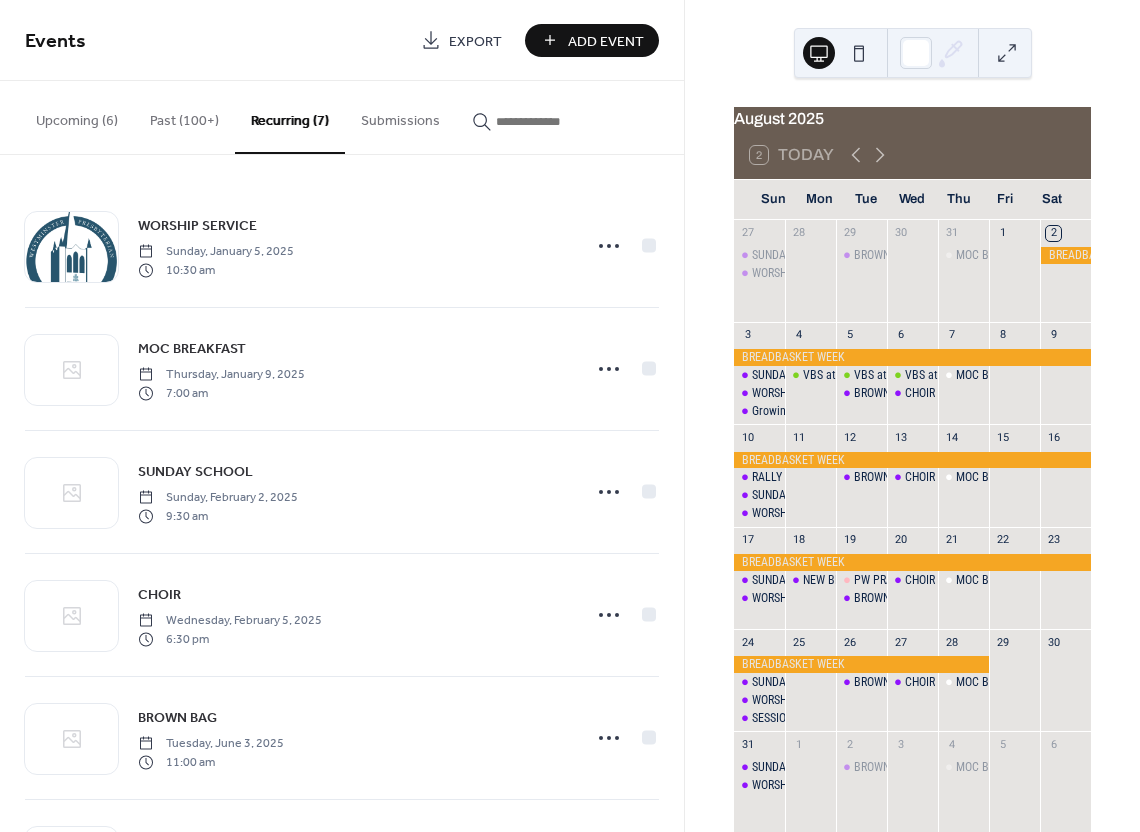 click on "Upcoming (6)" at bounding box center [77, 116] 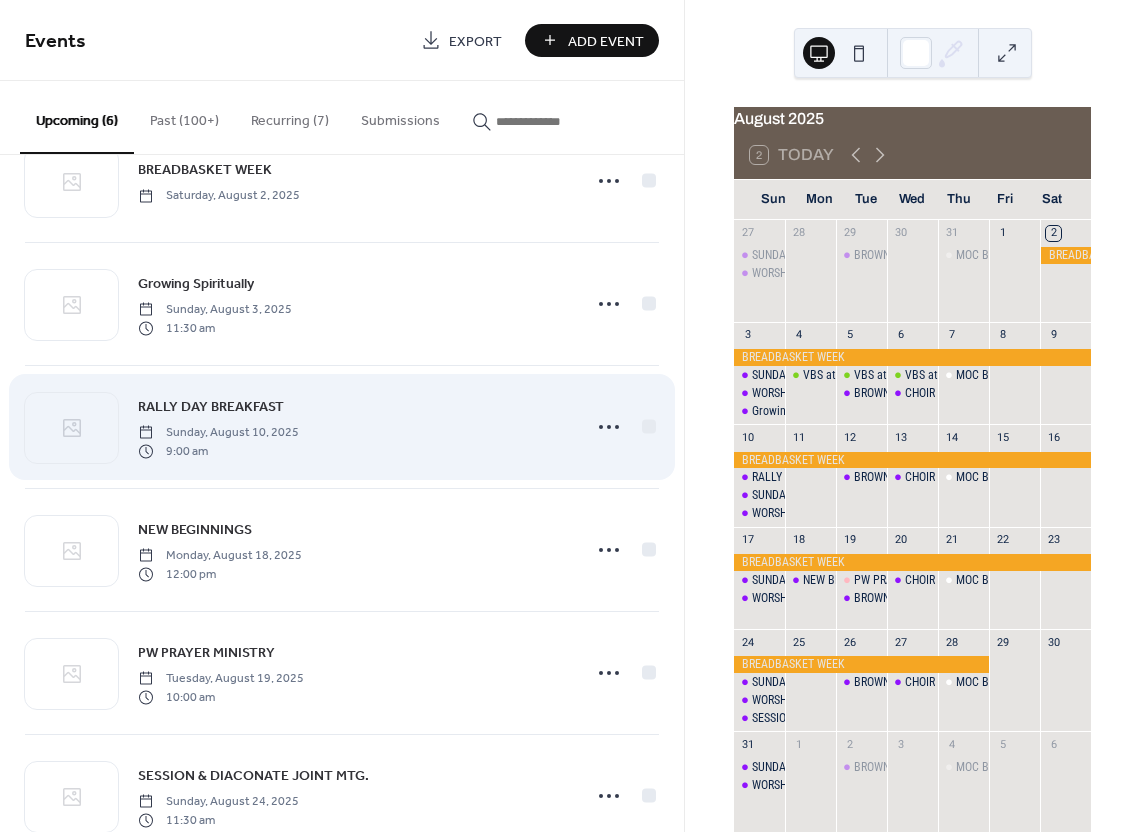scroll, scrollTop: 0, scrollLeft: 0, axis: both 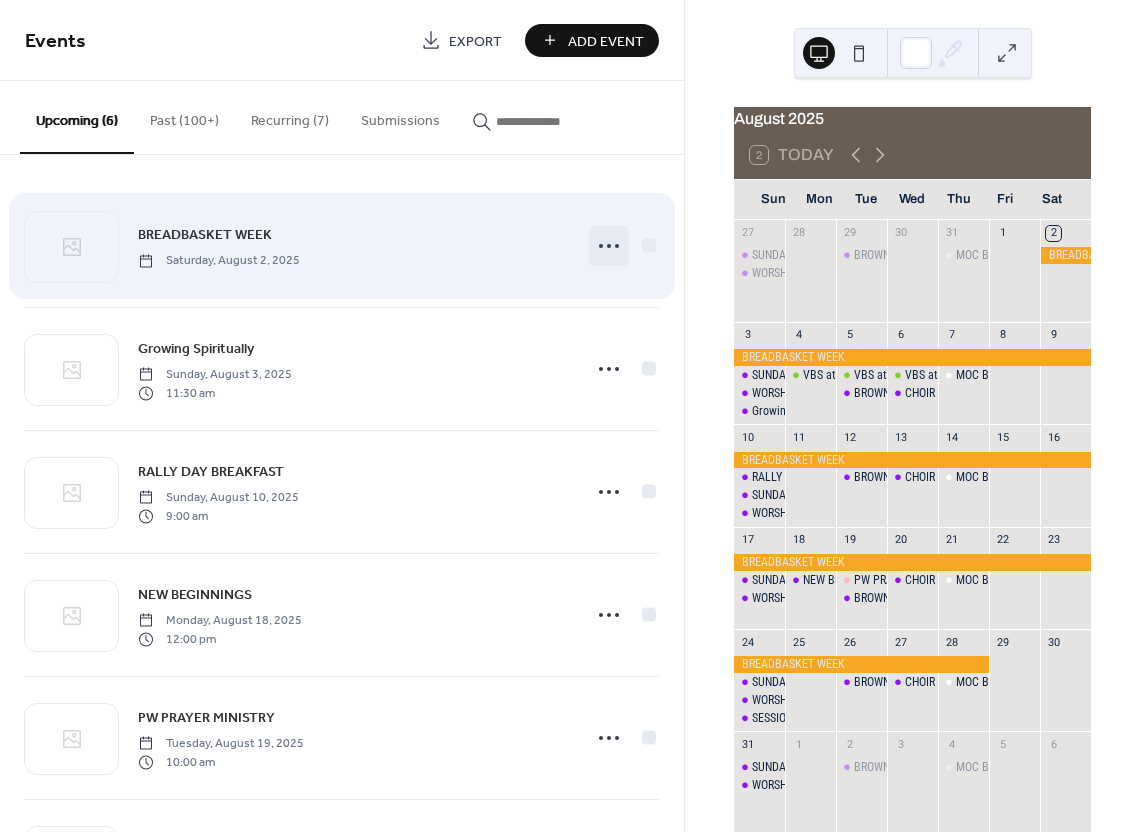 click 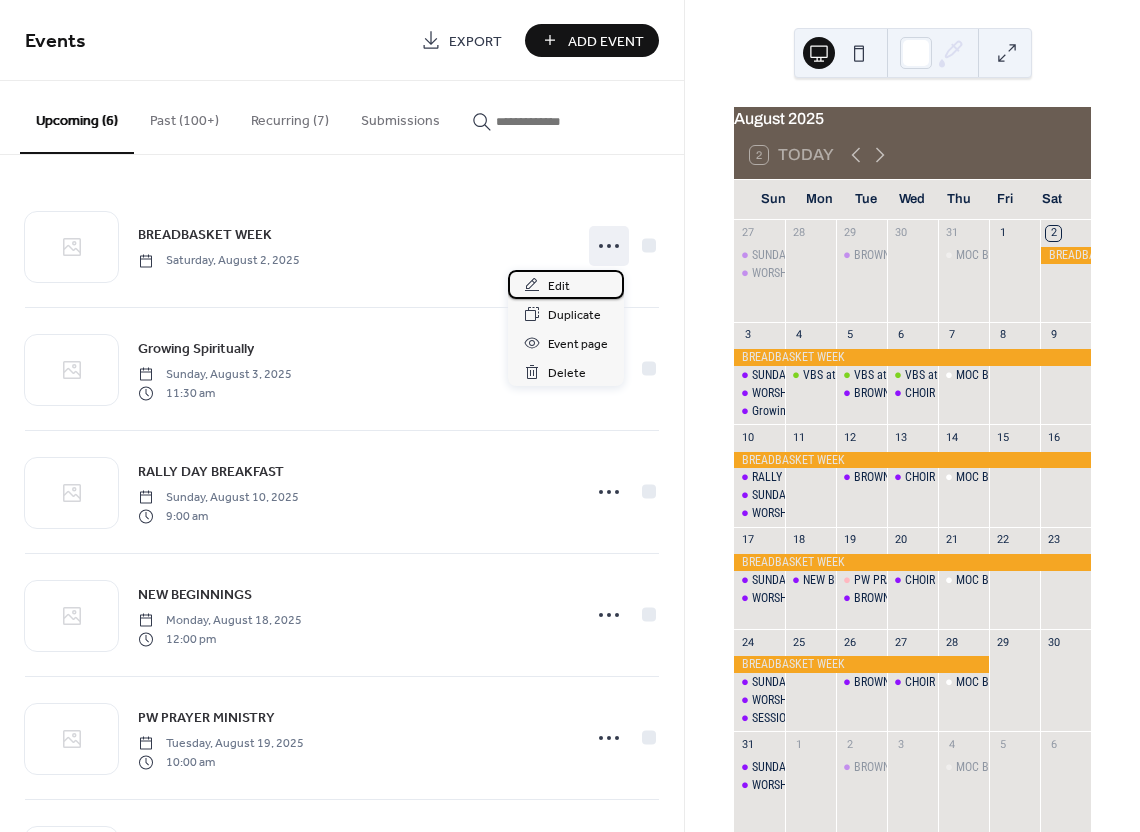 click on "Edit" at bounding box center [559, 286] 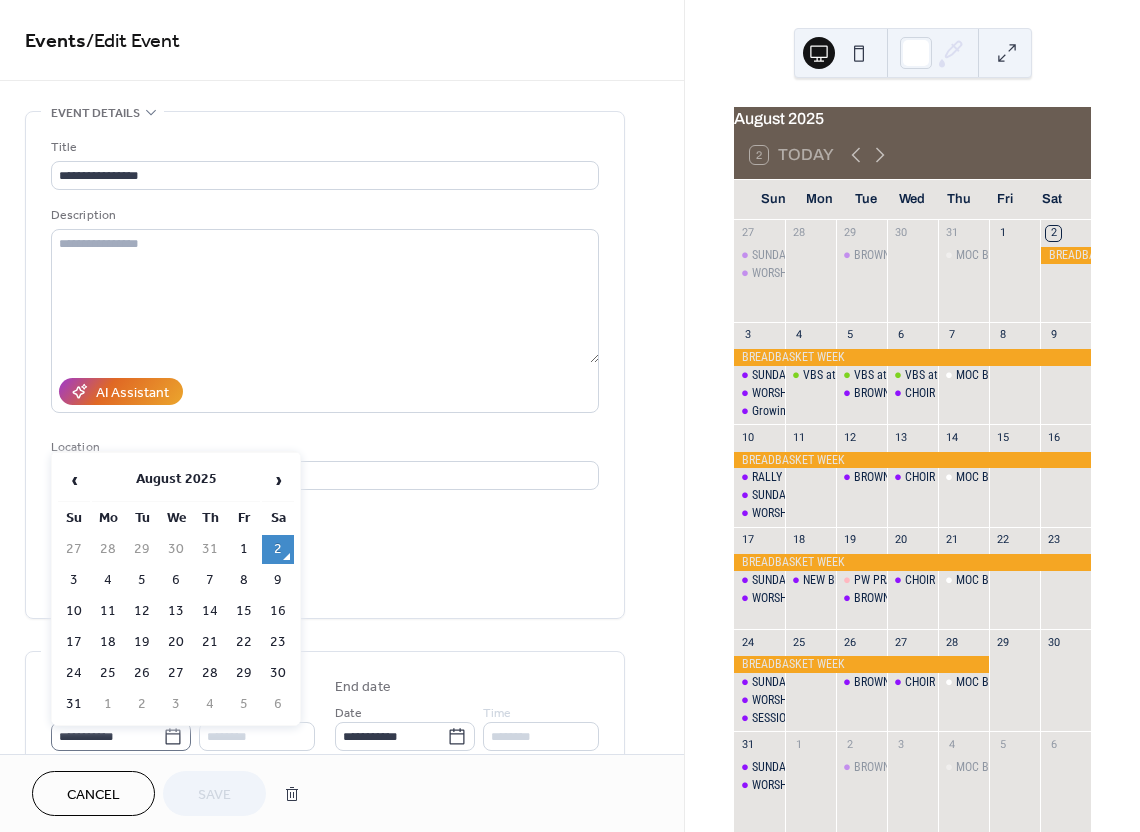 click 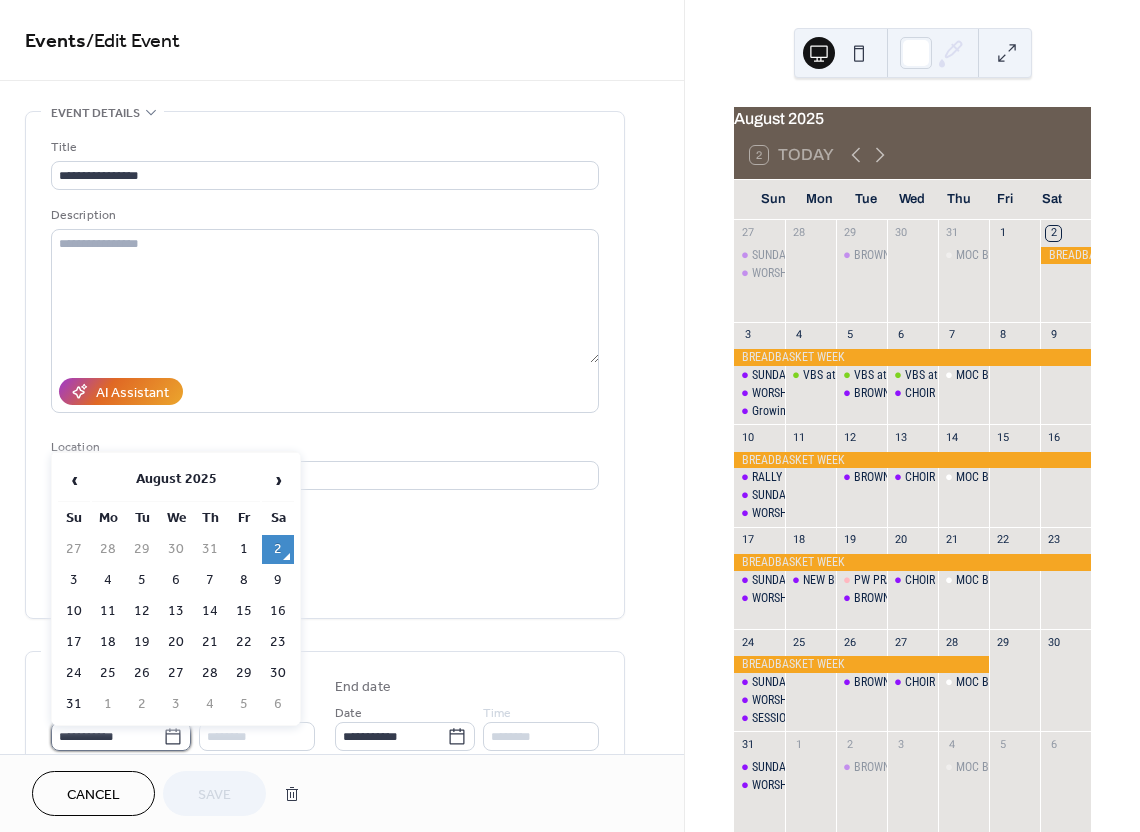 click on "**********" at bounding box center [107, 736] 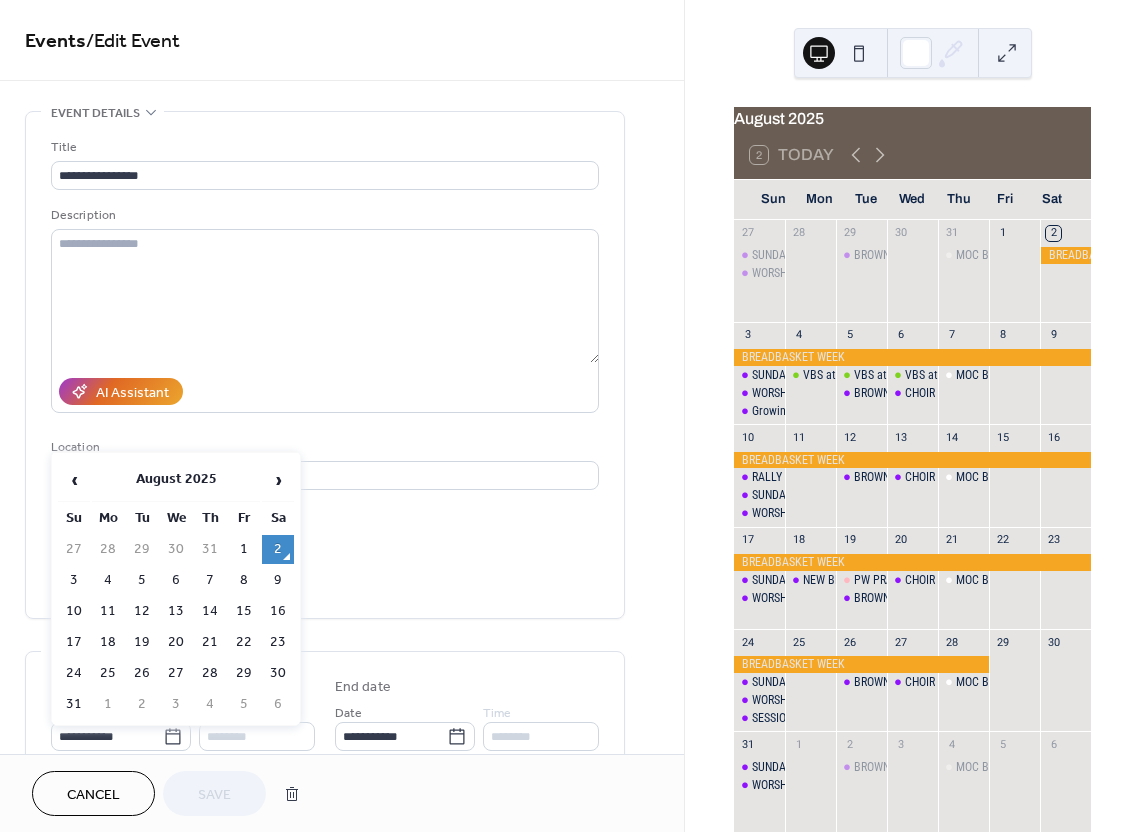 click on "25" at bounding box center [108, 673] 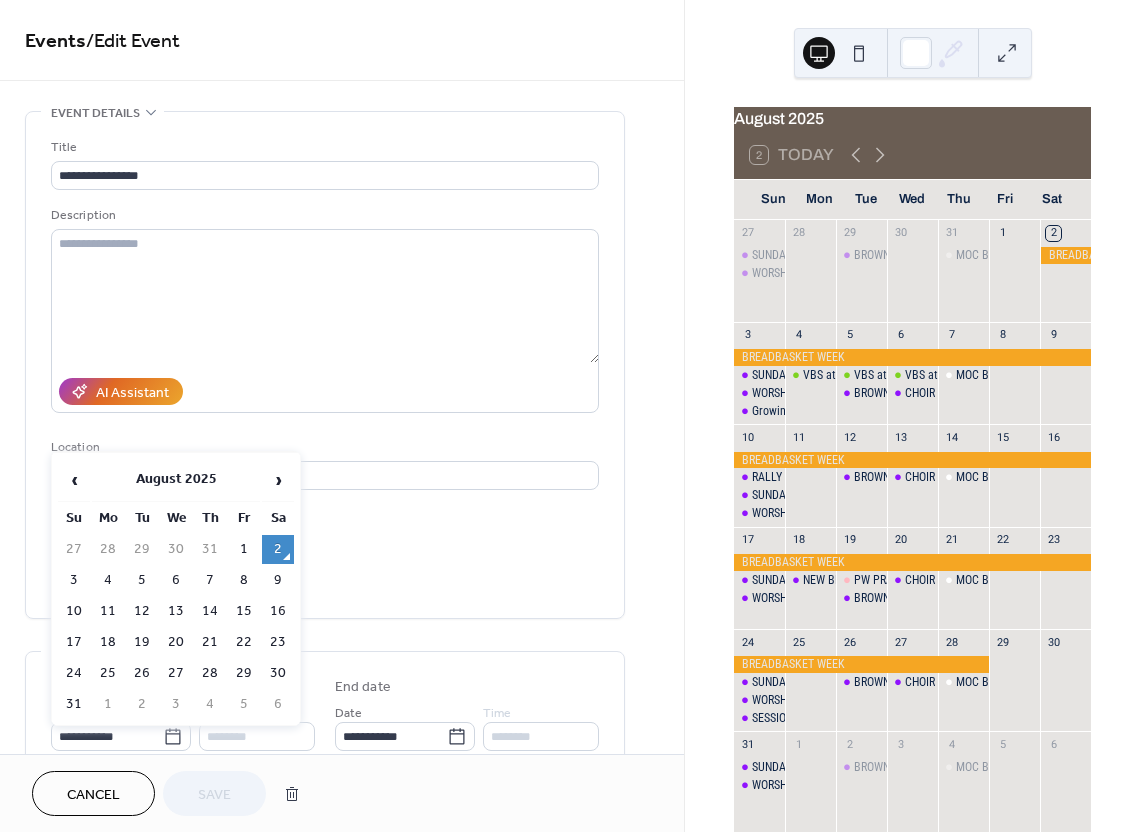 type on "**********" 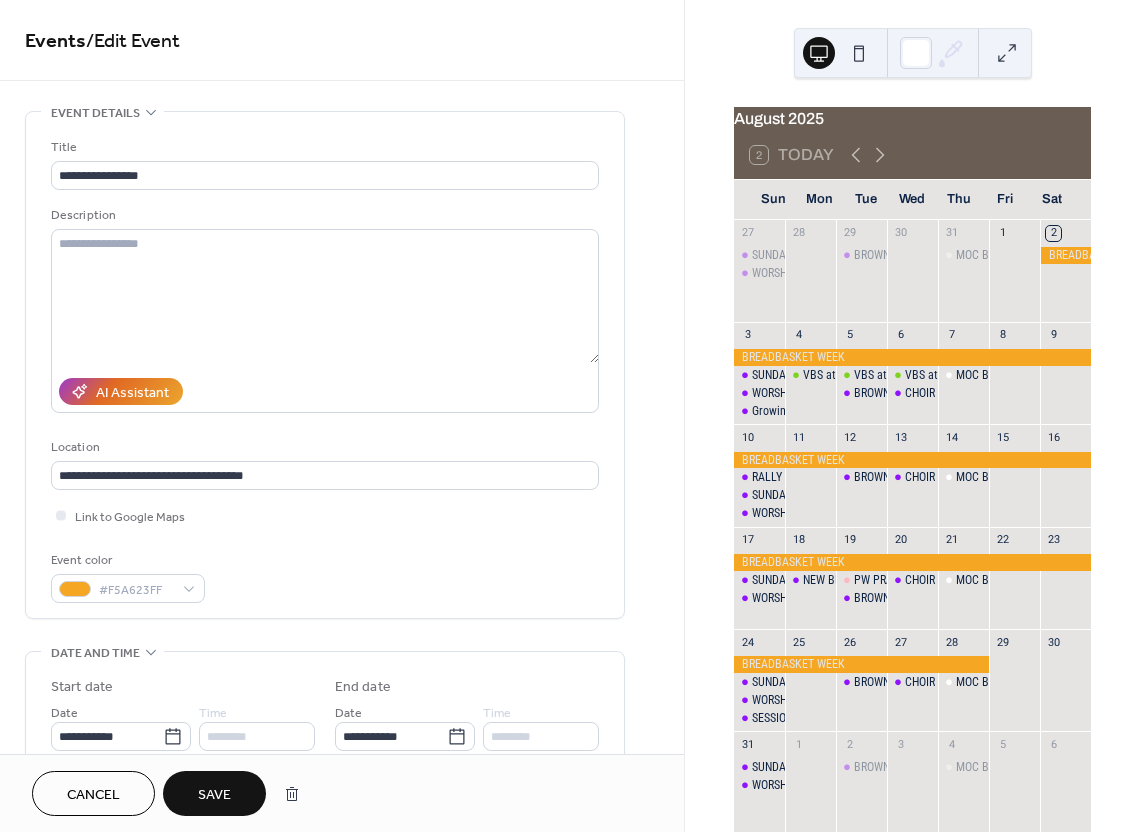 click on "Save" at bounding box center [214, 795] 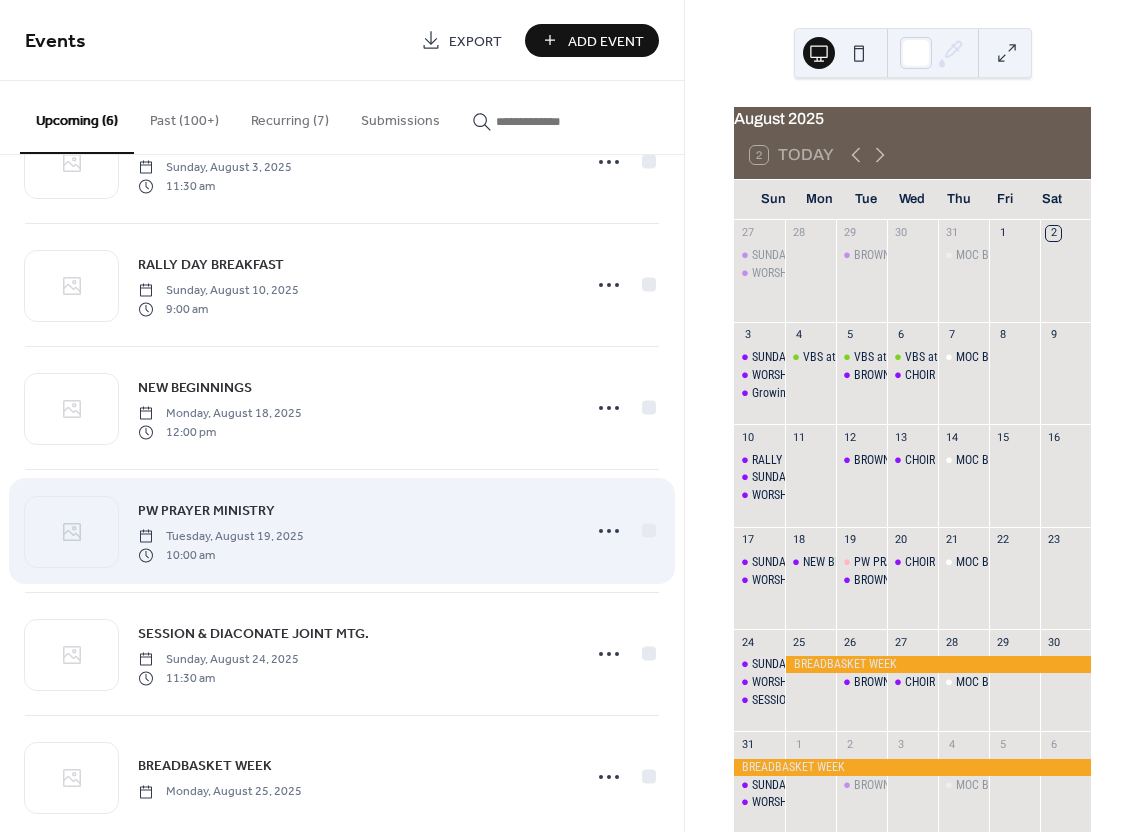 scroll, scrollTop: 120, scrollLeft: 0, axis: vertical 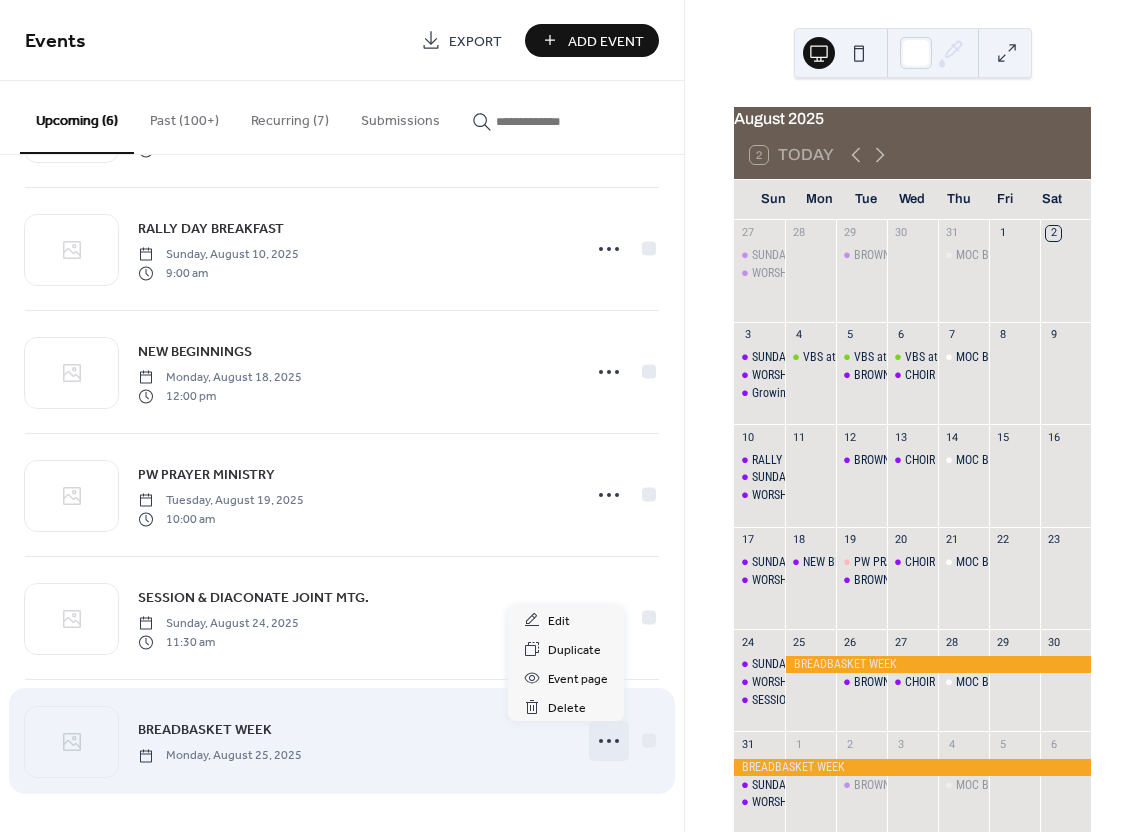 click 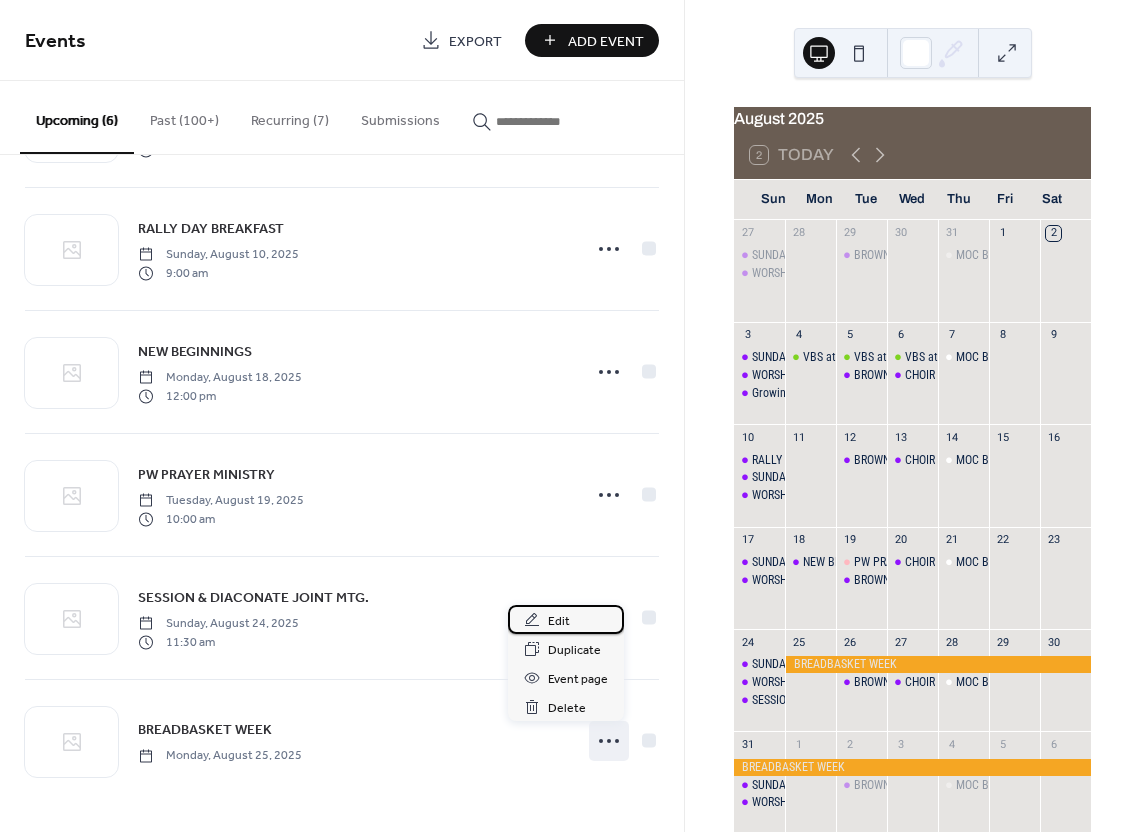 click on "Edit" at bounding box center [566, 619] 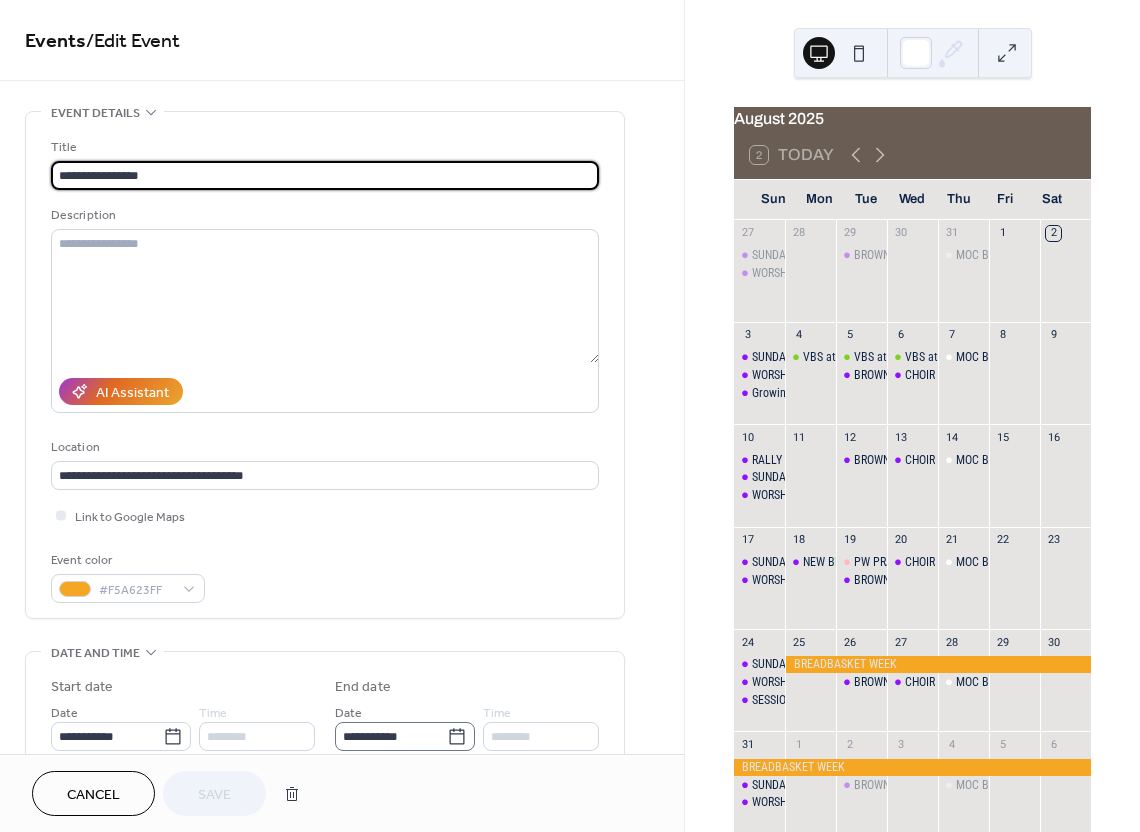 click 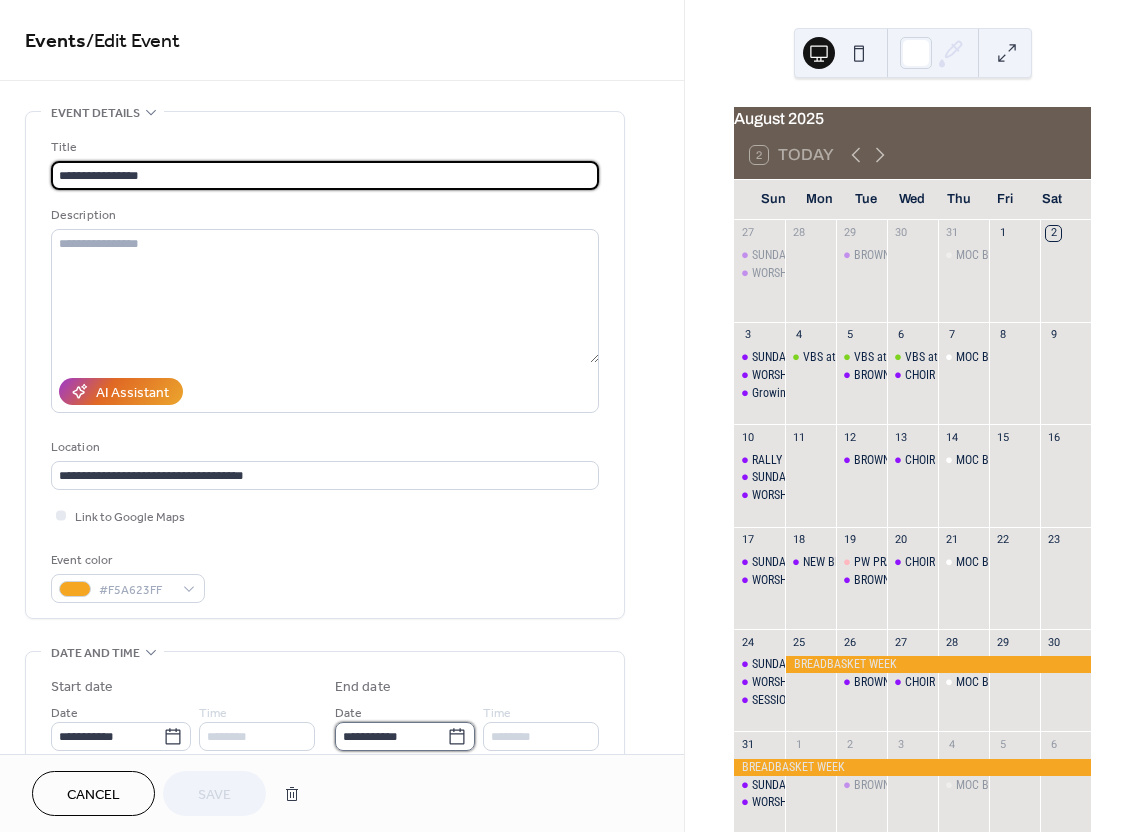 click on "**********" at bounding box center [391, 736] 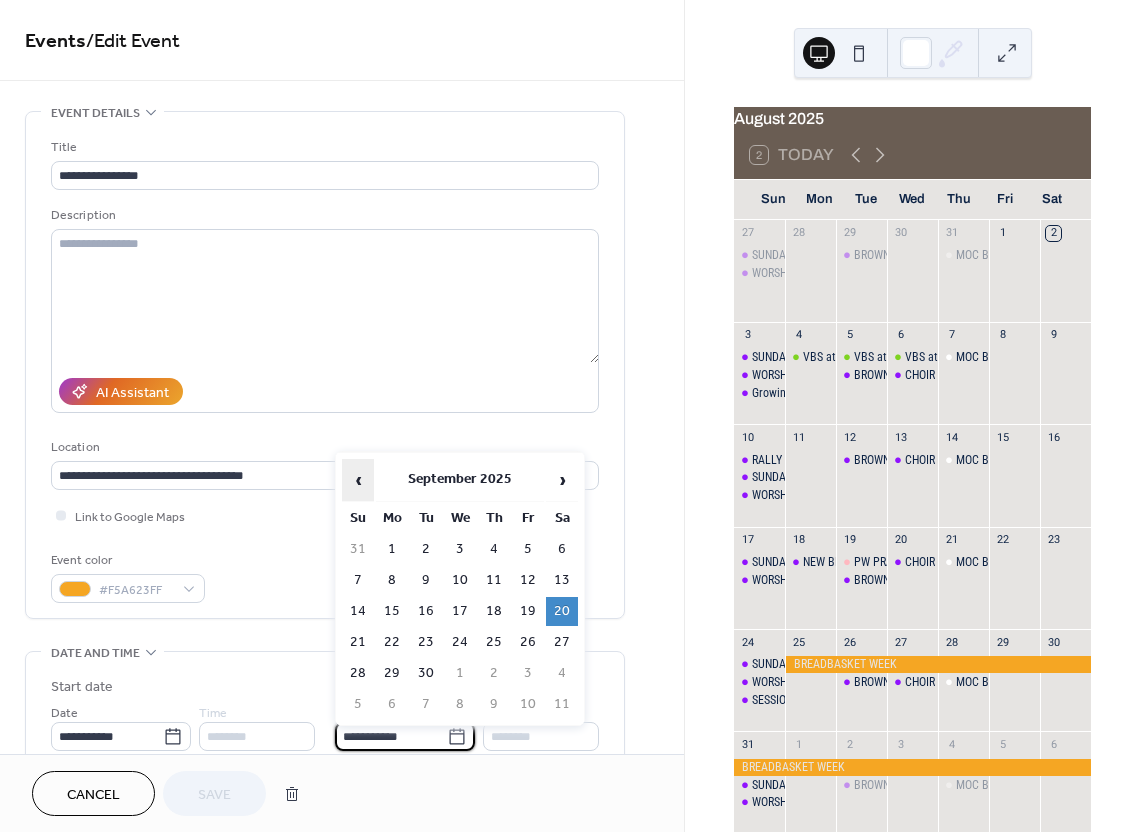 click on "‹" at bounding box center (358, 480) 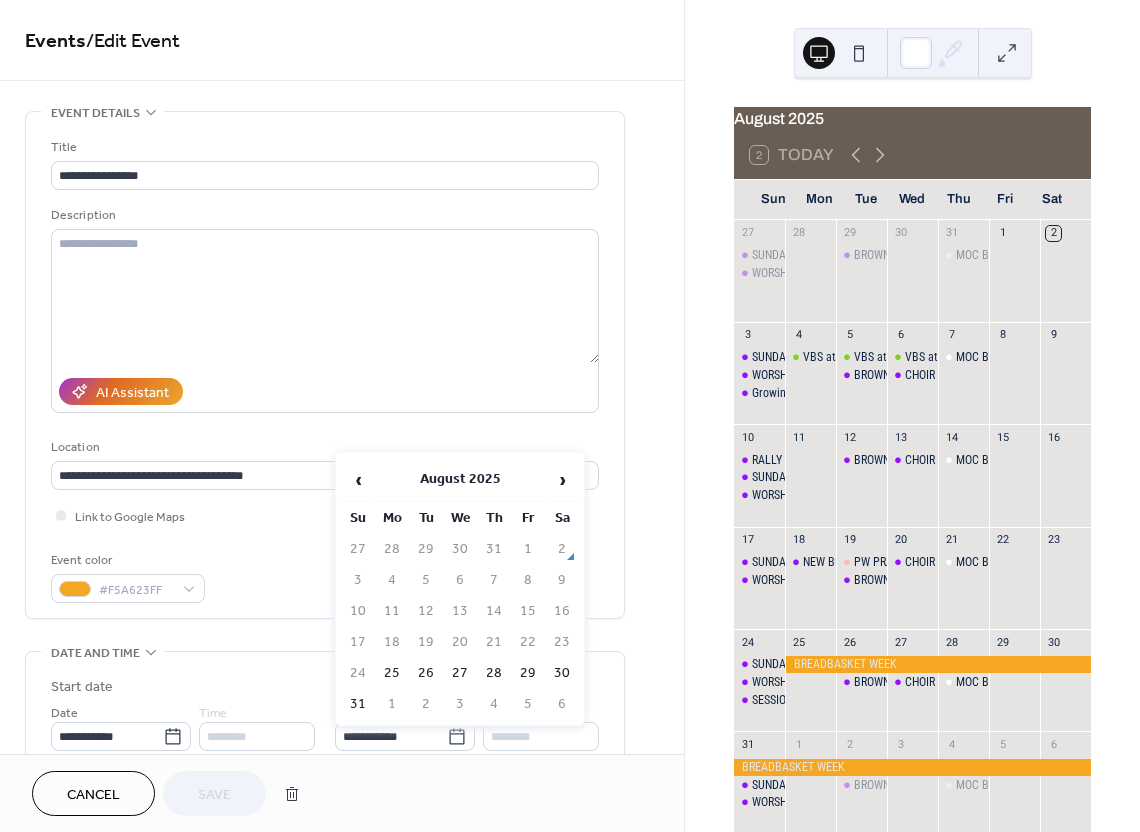 click on "28" at bounding box center (494, 673) 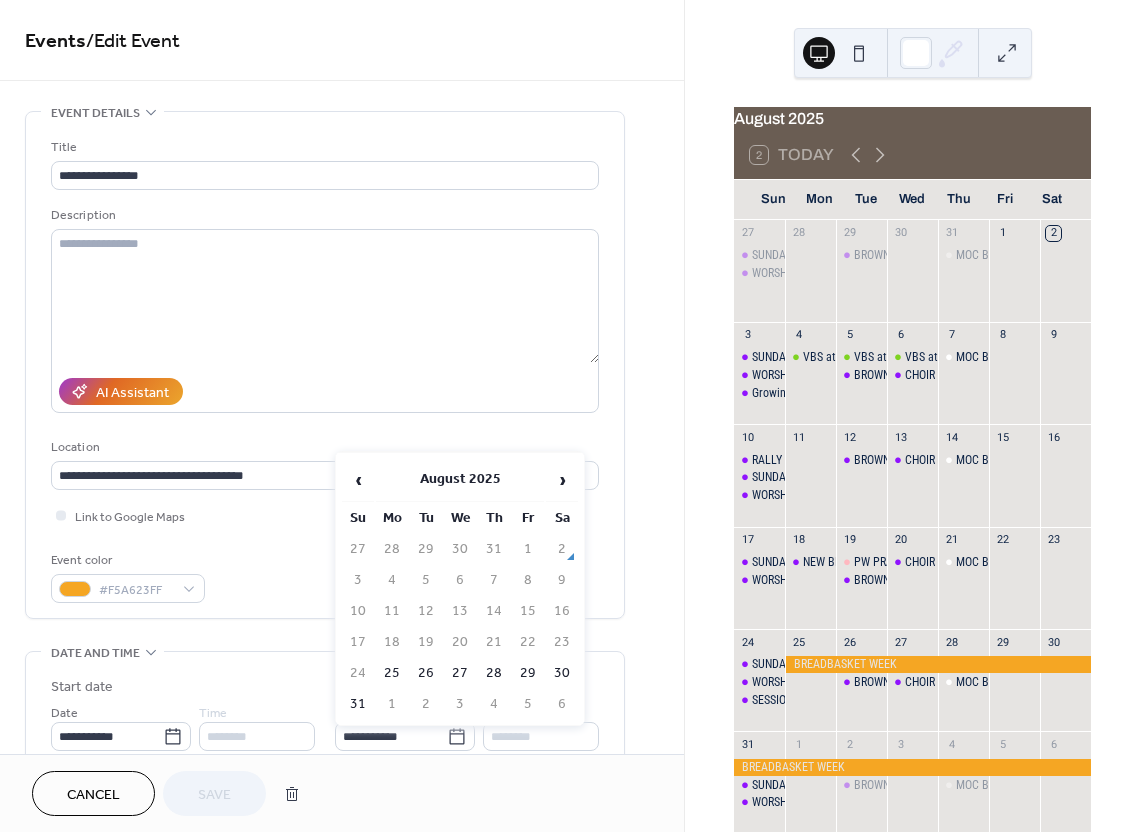 type on "**********" 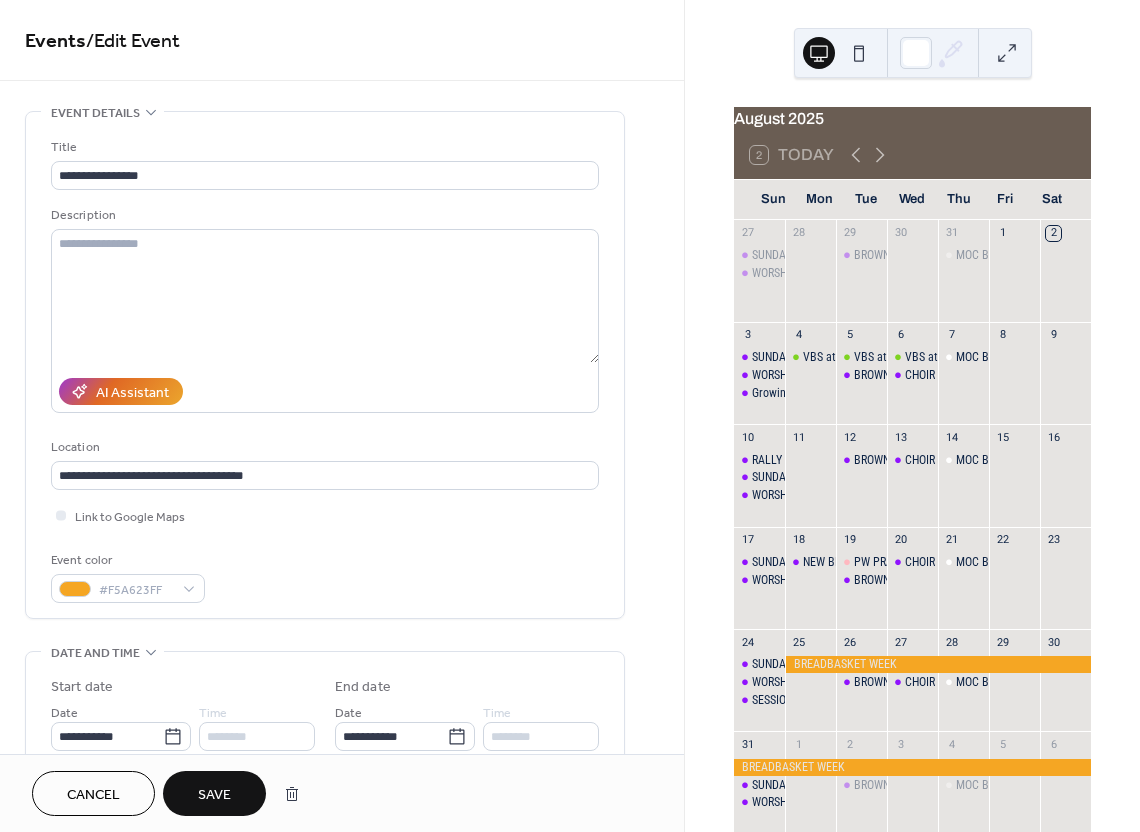click on "Save" at bounding box center (214, 795) 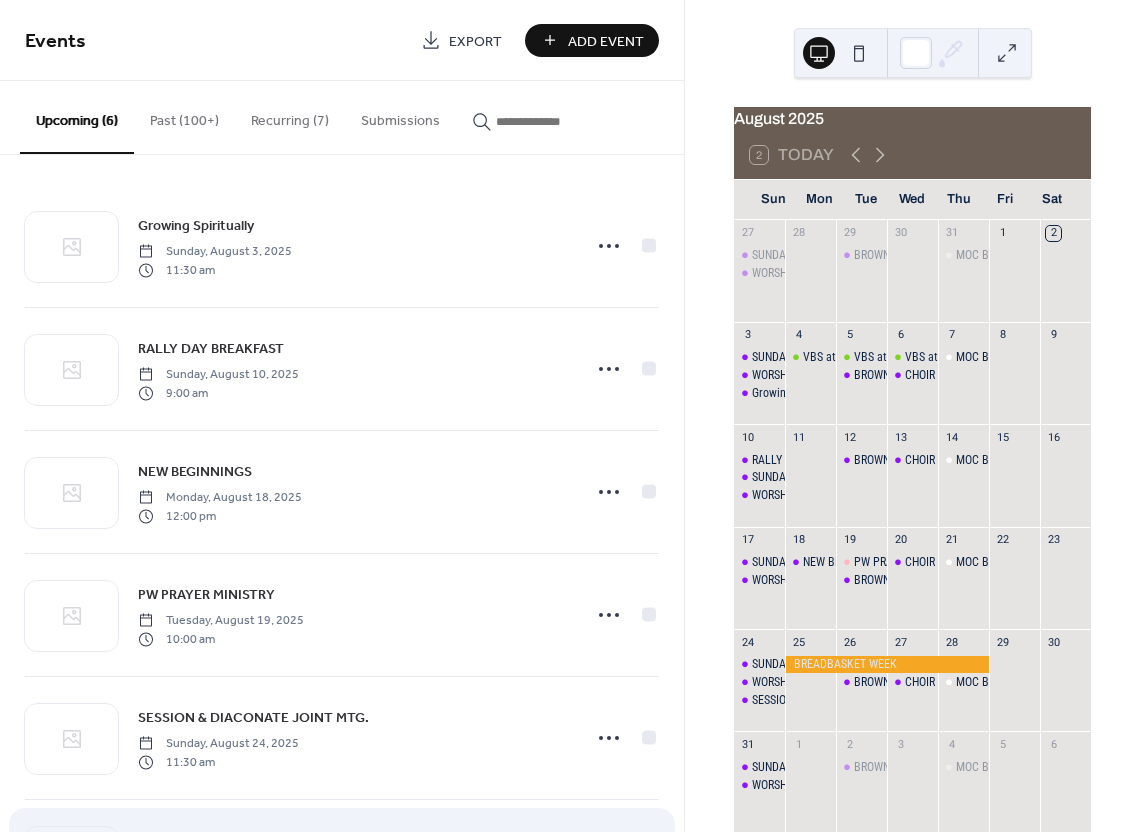 scroll, scrollTop: 120, scrollLeft: 0, axis: vertical 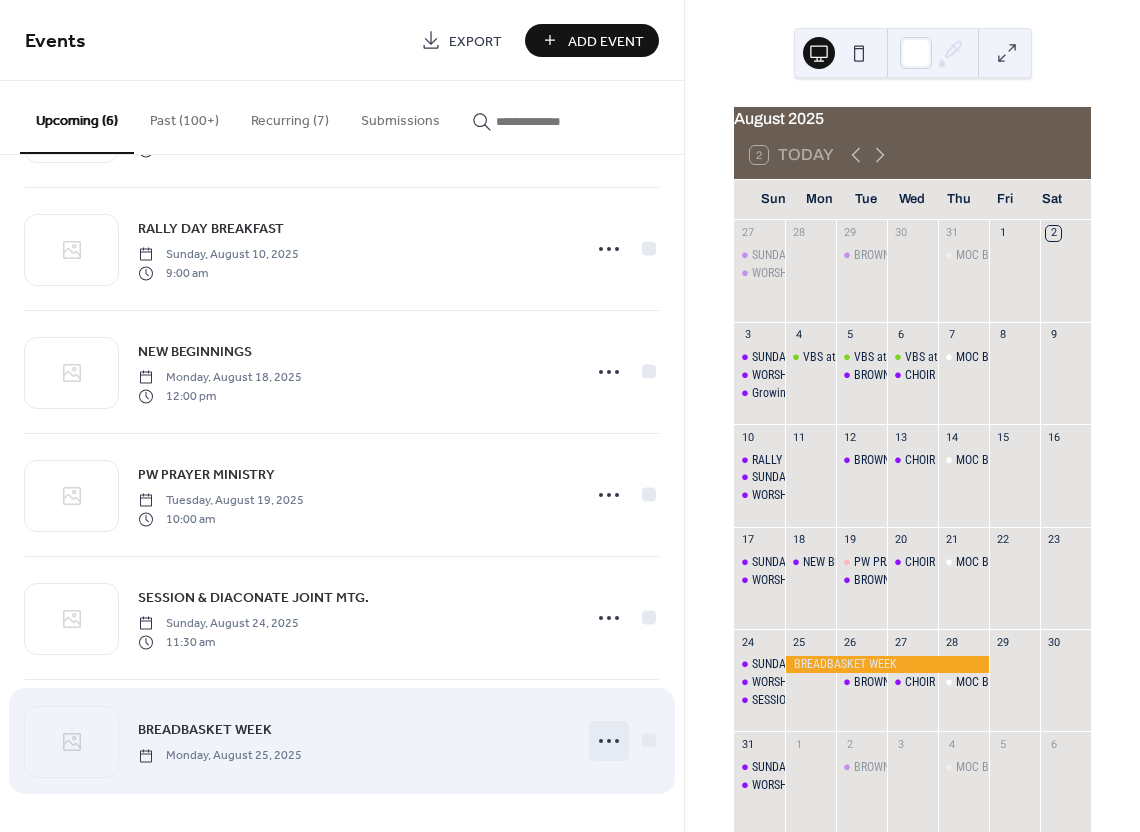 click 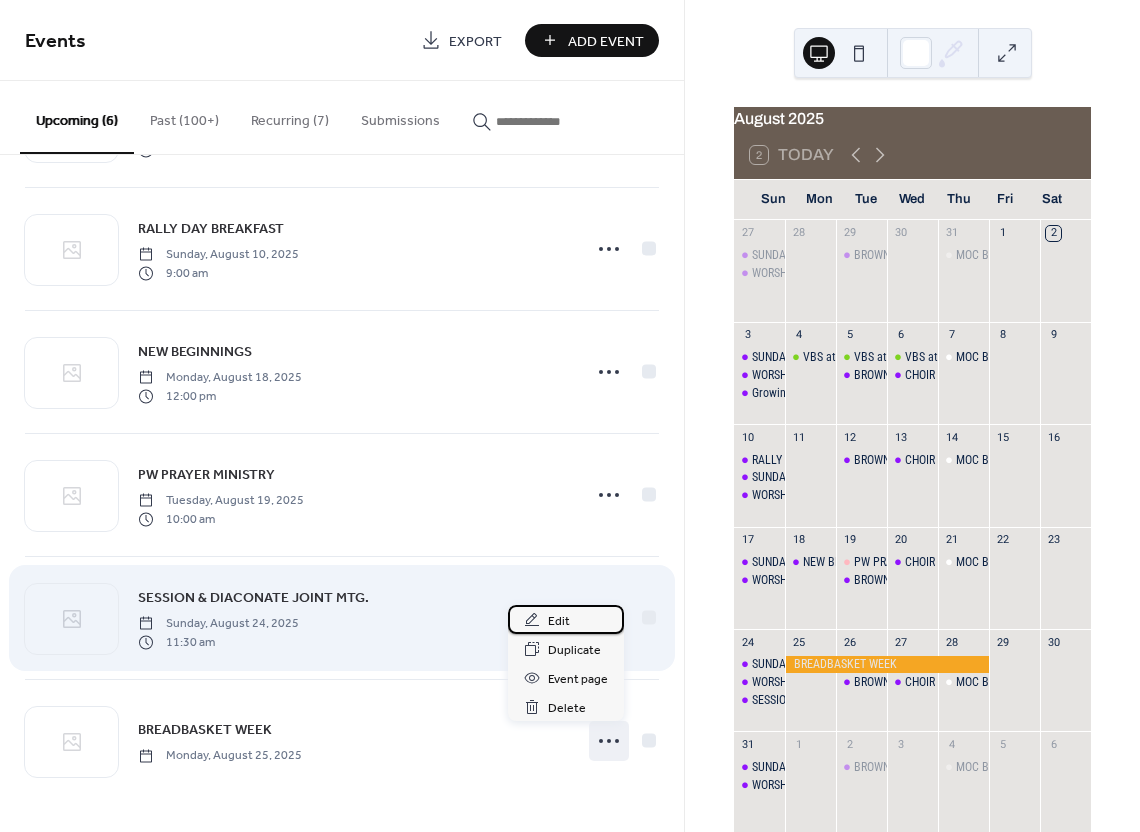 click on "Edit" at bounding box center (559, 621) 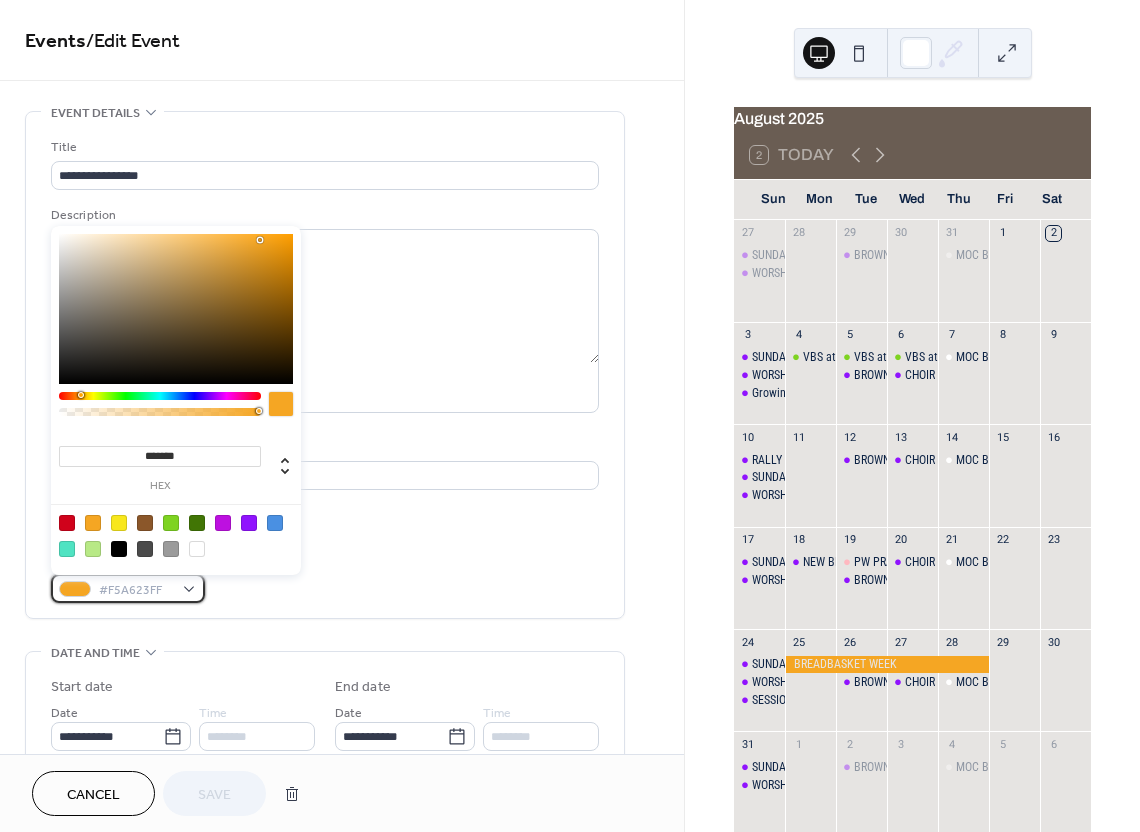 click at bounding box center [75, 589] 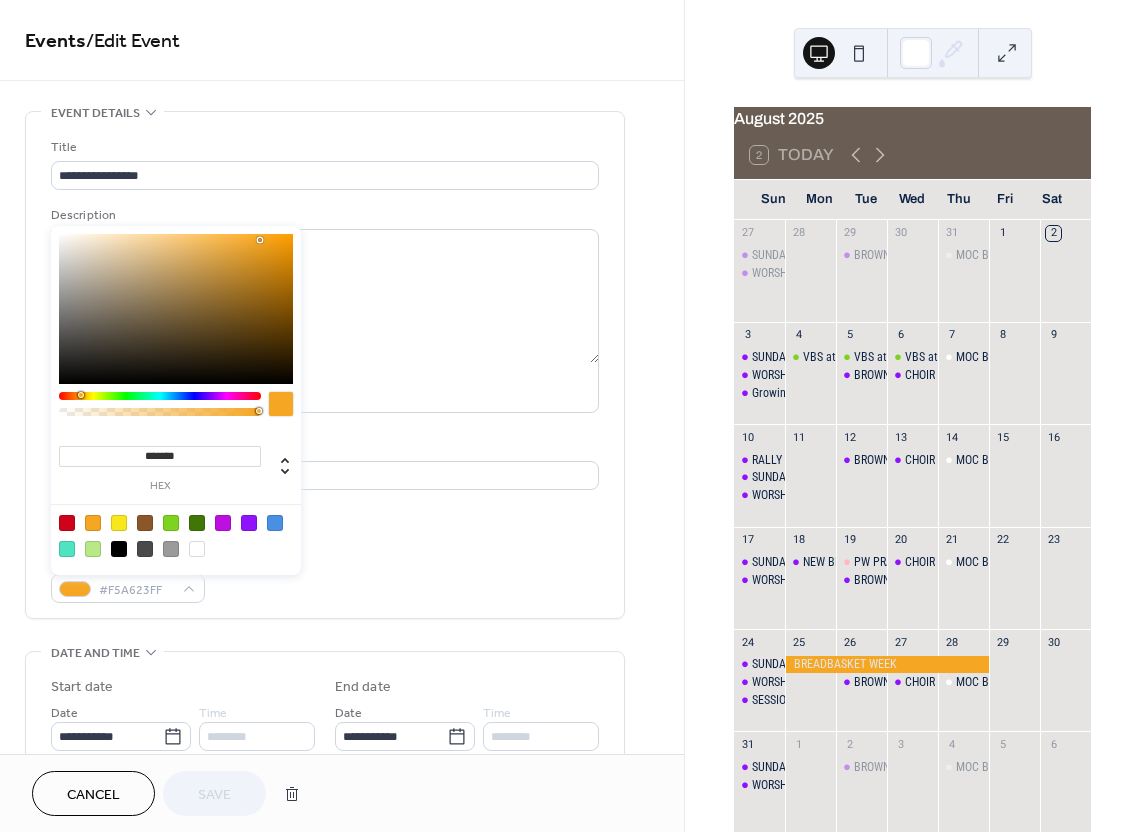 click at bounding box center (67, 523) 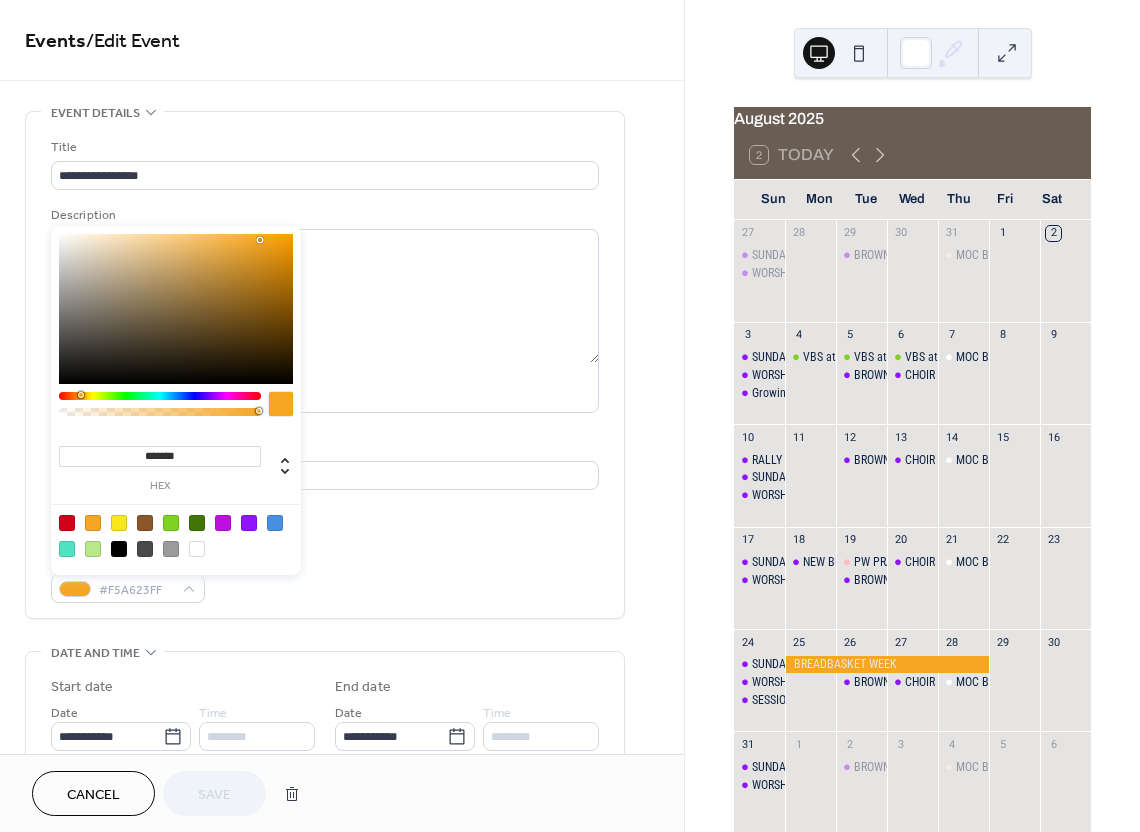 type on "*******" 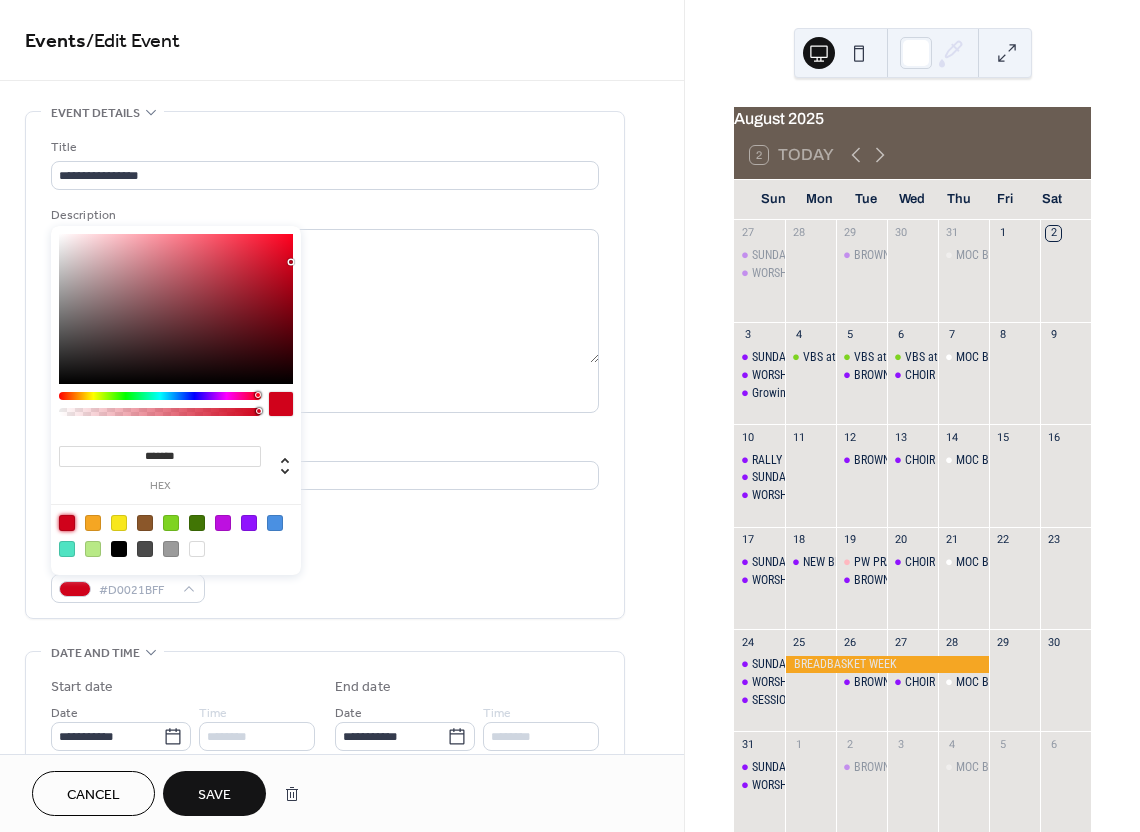 click on "Save" at bounding box center (214, 795) 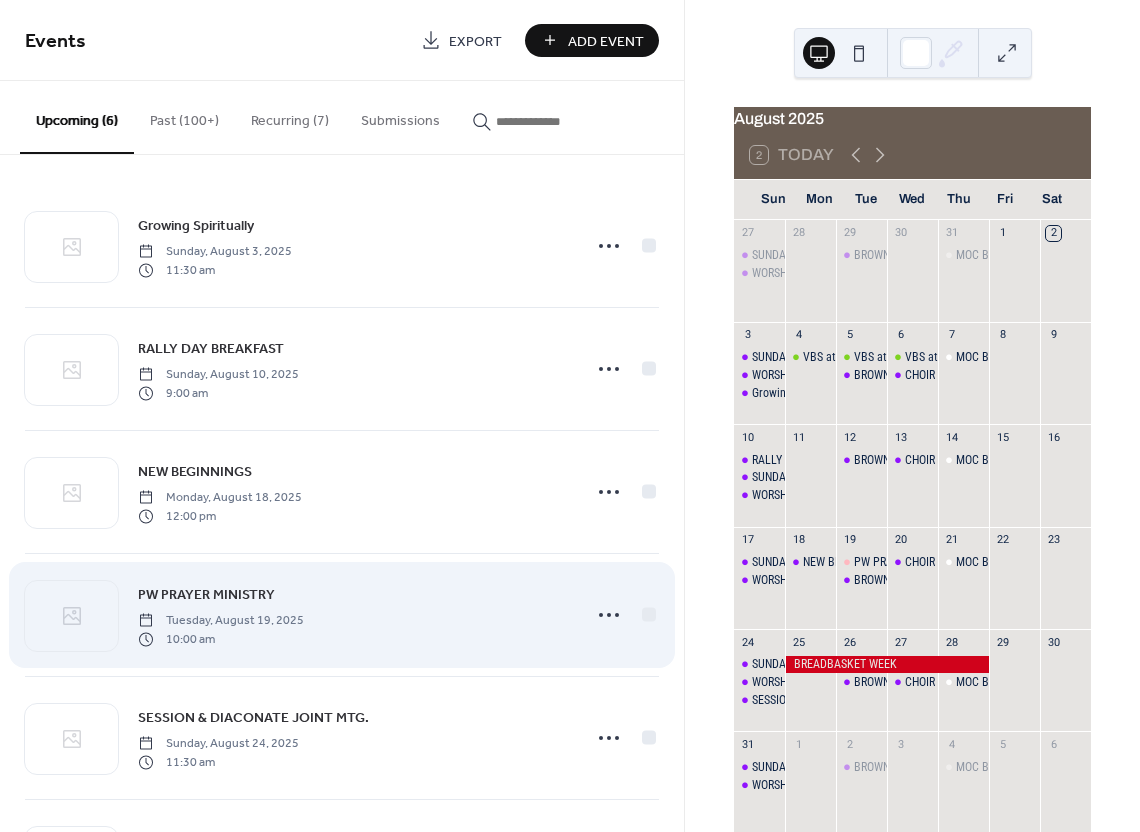 scroll, scrollTop: 120, scrollLeft: 0, axis: vertical 